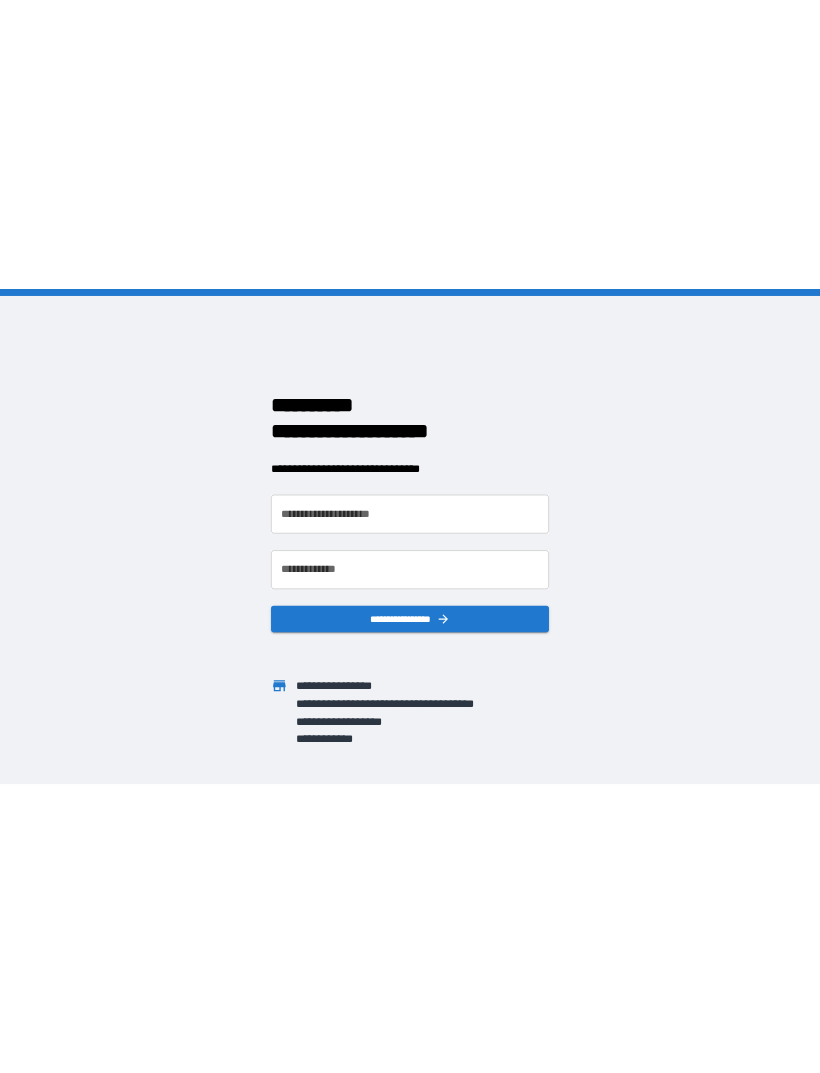 scroll, scrollTop: 0, scrollLeft: 0, axis: both 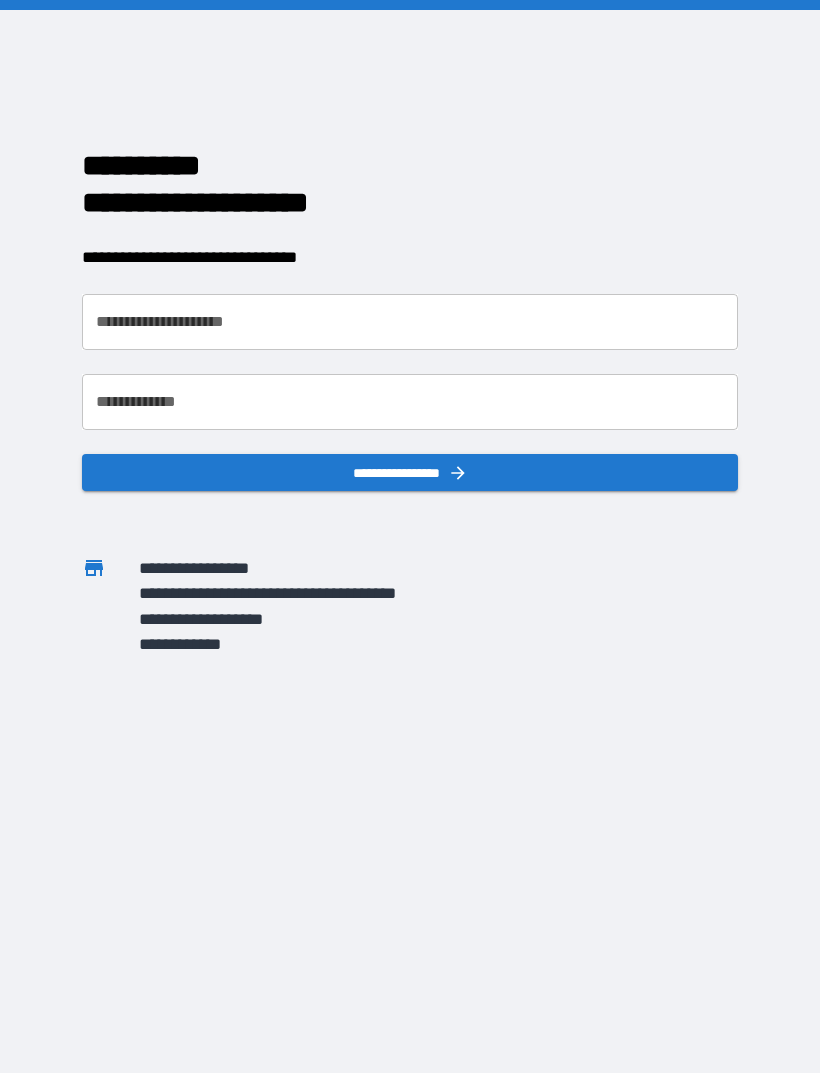 click on "**********" at bounding box center (410, 322) 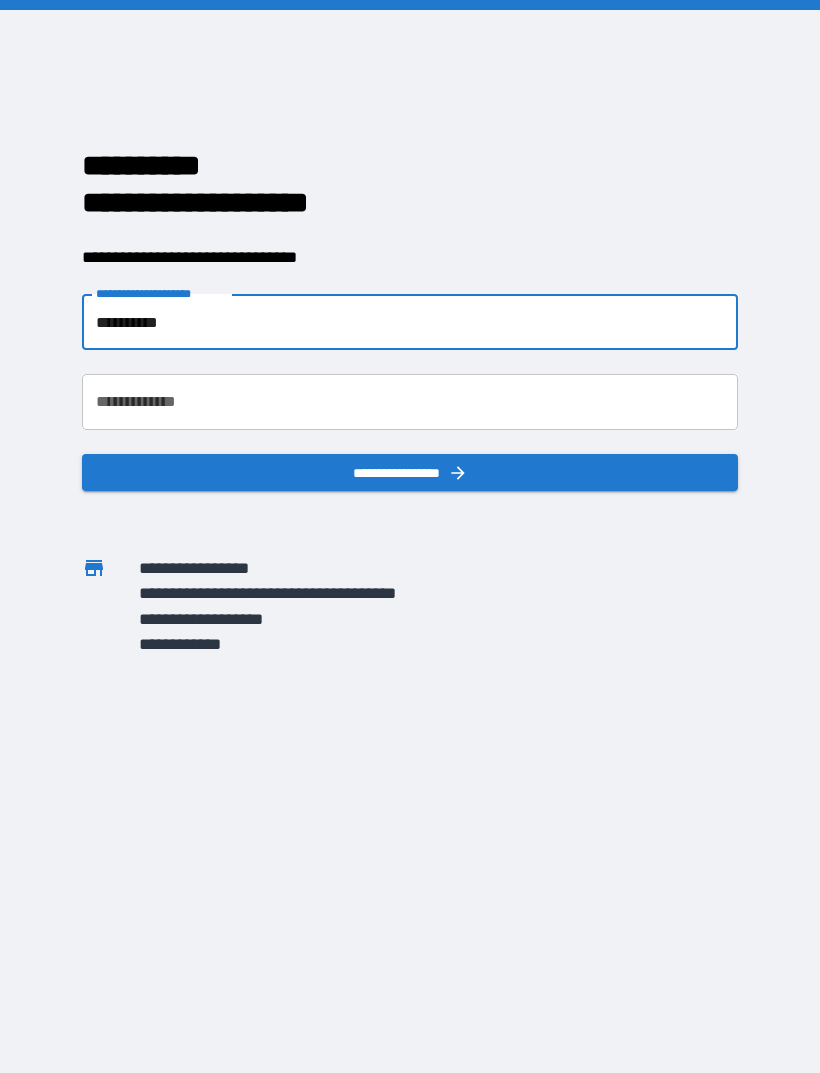 type on "**********" 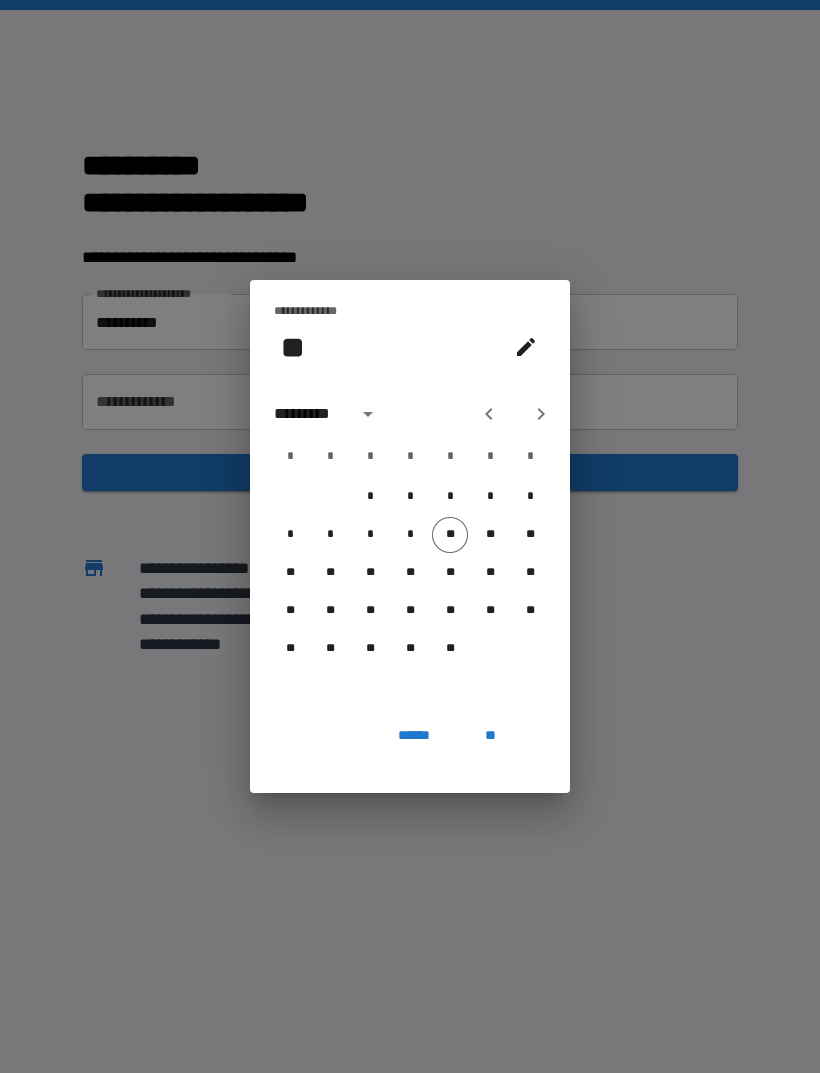 click on "*********" at bounding box center [309, 414] 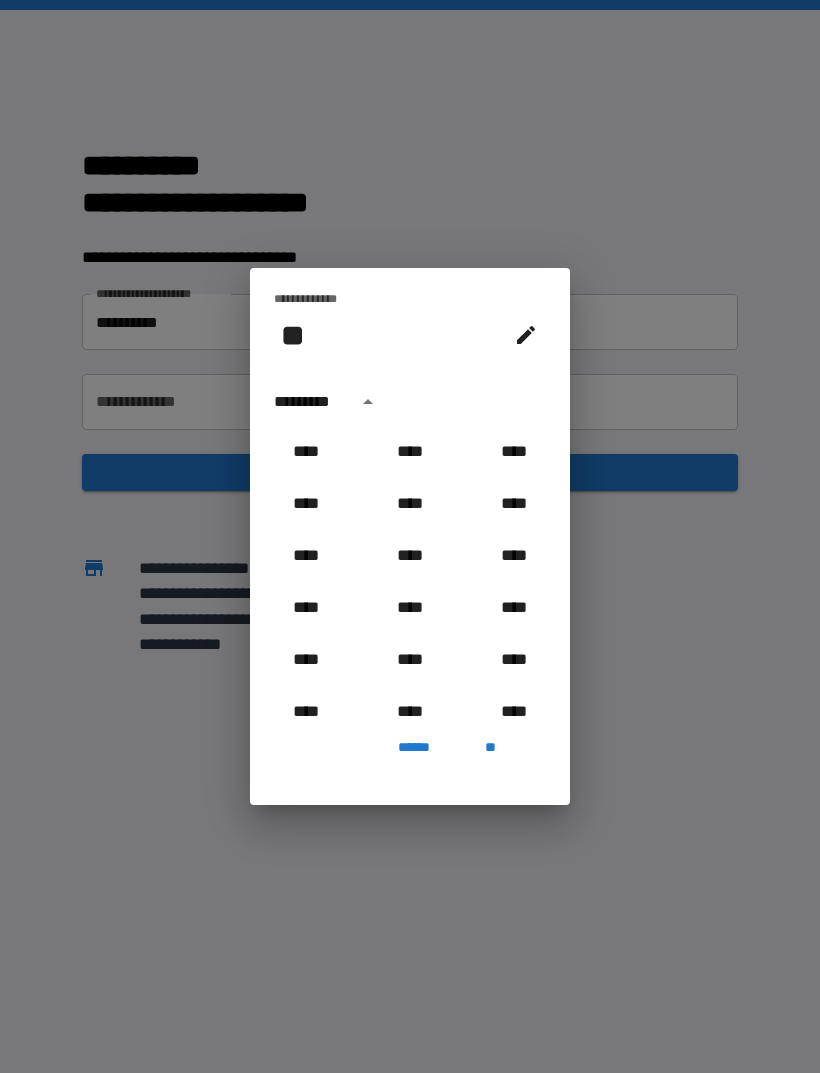scroll, scrollTop: 1766, scrollLeft: 0, axis: vertical 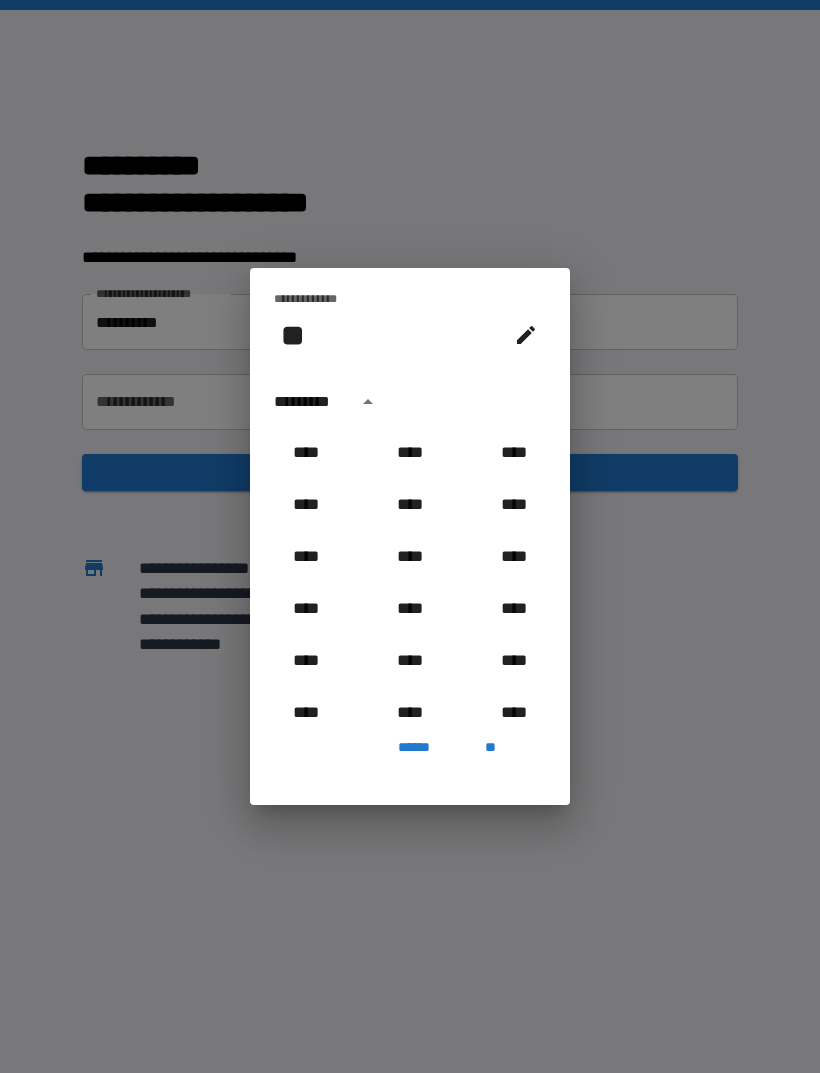 click on "****" at bounding box center (410, 557) 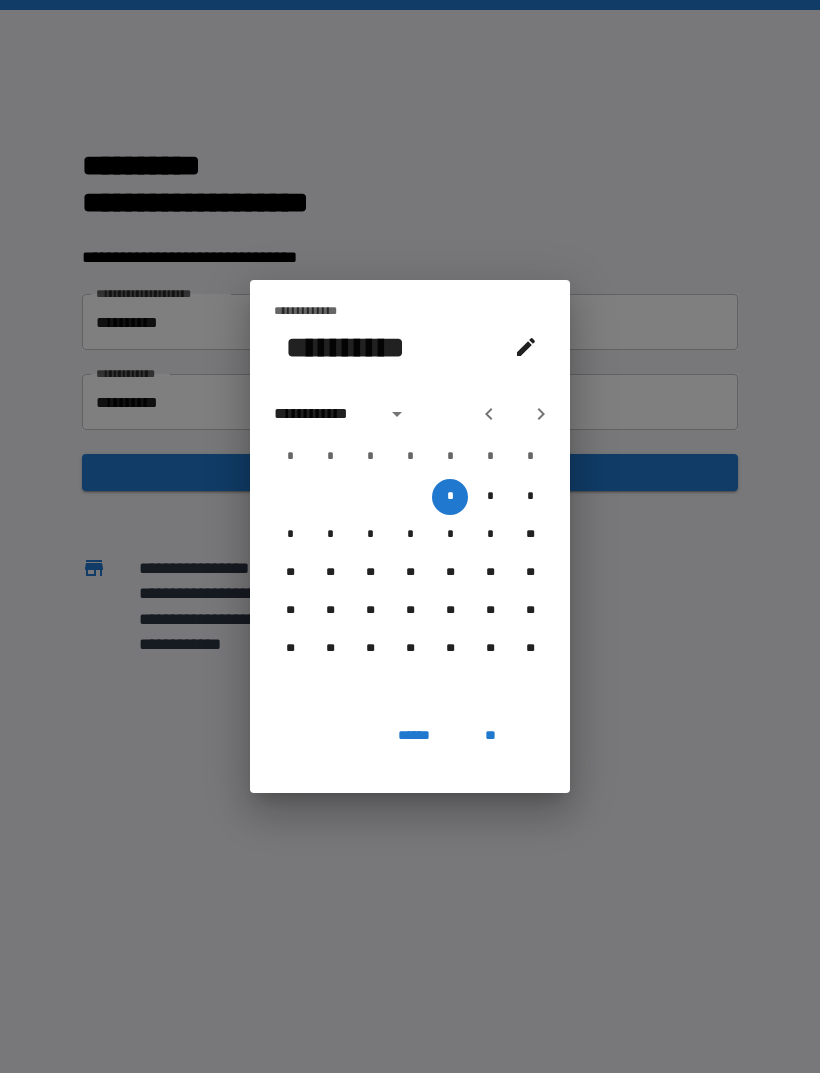 click on "**********" at bounding box center (324, 414) 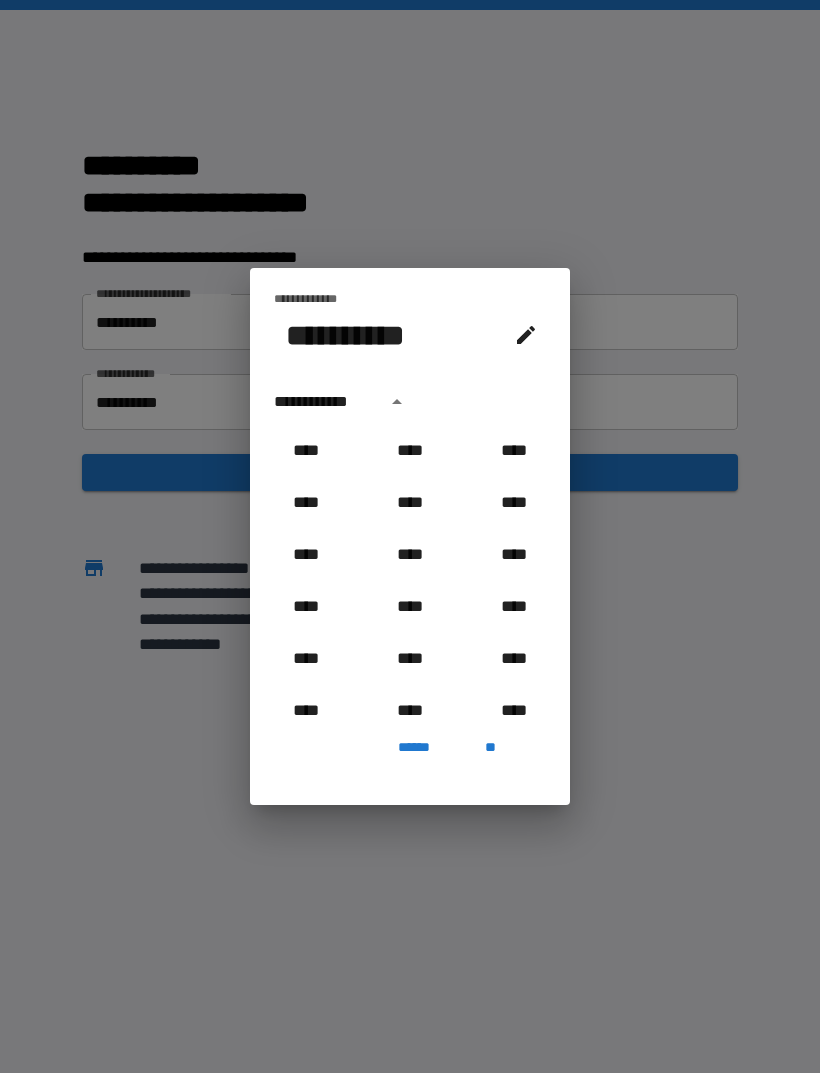 scroll, scrollTop: 1746, scrollLeft: 0, axis: vertical 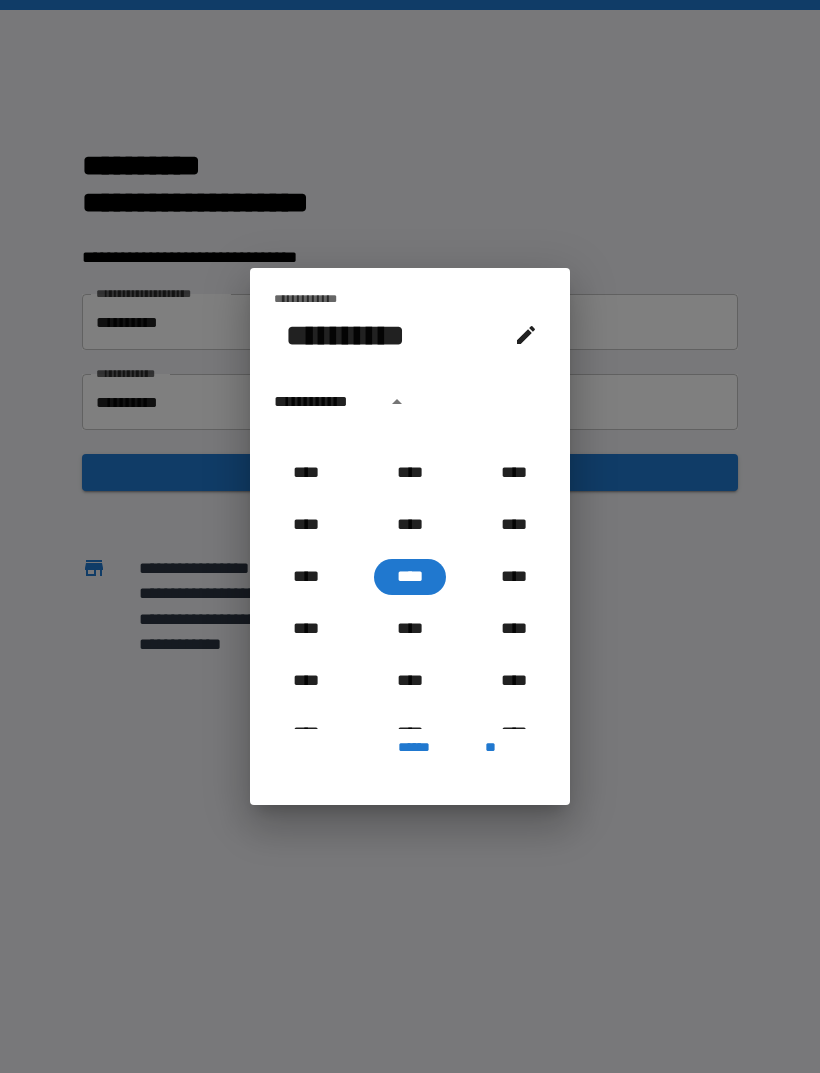 click on "**********" at bounding box center [324, 402] 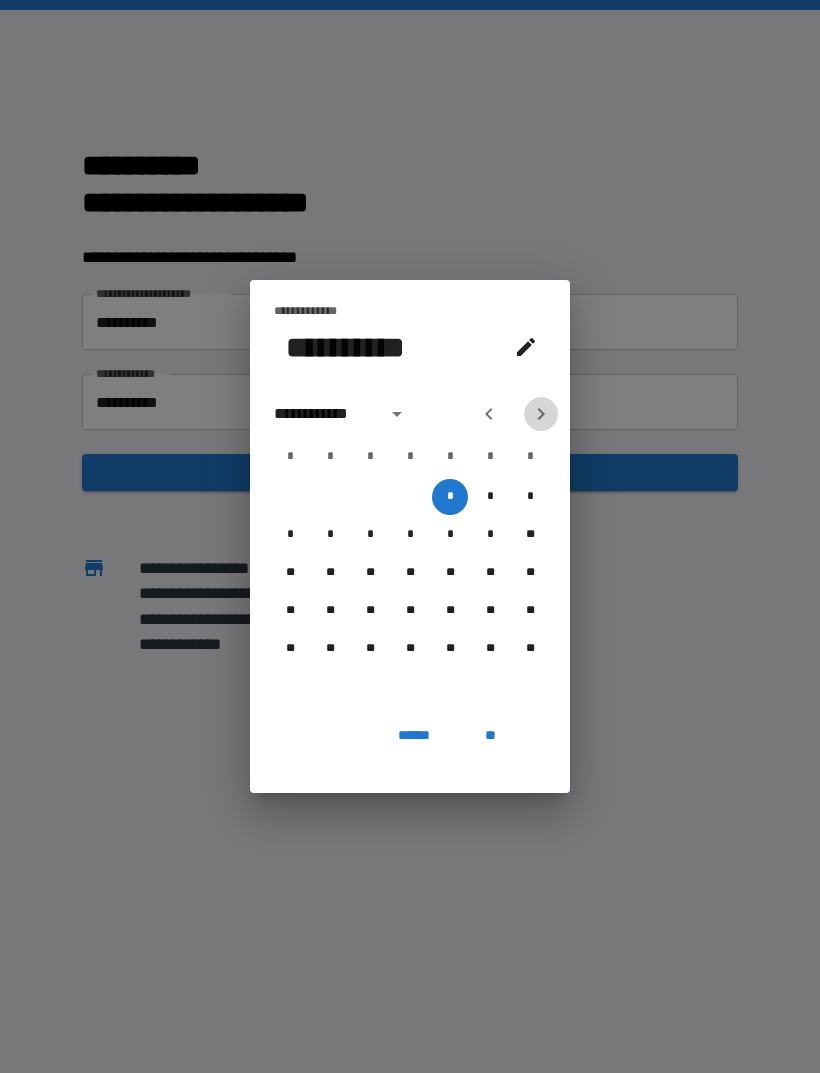 click 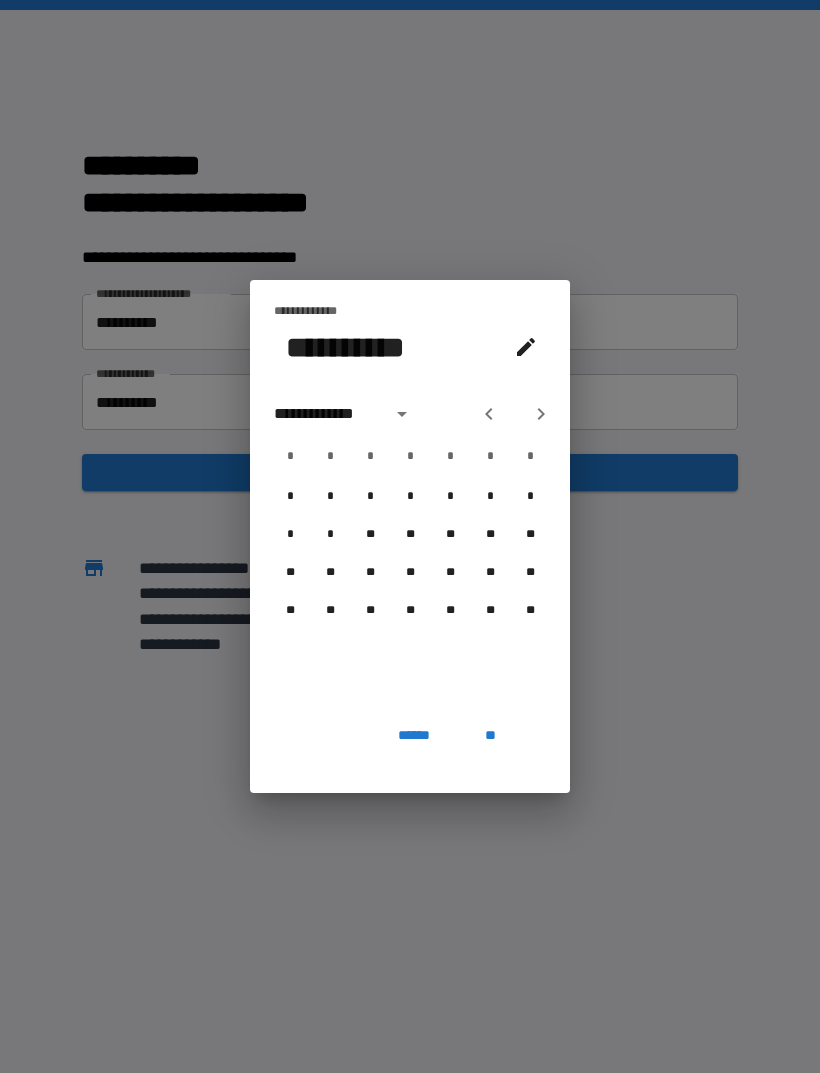 click 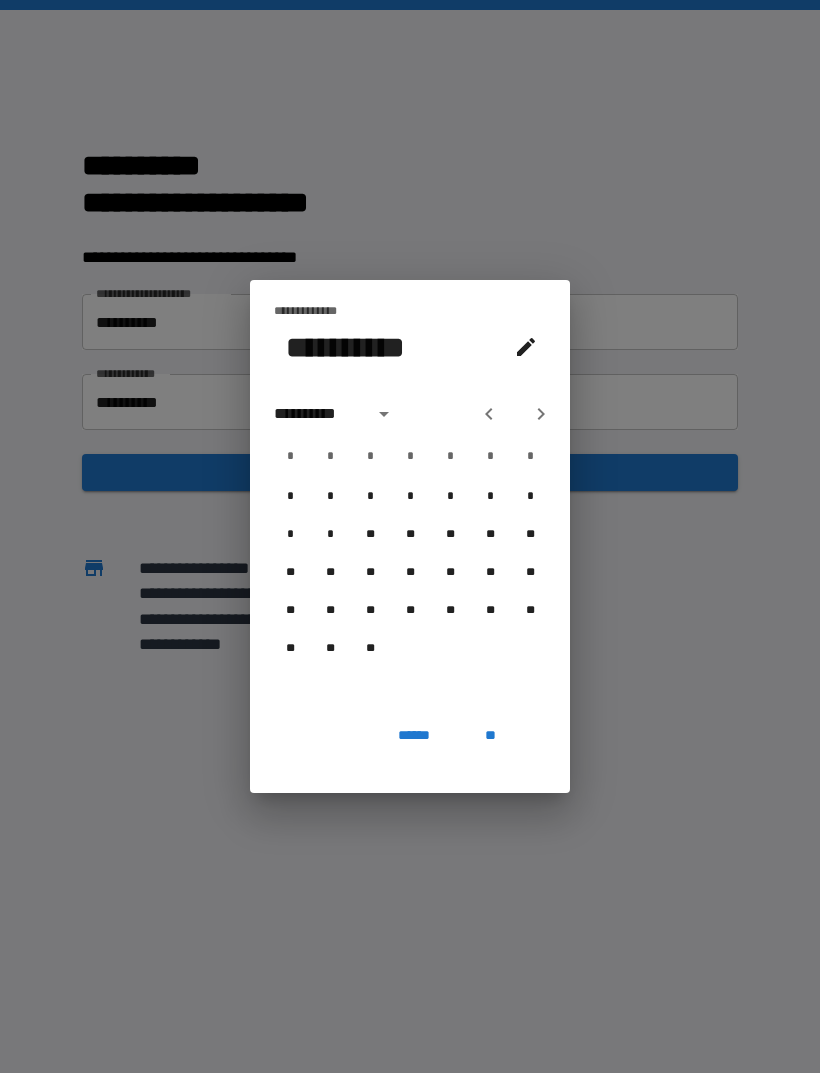 click 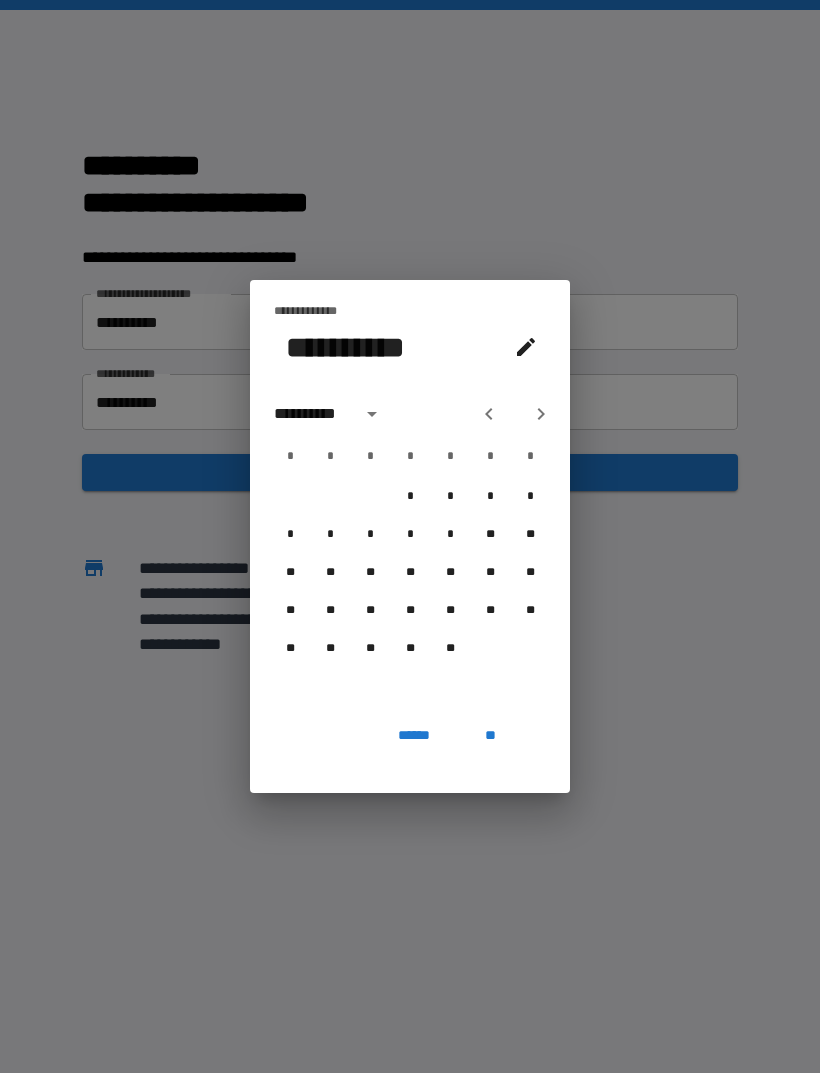 click on "**" at bounding box center [490, 611] 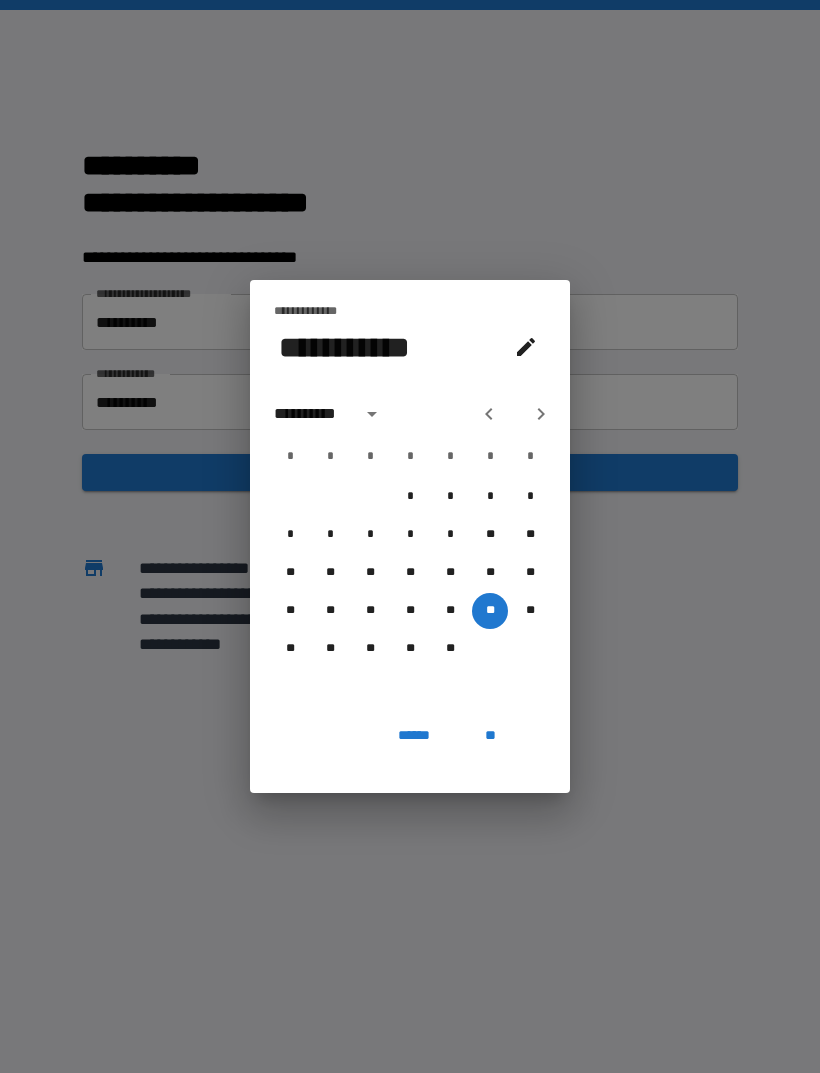 click on "**" at bounding box center (490, 735) 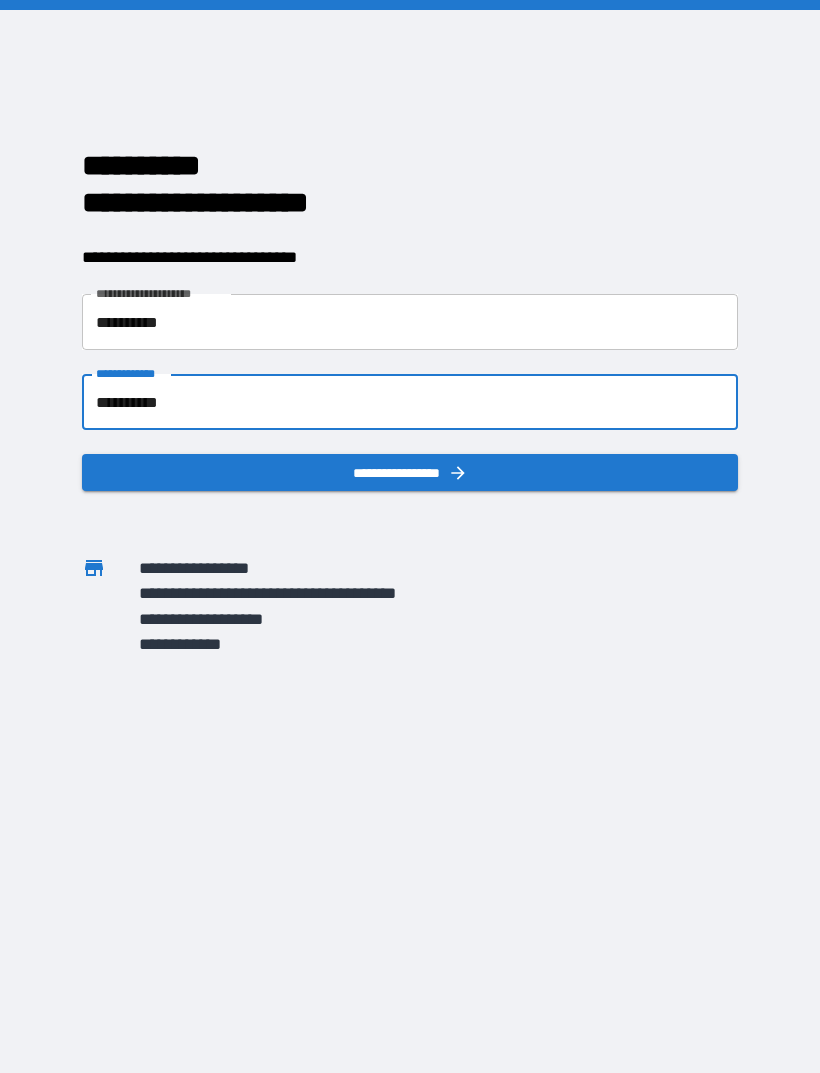 click on "**********" at bounding box center (410, 472) 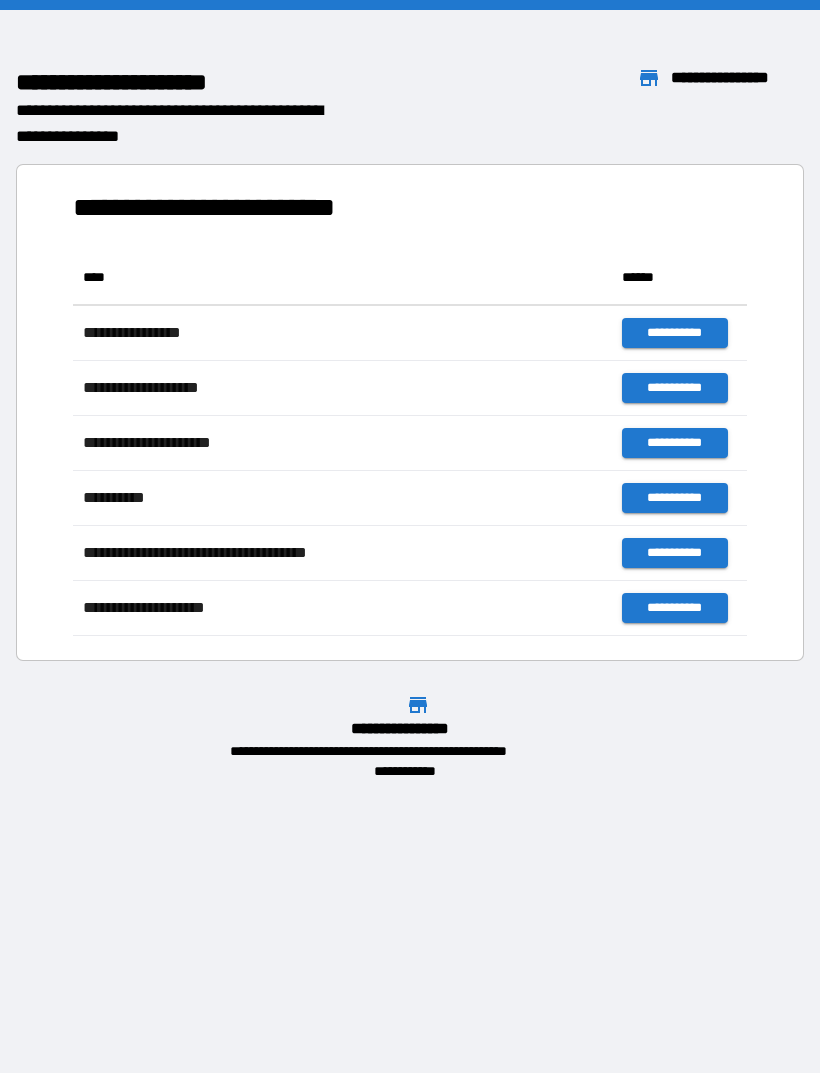 scroll, scrollTop: 1, scrollLeft: 1, axis: both 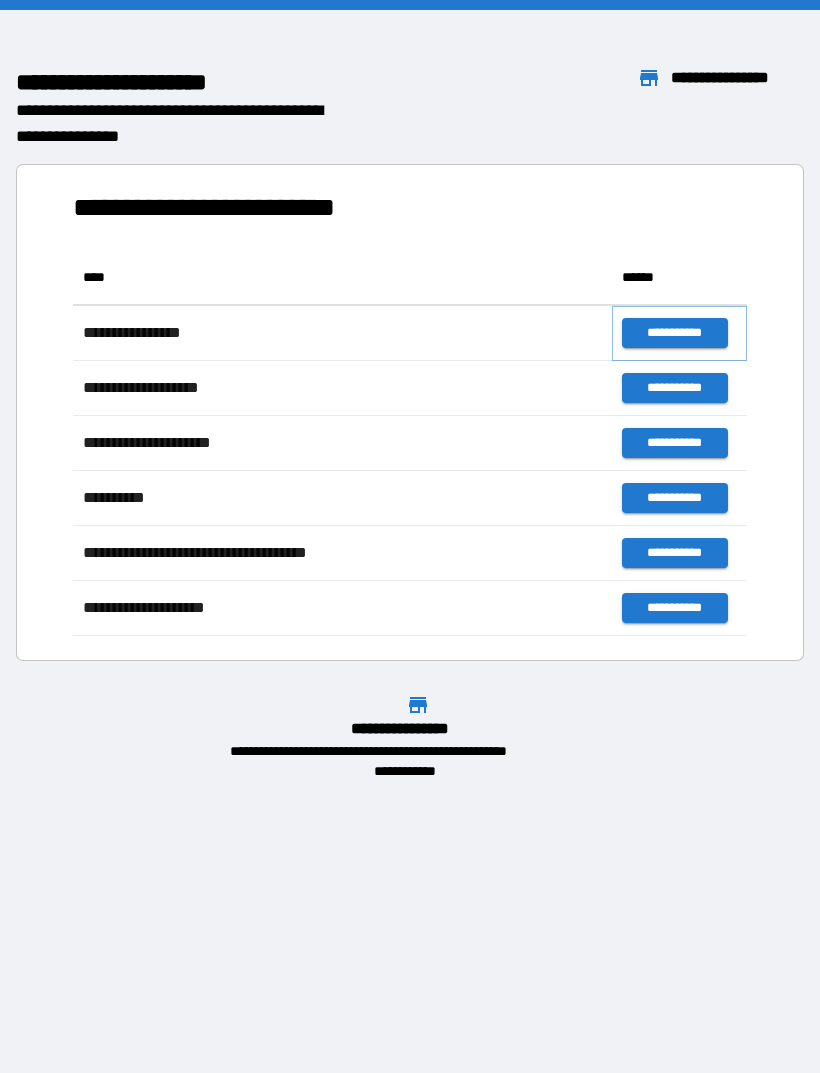 click on "**********" at bounding box center [674, 333] 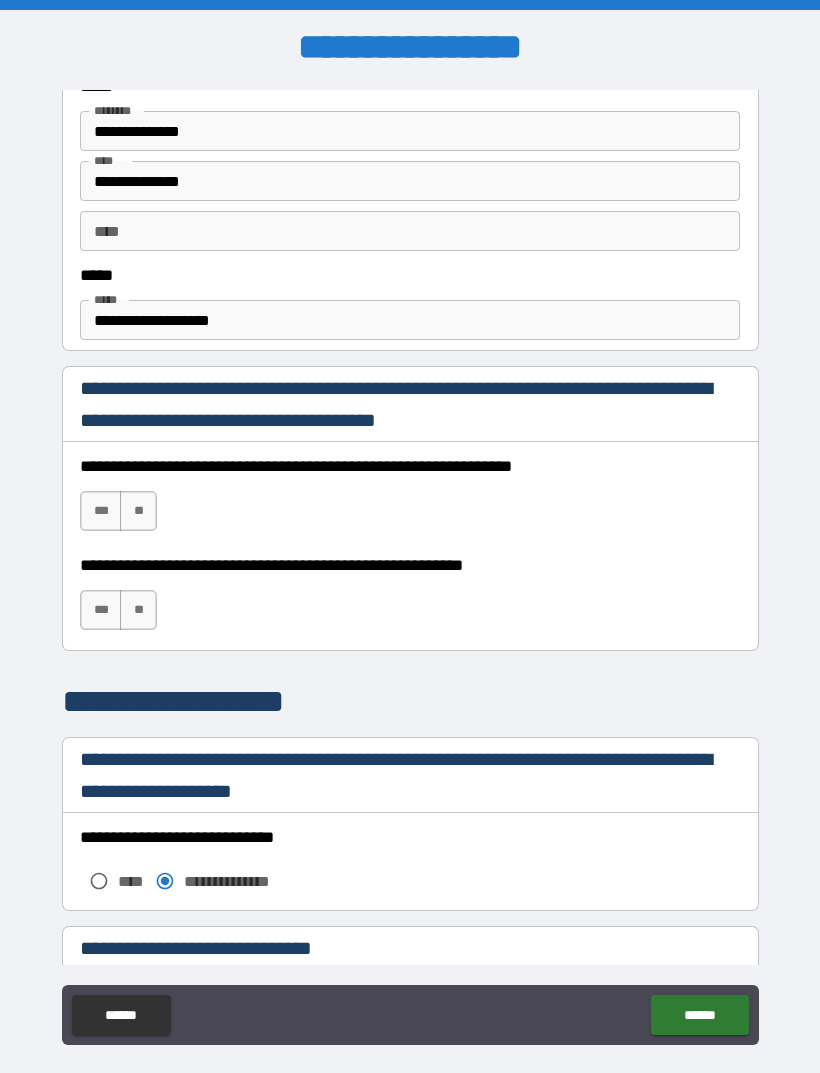 scroll, scrollTop: 1082, scrollLeft: 0, axis: vertical 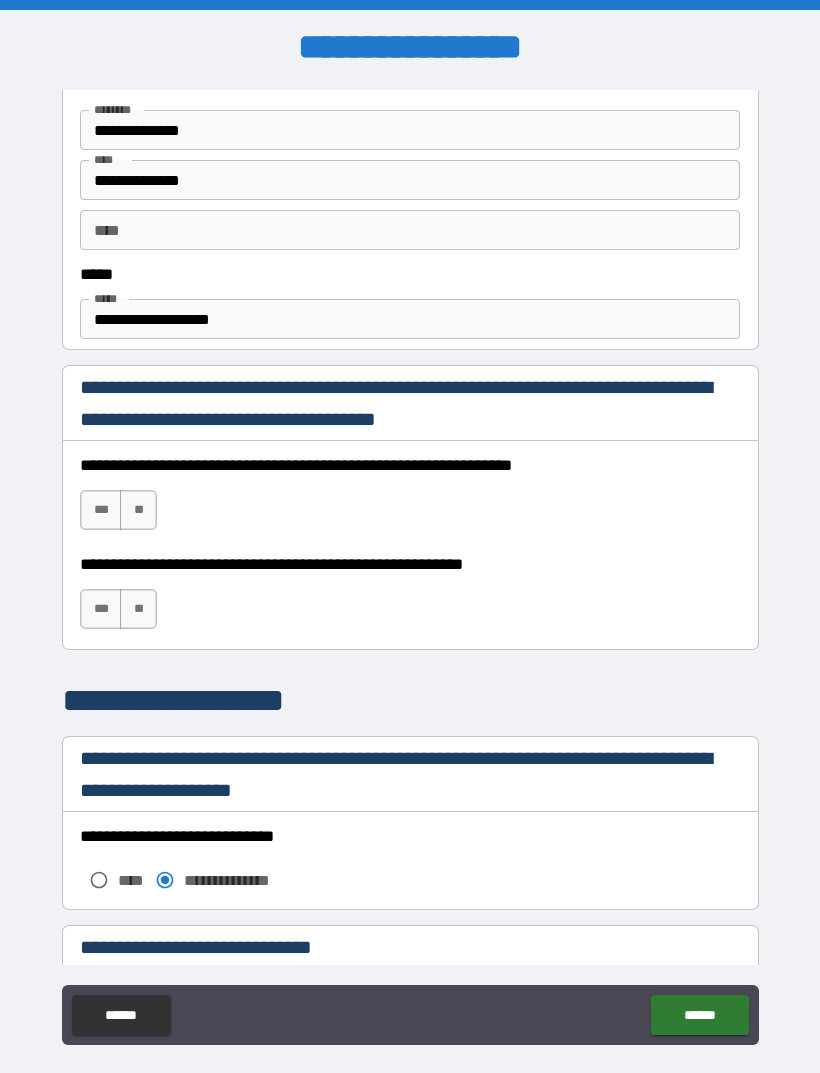 click on "***" at bounding box center (101, 510) 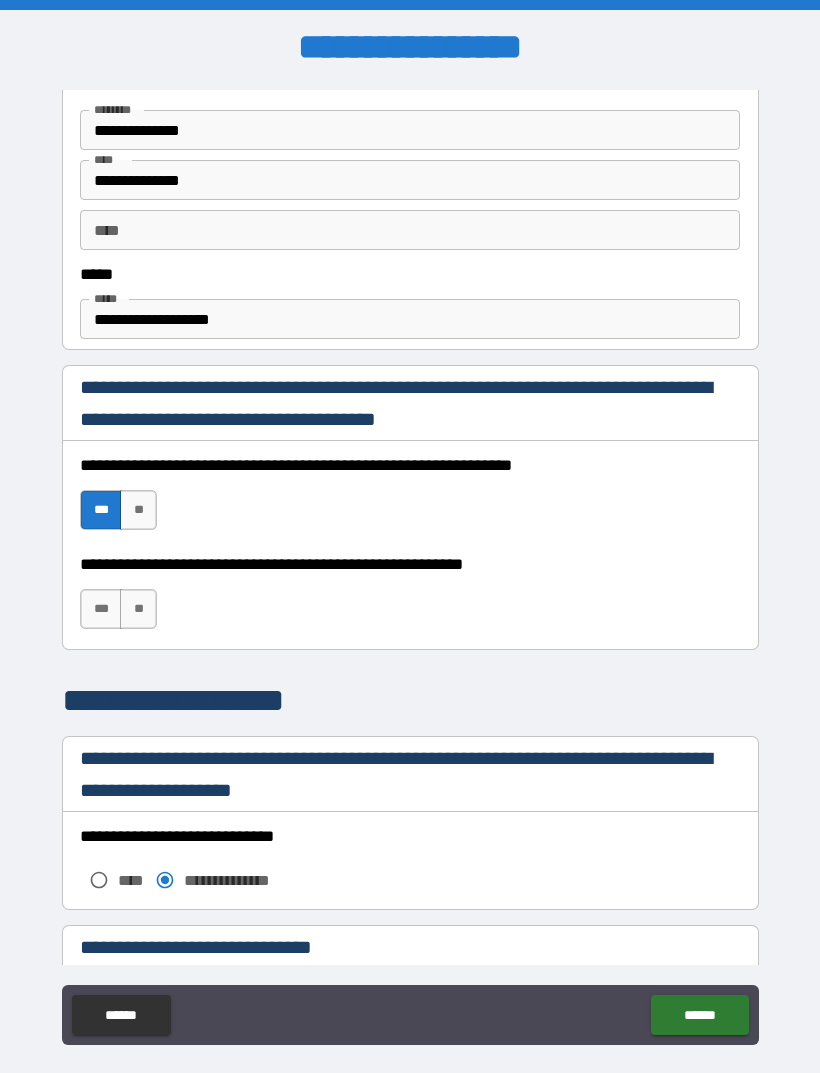 click on "***" at bounding box center (101, 609) 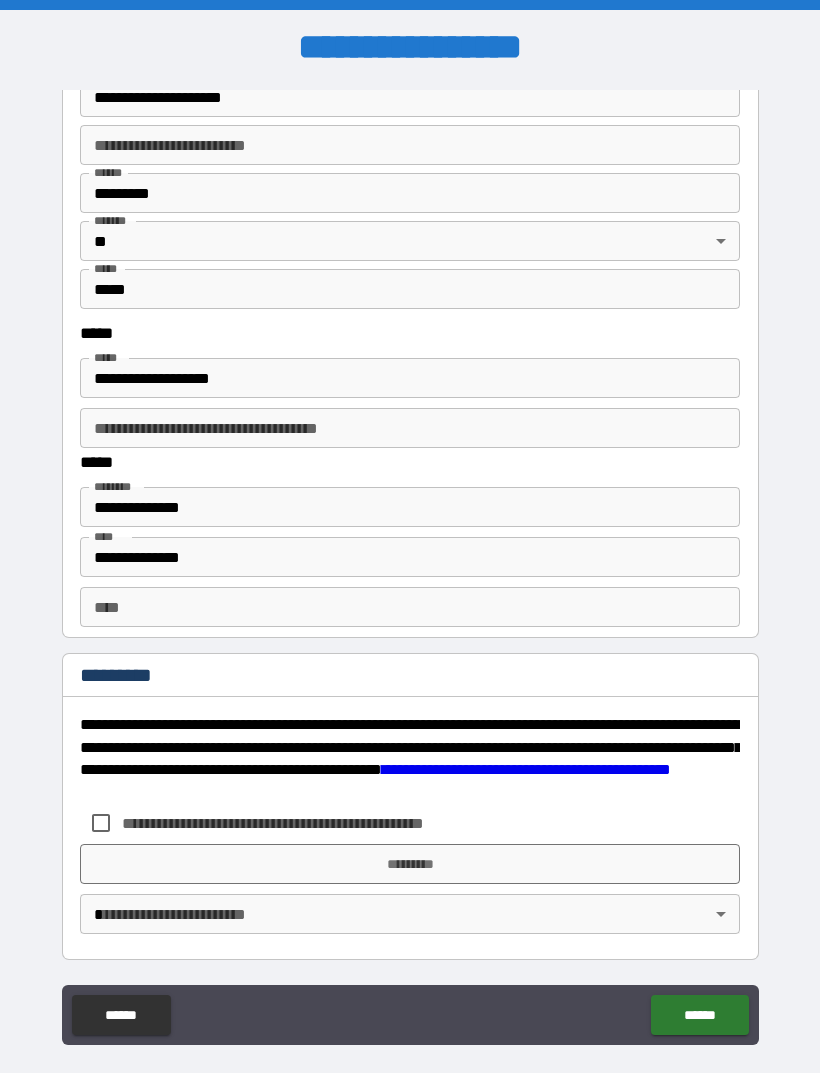 scroll, scrollTop: 2471, scrollLeft: 0, axis: vertical 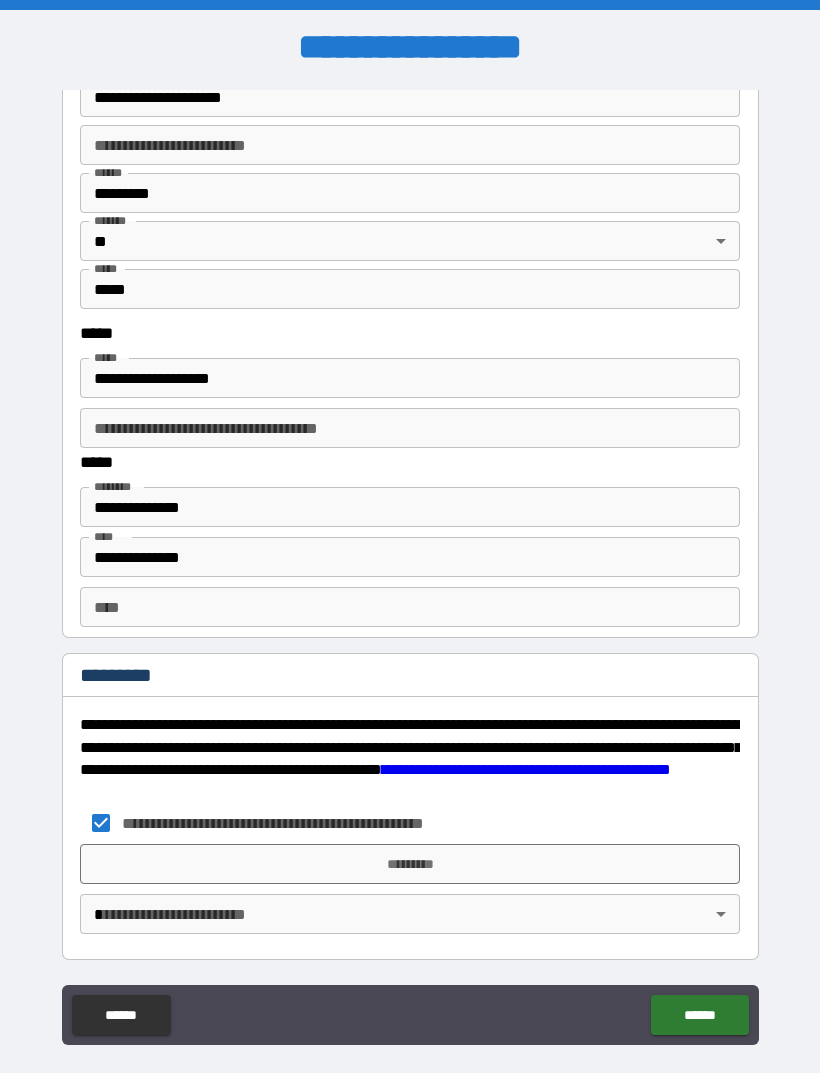 click on "**********" at bounding box center (410, 568) 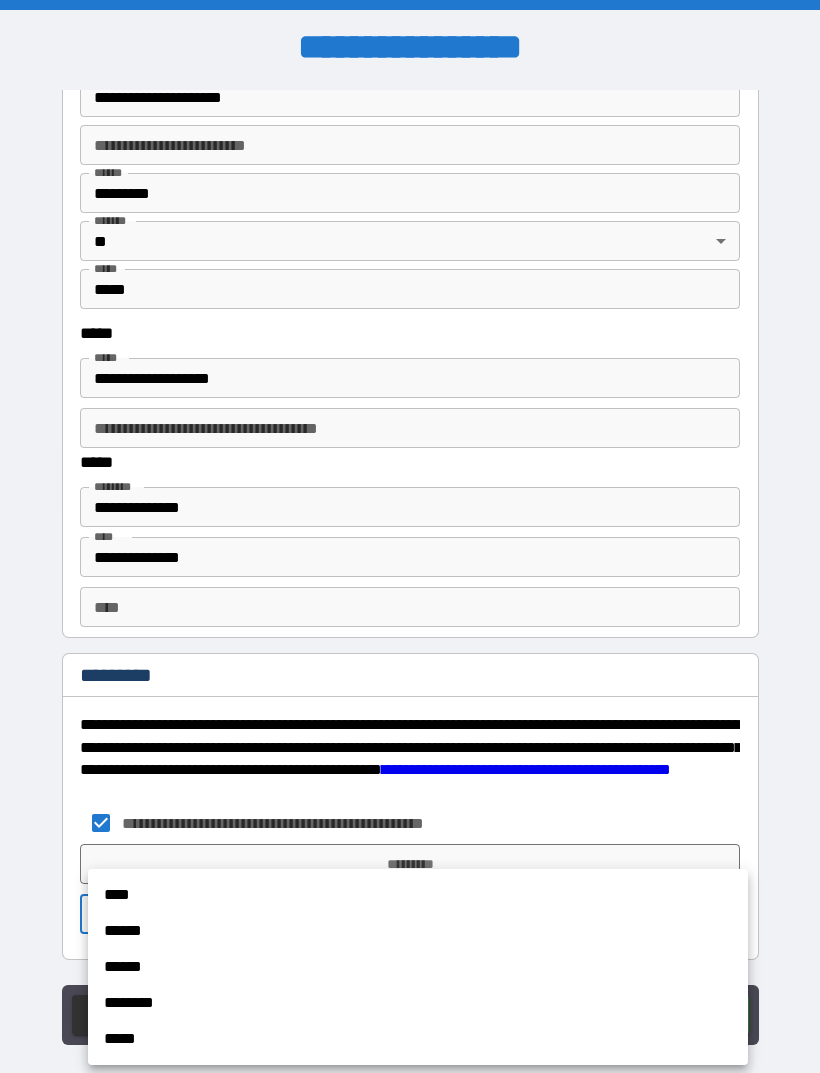 click on "******" at bounding box center [418, 931] 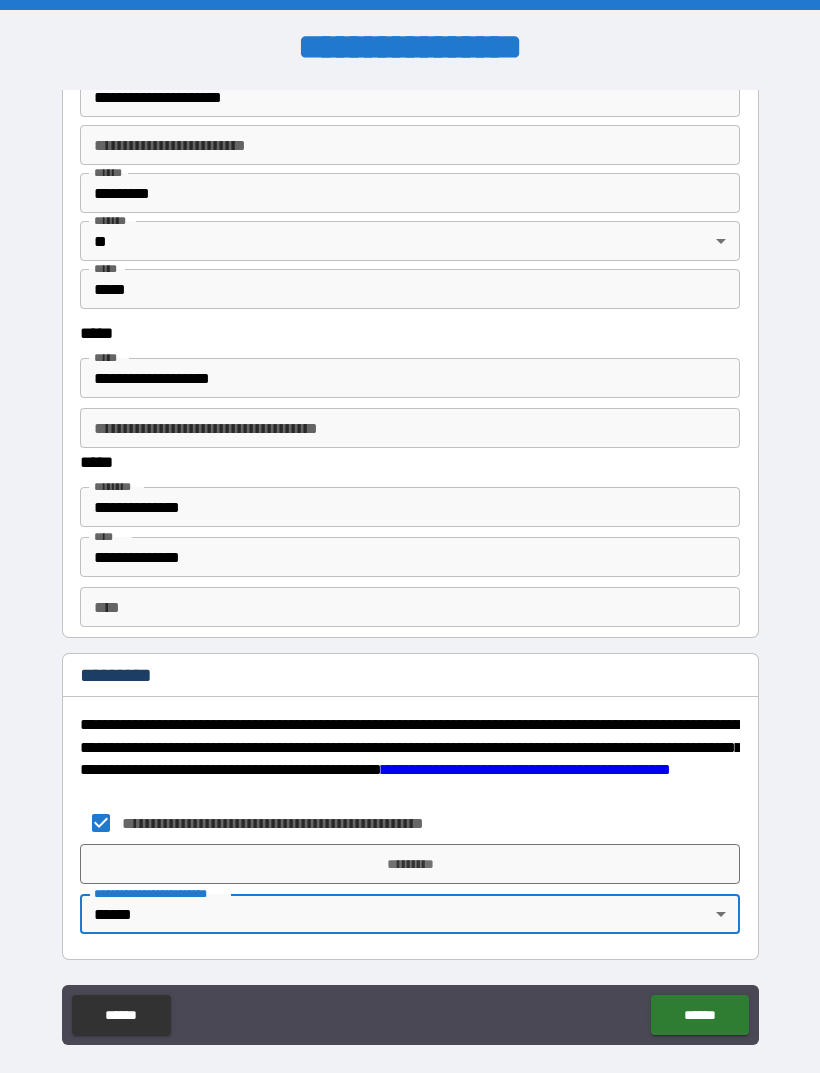 type on "*" 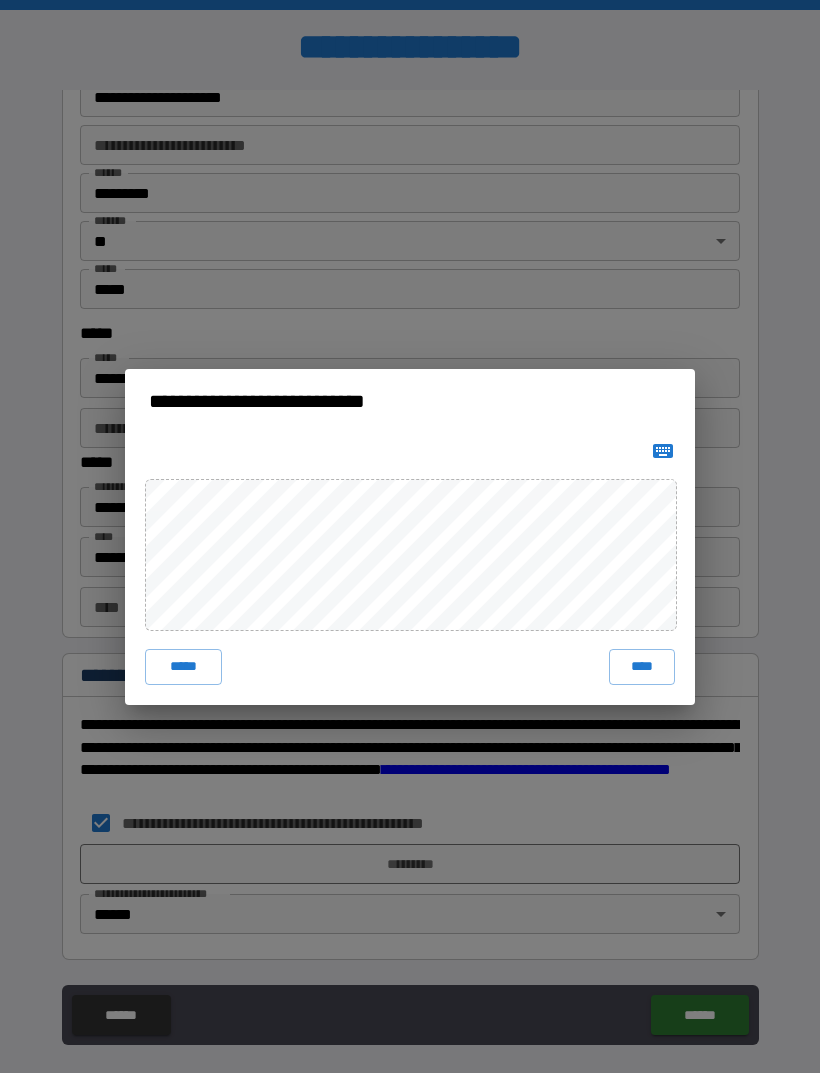click on "****" at bounding box center [642, 667] 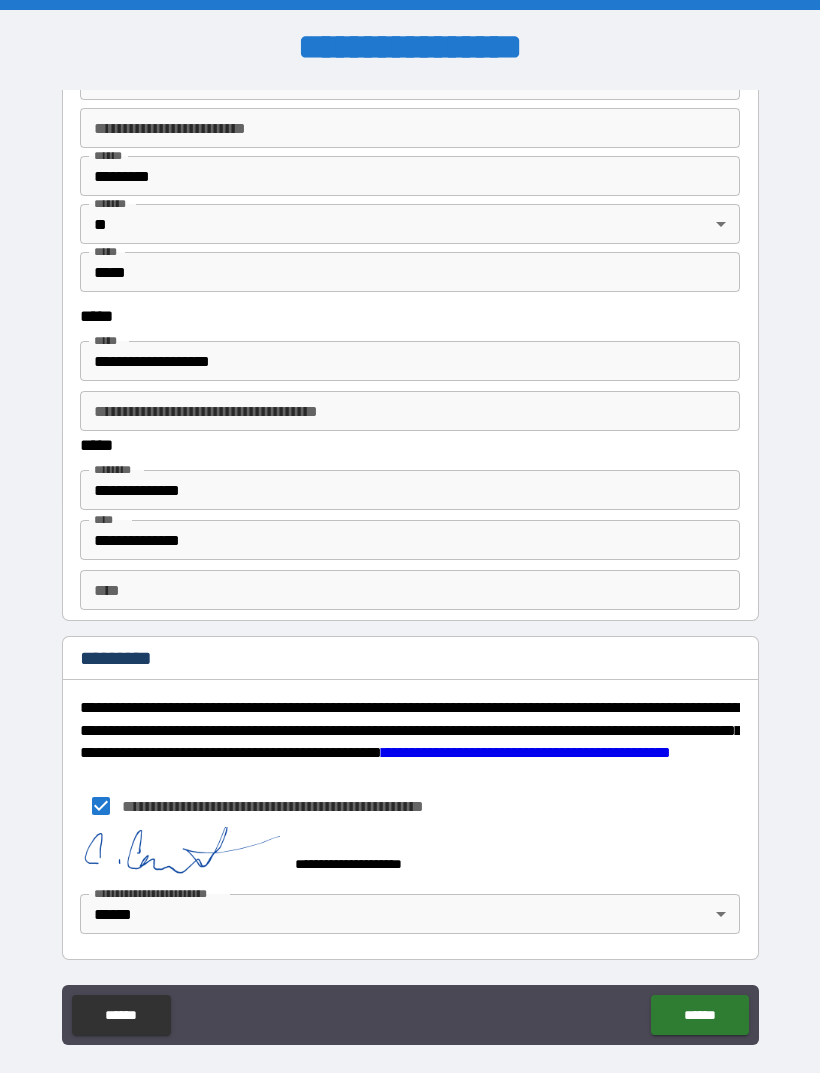scroll, scrollTop: 2488, scrollLeft: 0, axis: vertical 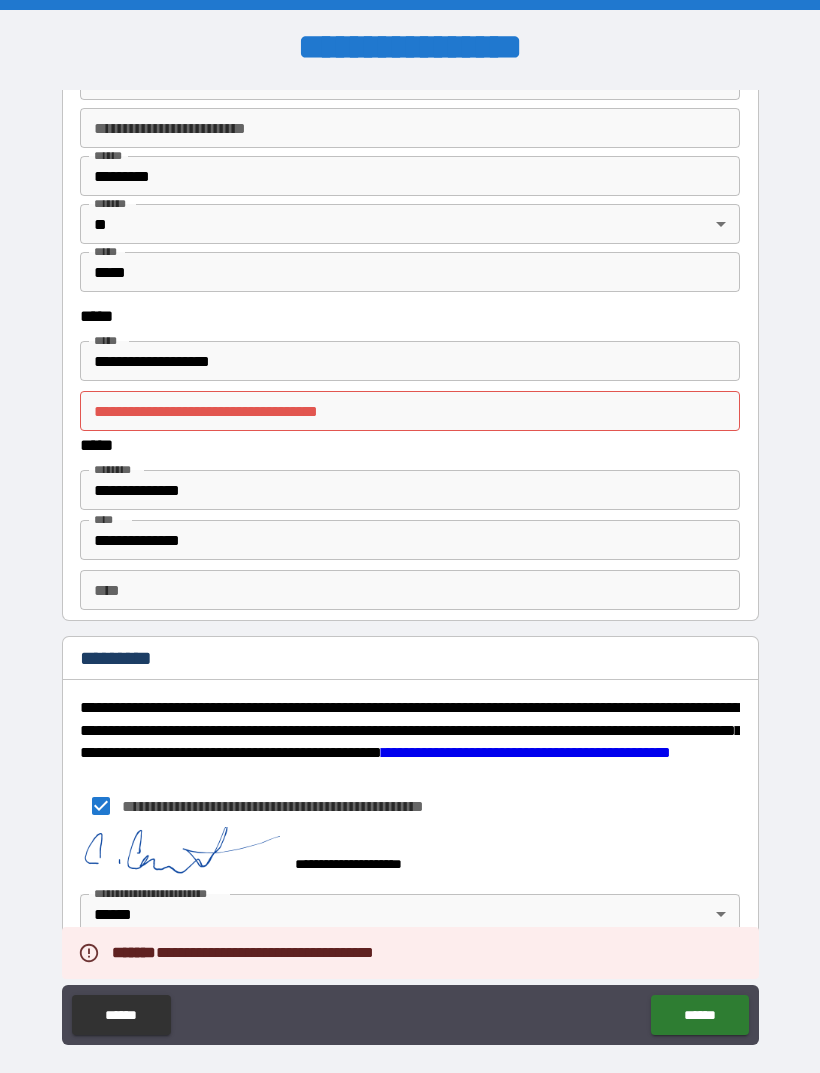 click on "**********" at bounding box center [410, 411] 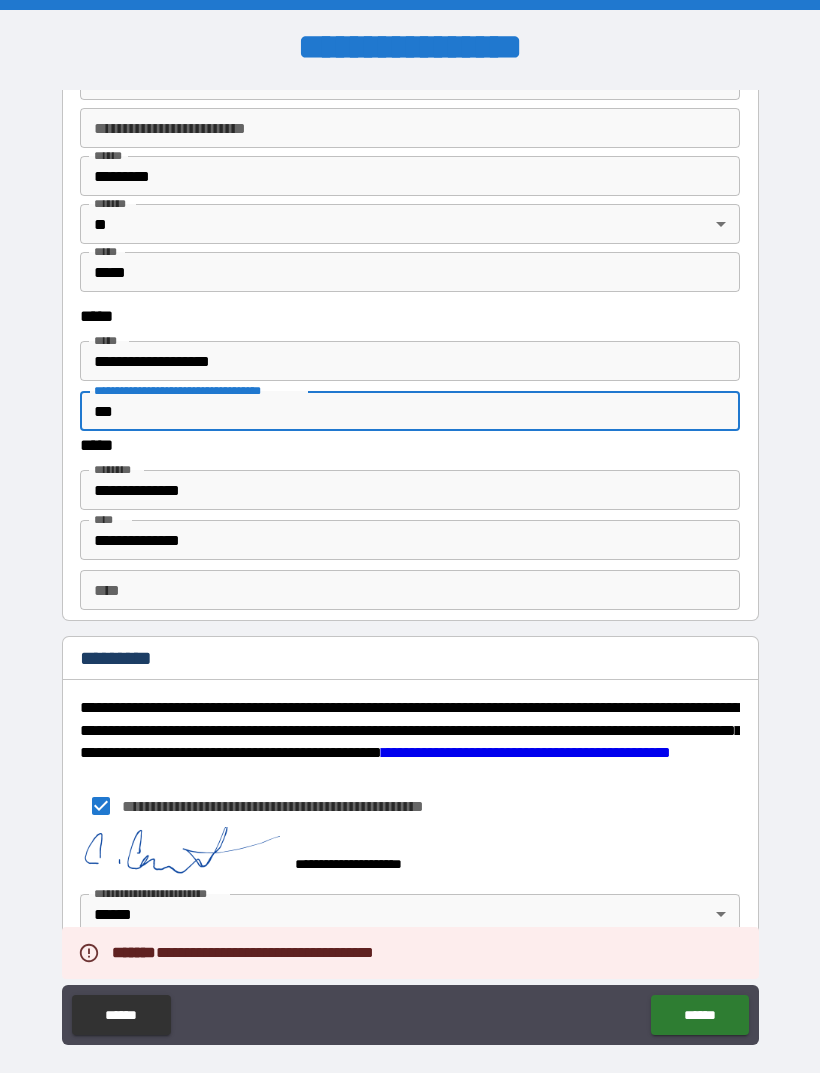 type on "****" 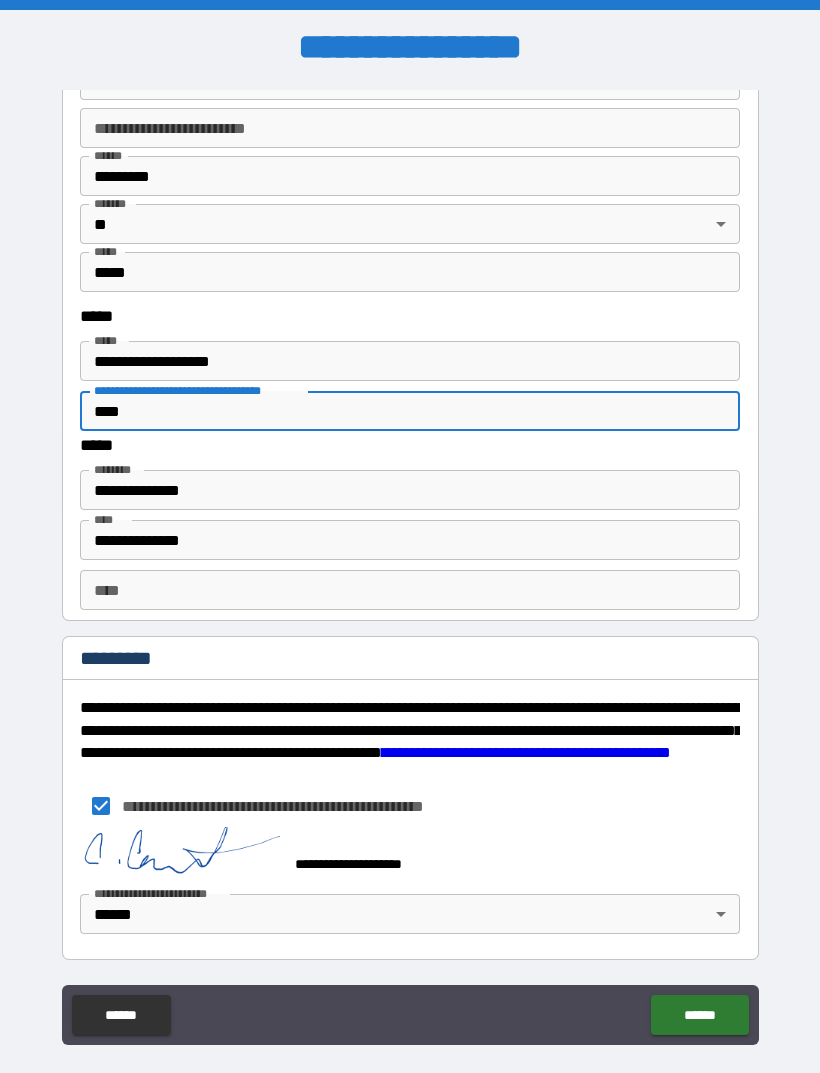 click on "******" at bounding box center [699, 1015] 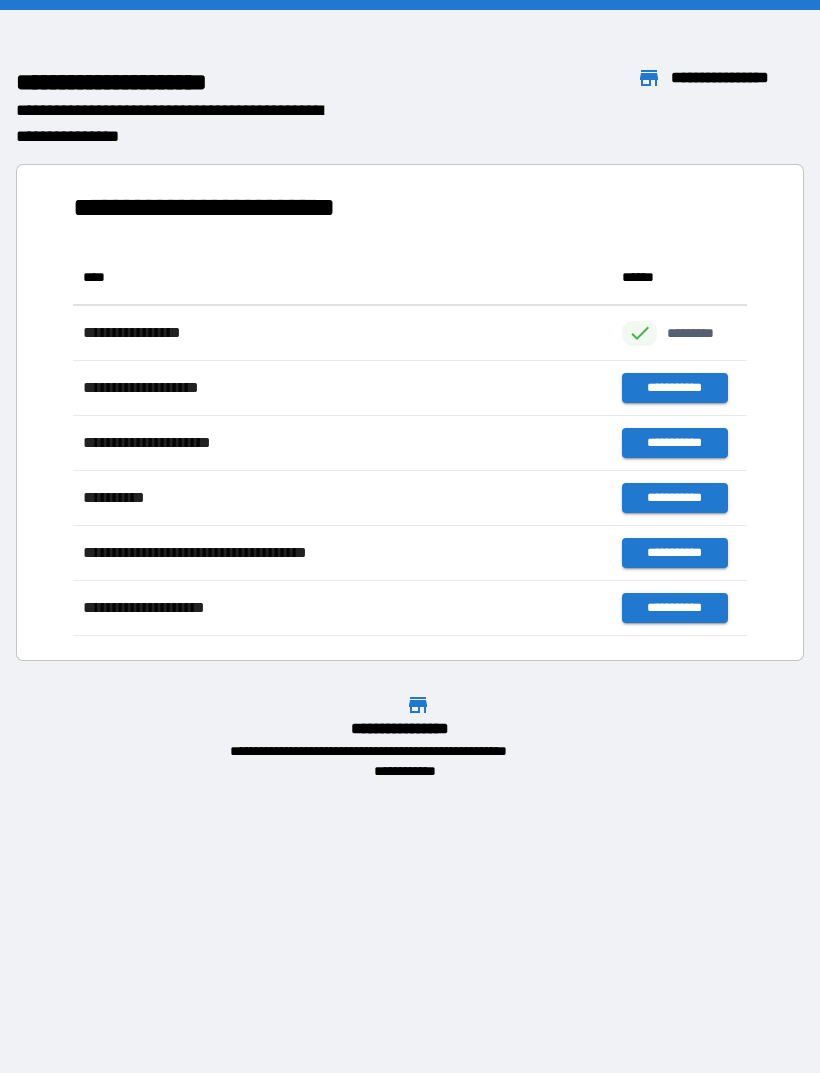 scroll, scrollTop: 386, scrollLeft: 674, axis: both 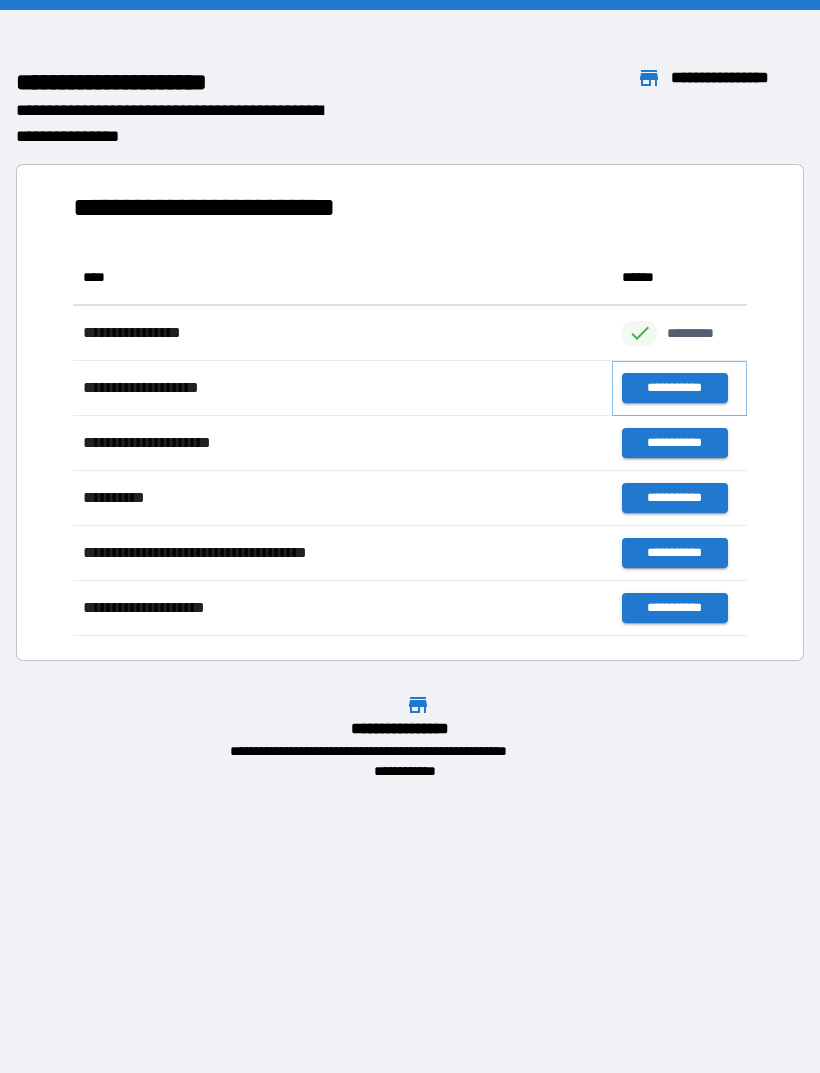 click on "**********" at bounding box center [674, 388] 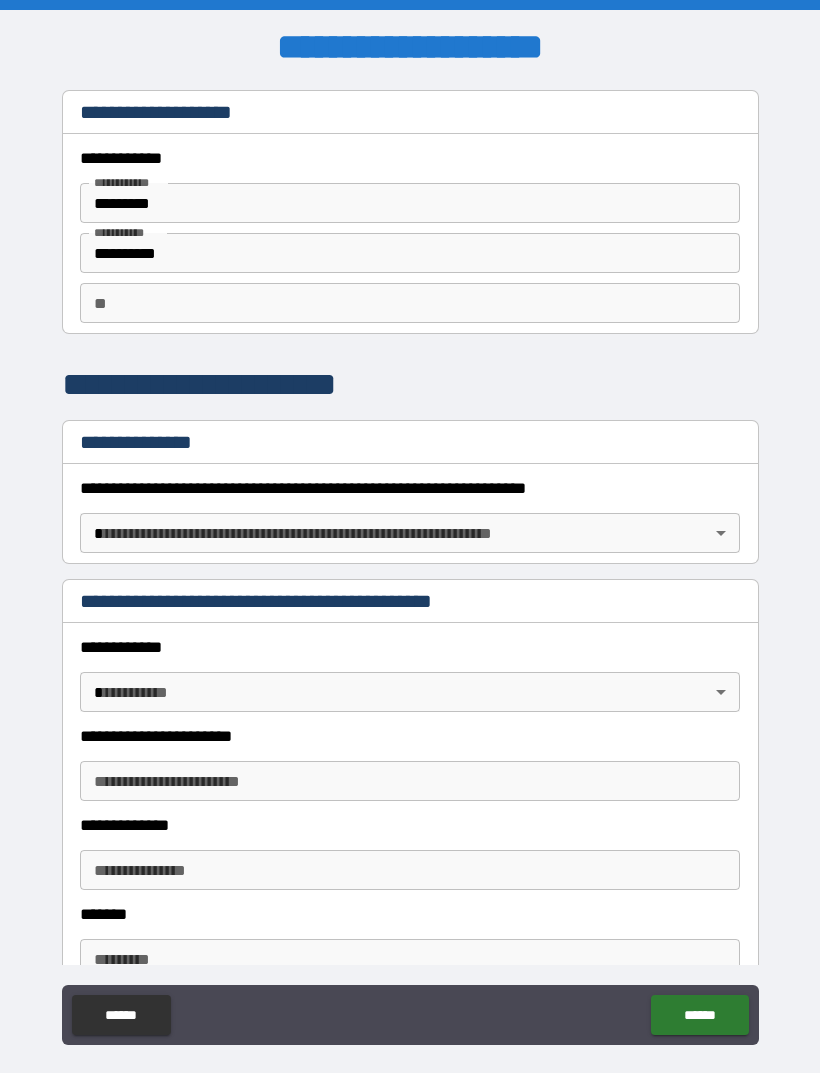 click on "**********" at bounding box center [410, 568] 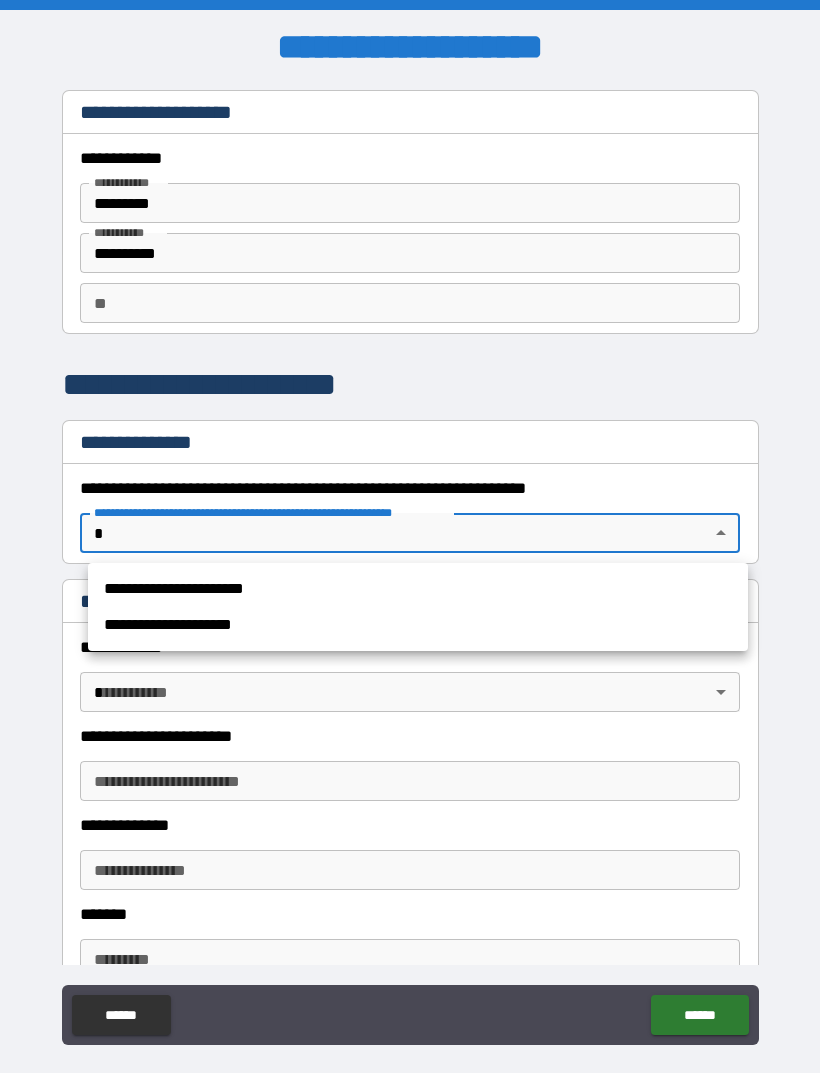 click on "**********" at bounding box center (418, 589) 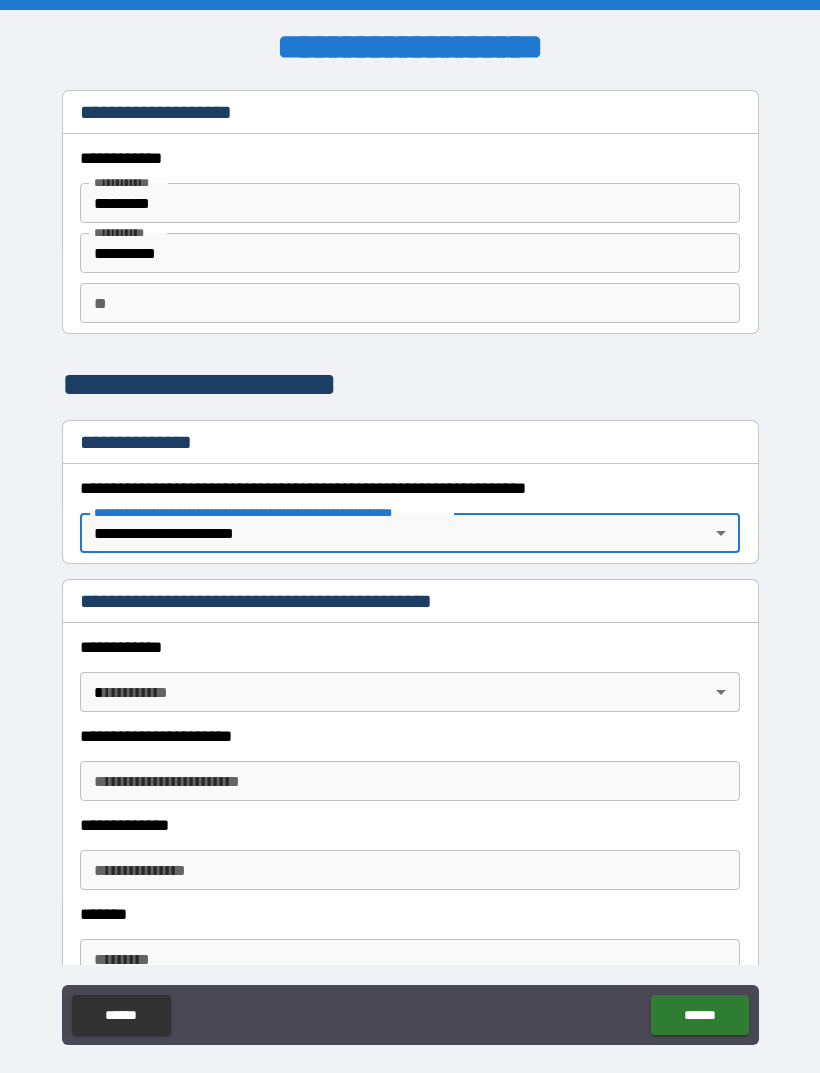 type on "*" 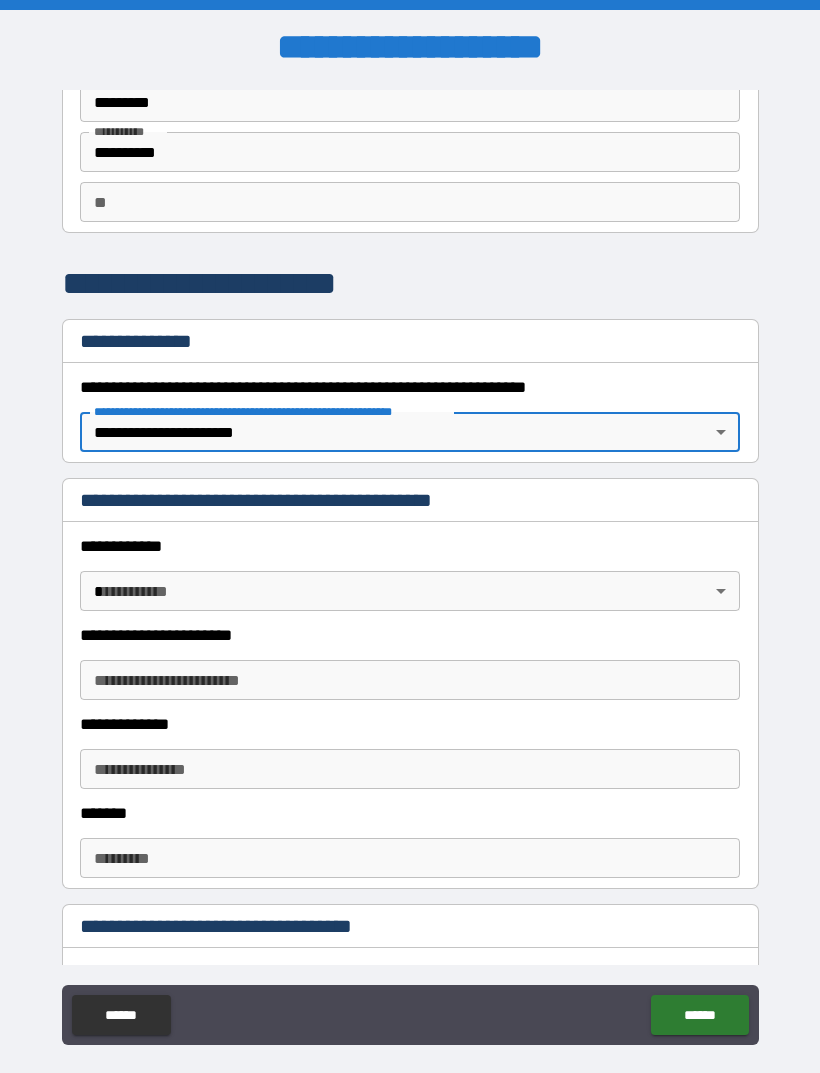 scroll, scrollTop: 107, scrollLeft: 0, axis: vertical 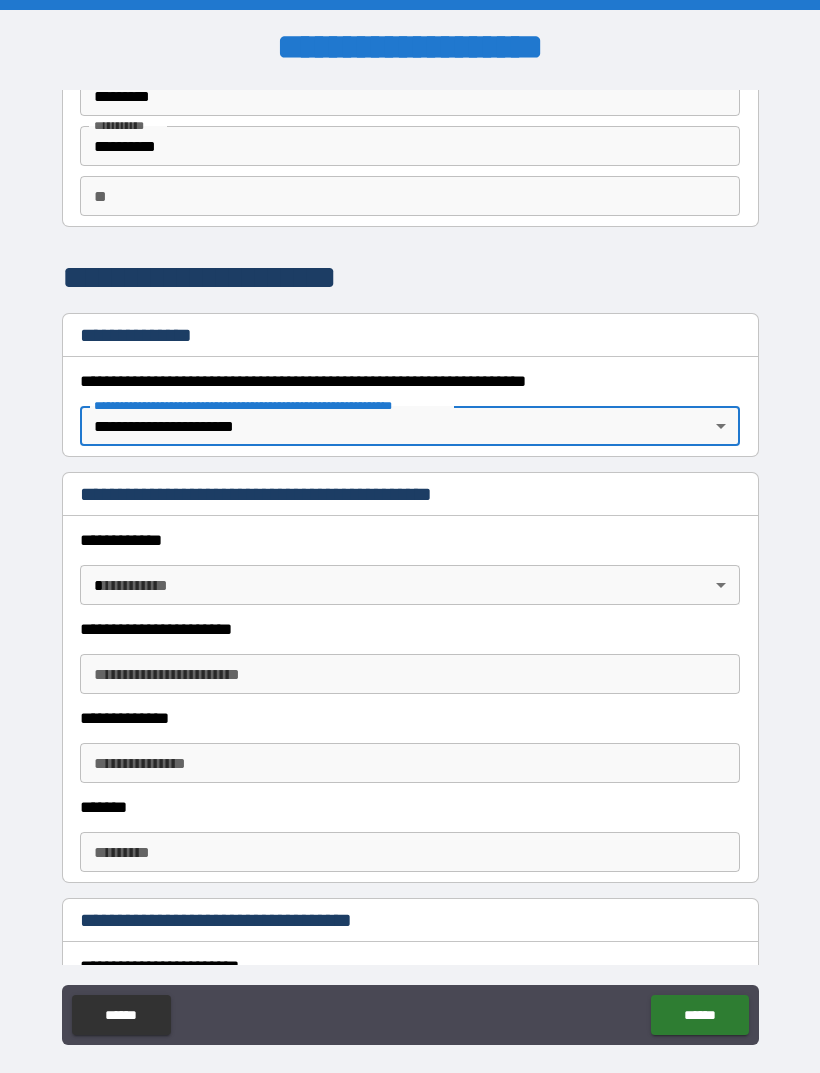 click on "**********" at bounding box center [410, 568] 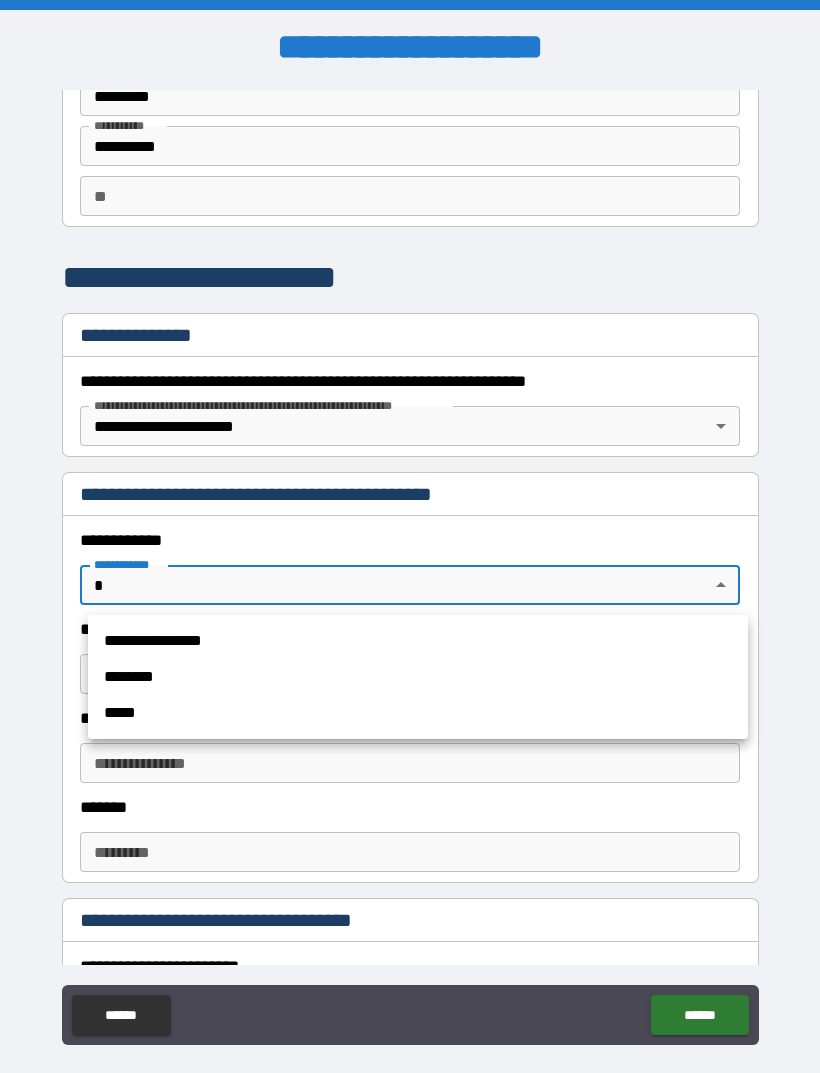 click on "**********" at bounding box center (418, 641) 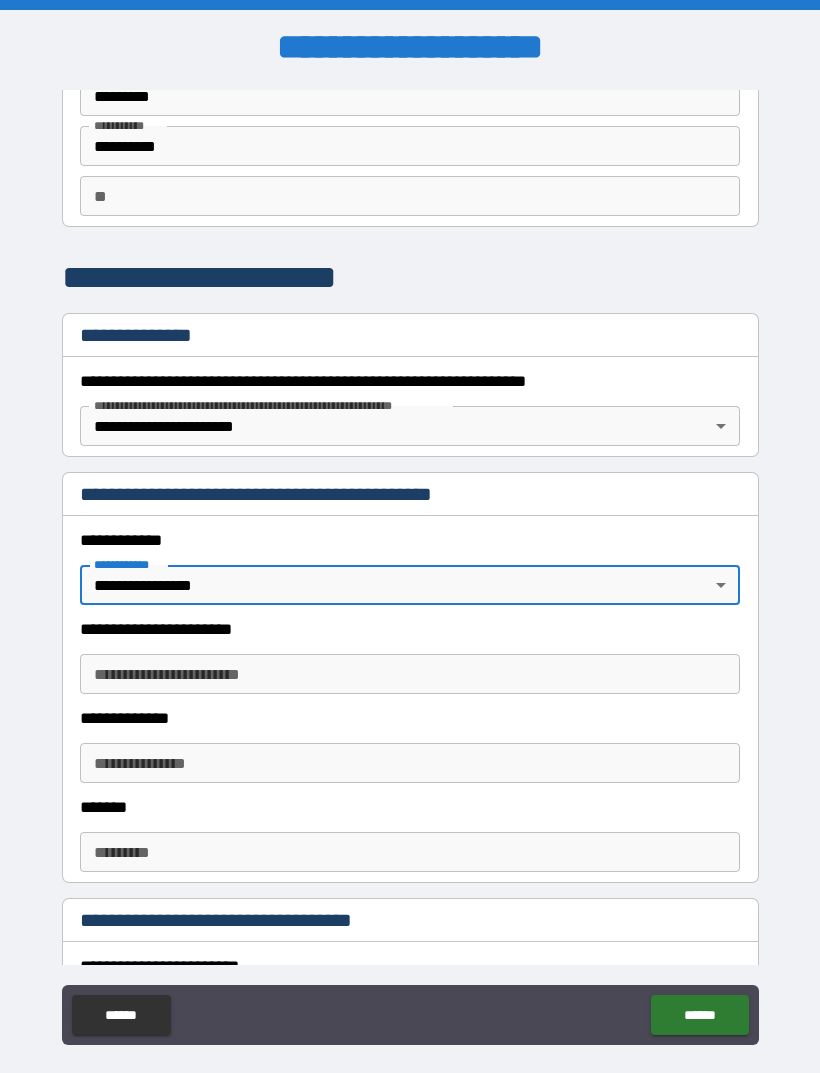 click on "**********" at bounding box center (410, 674) 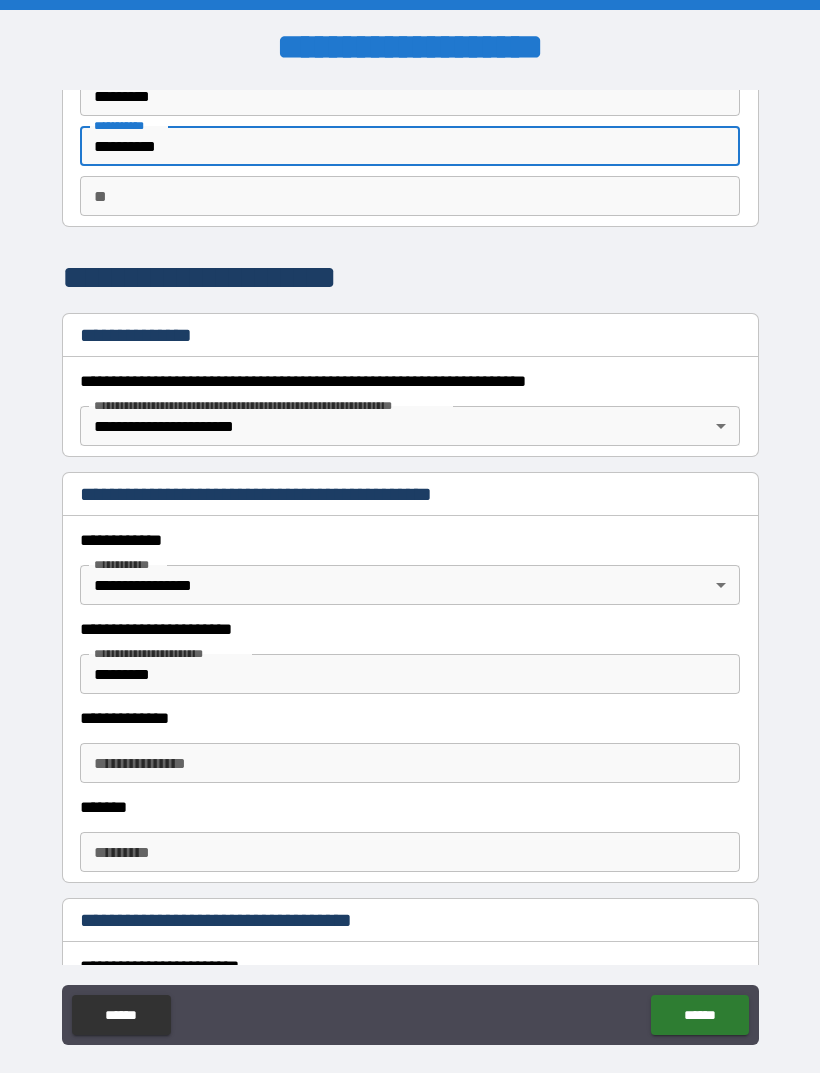 click on "*********" at bounding box center [410, 674] 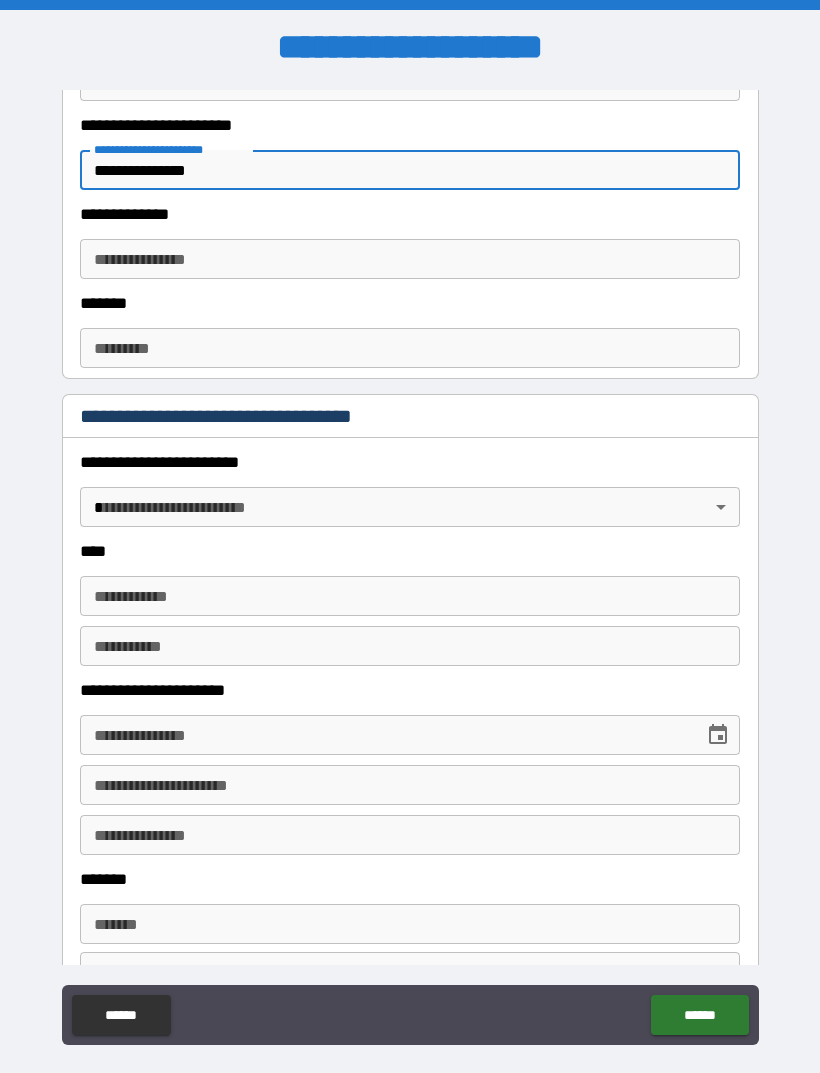 scroll, scrollTop: 613, scrollLeft: 0, axis: vertical 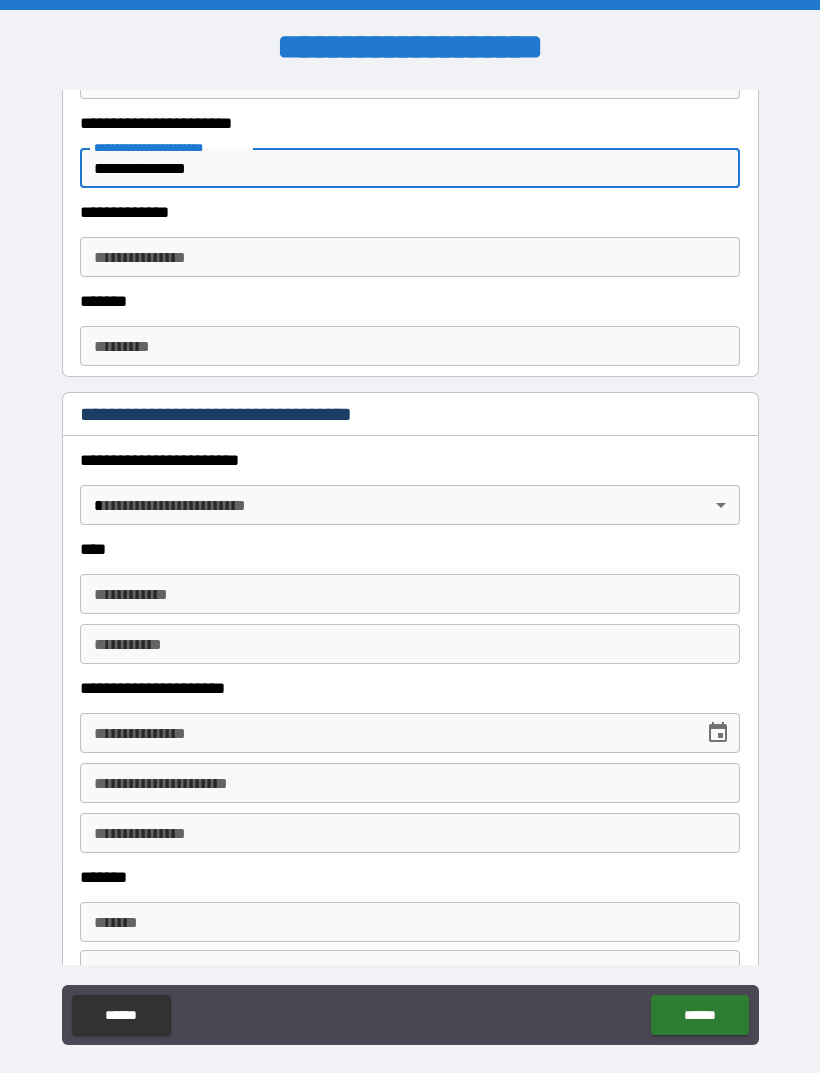 type on "**********" 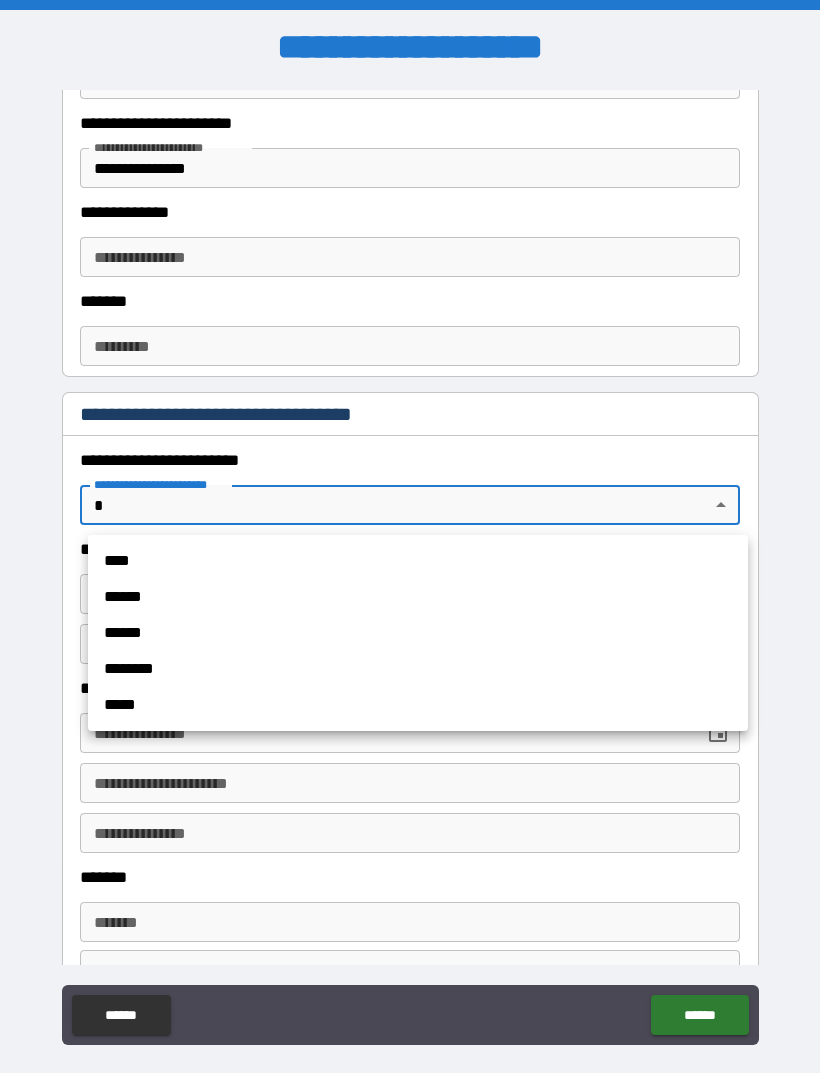 click on "******" at bounding box center (418, 597) 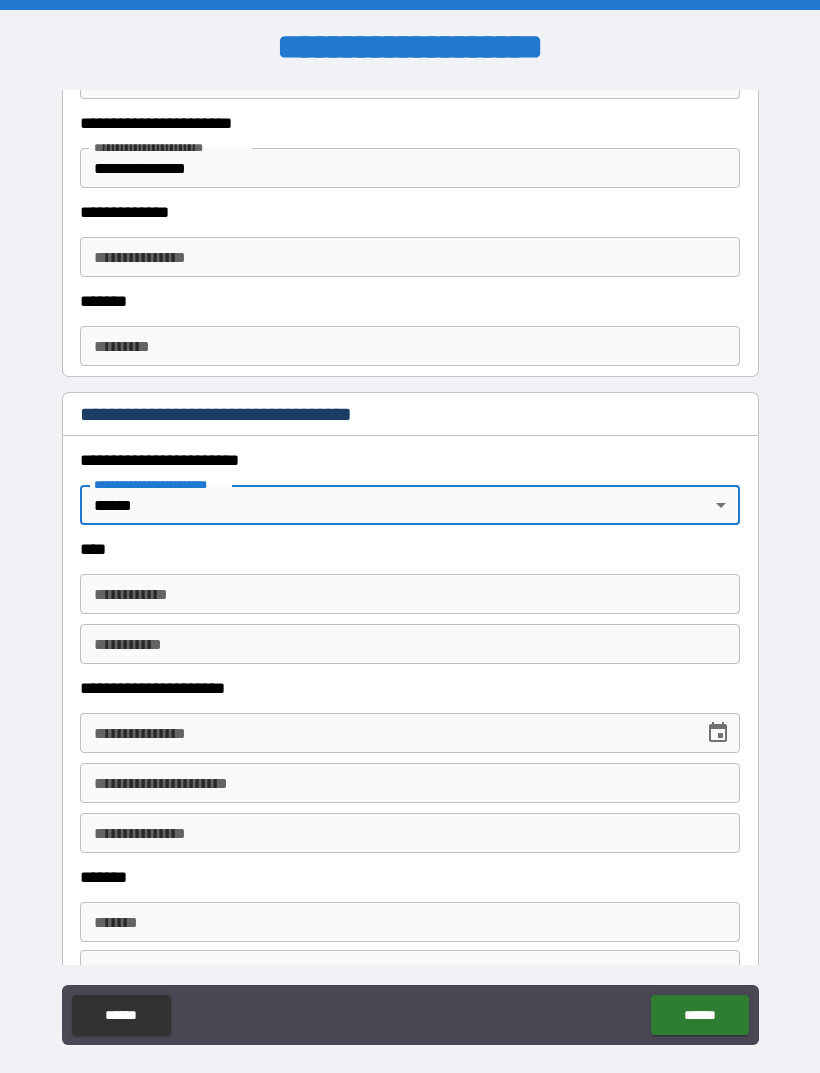 type on "*" 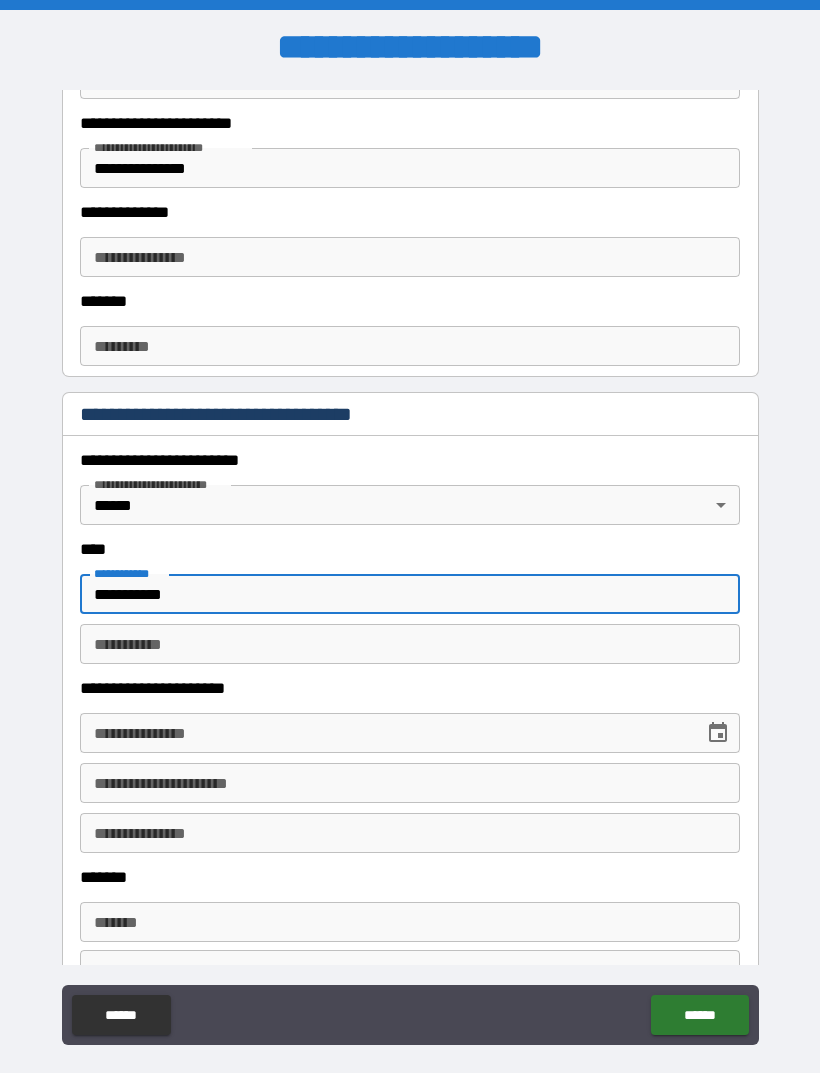 type on "**********" 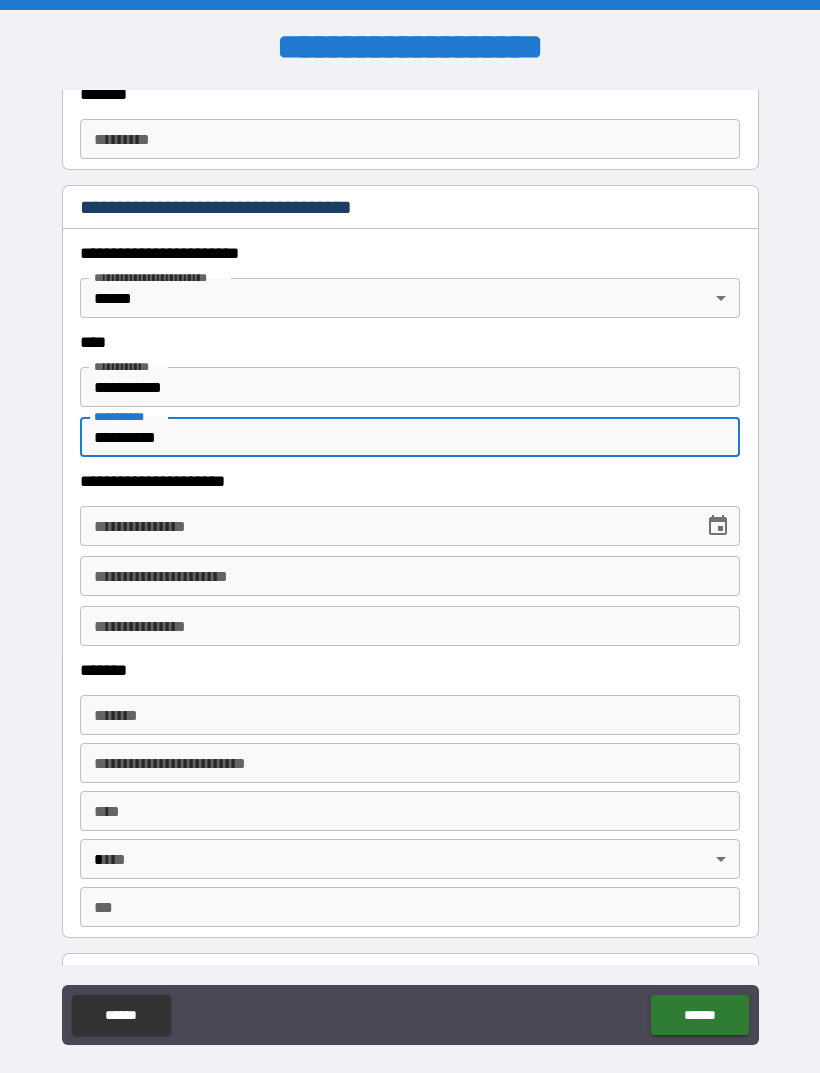 scroll, scrollTop: 822, scrollLeft: 0, axis: vertical 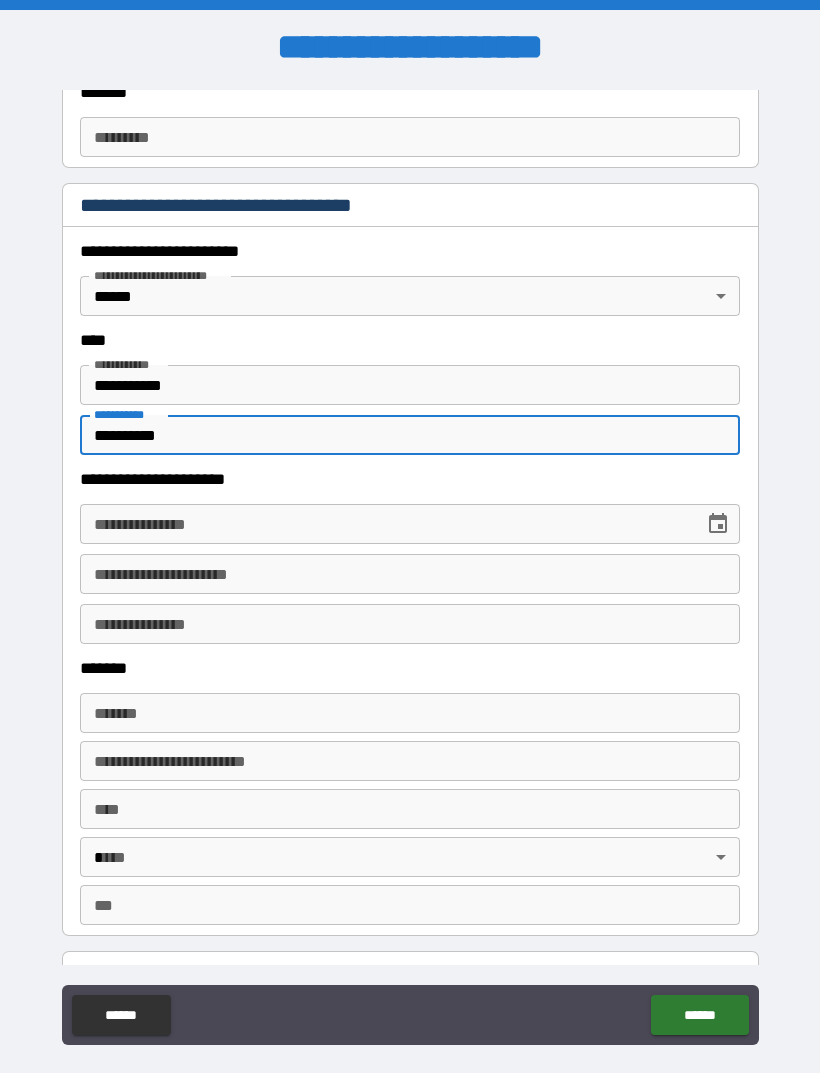 type on "**********" 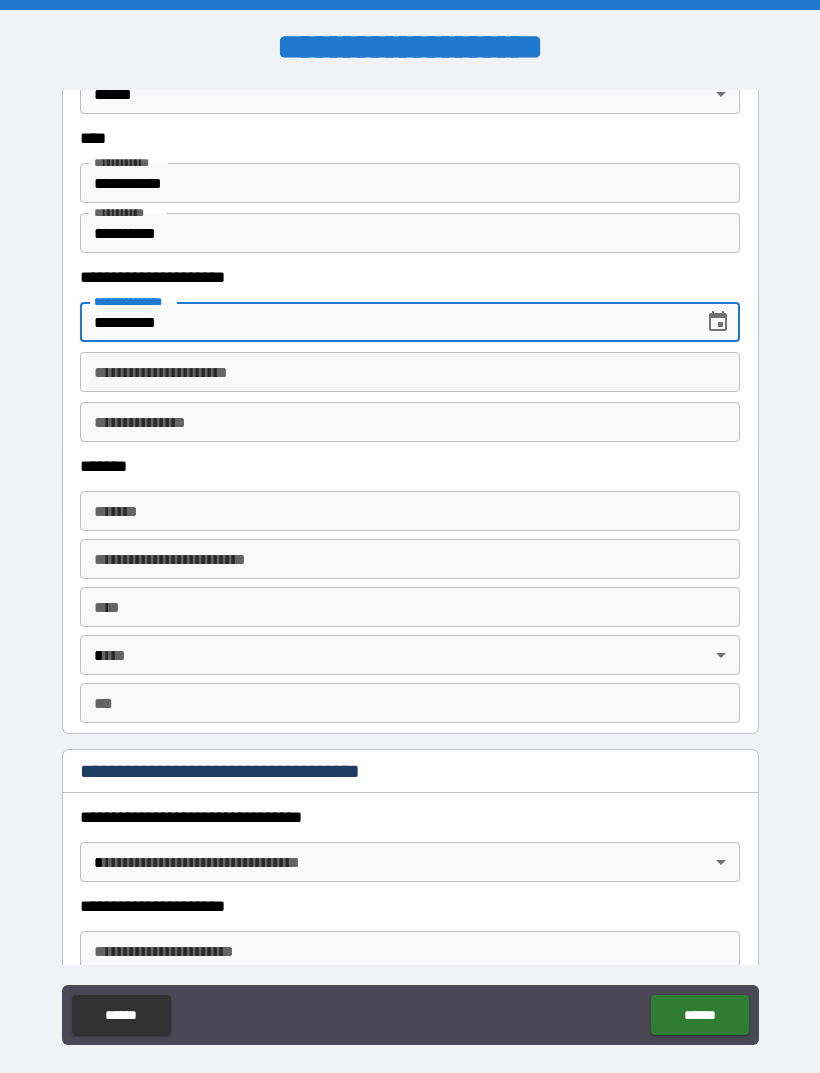 scroll, scrollTop: 1027, scrollLeft: 0, axis: vertical 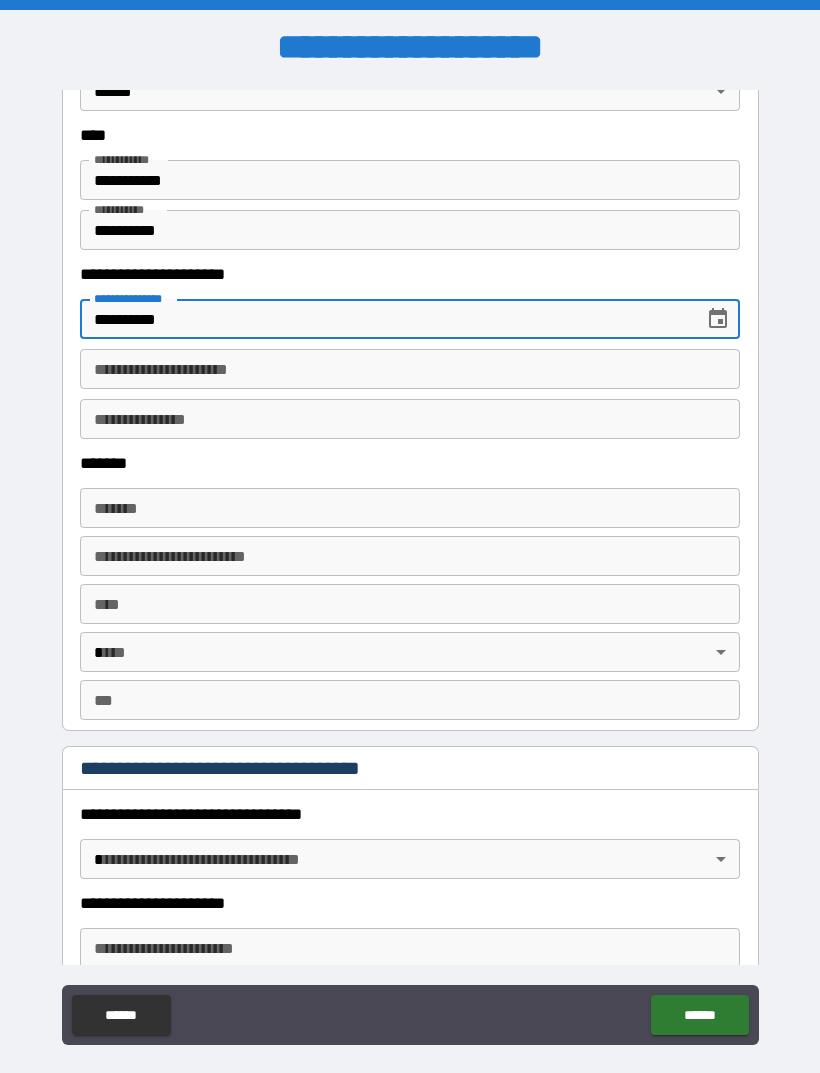 type on "**********" 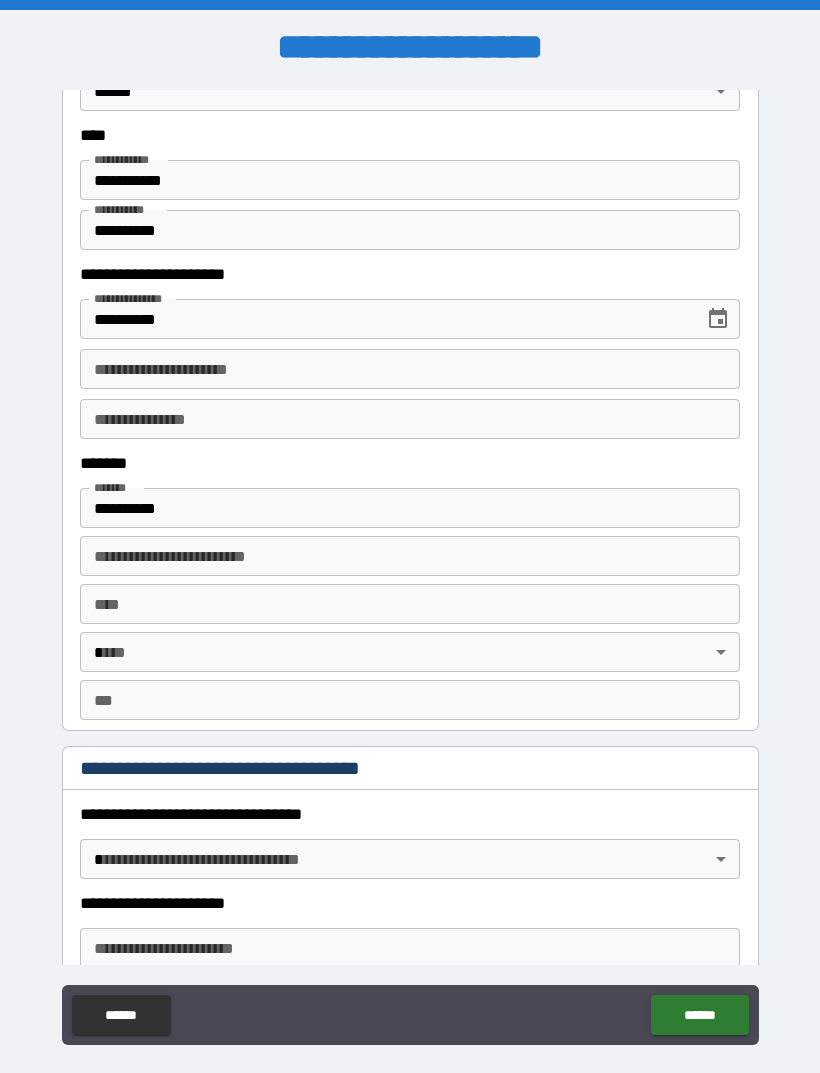 type on "**********" 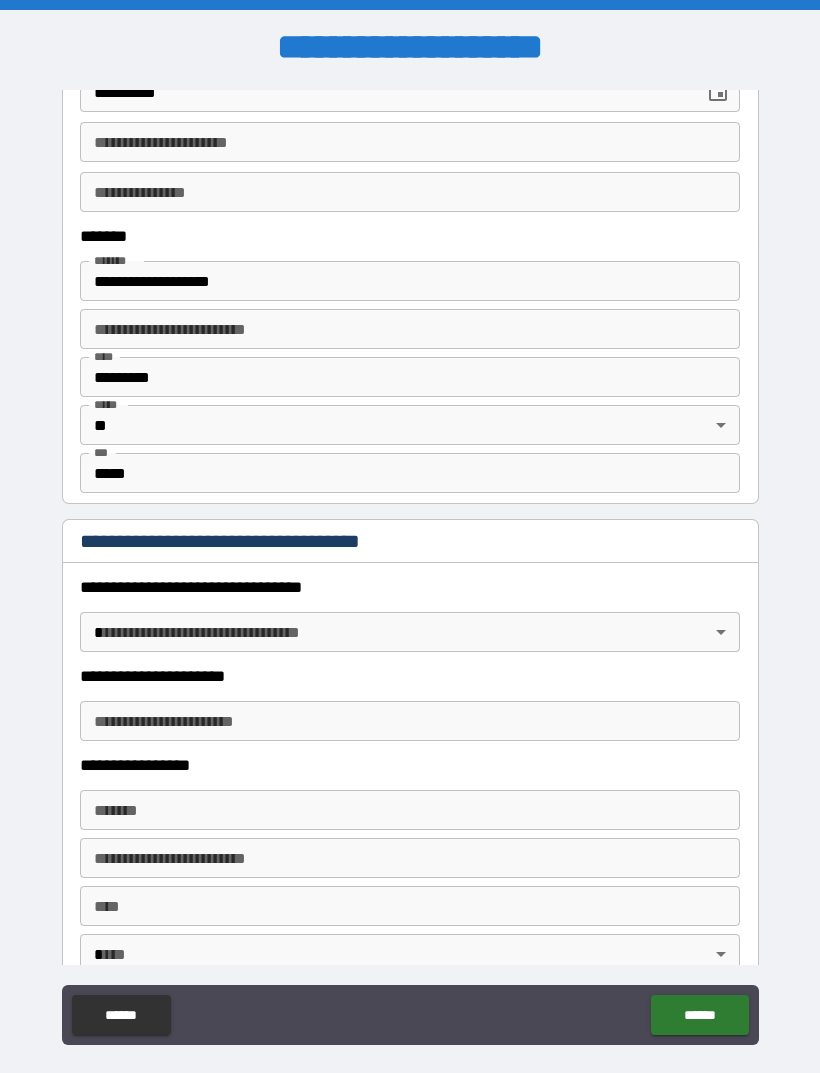 scroll, scrollTop: 1258, scrollLeft: 0, axis: vertical 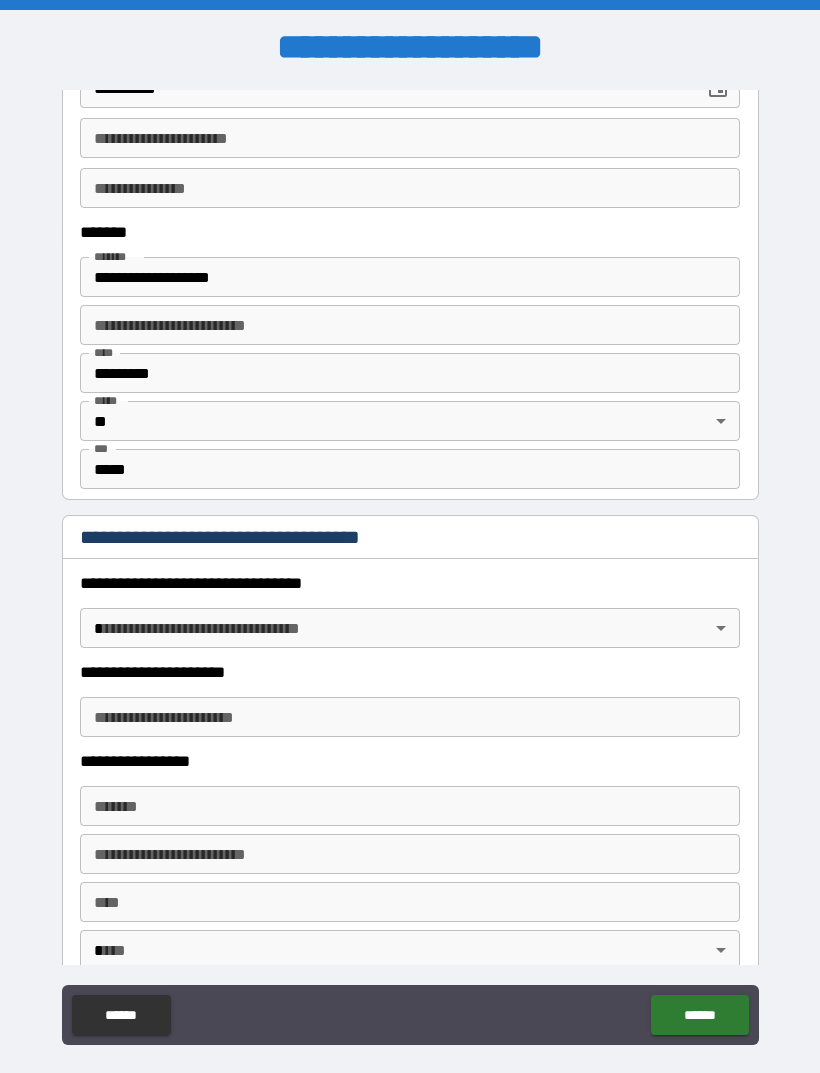 click on "**********" at bounding box center [410, 568] 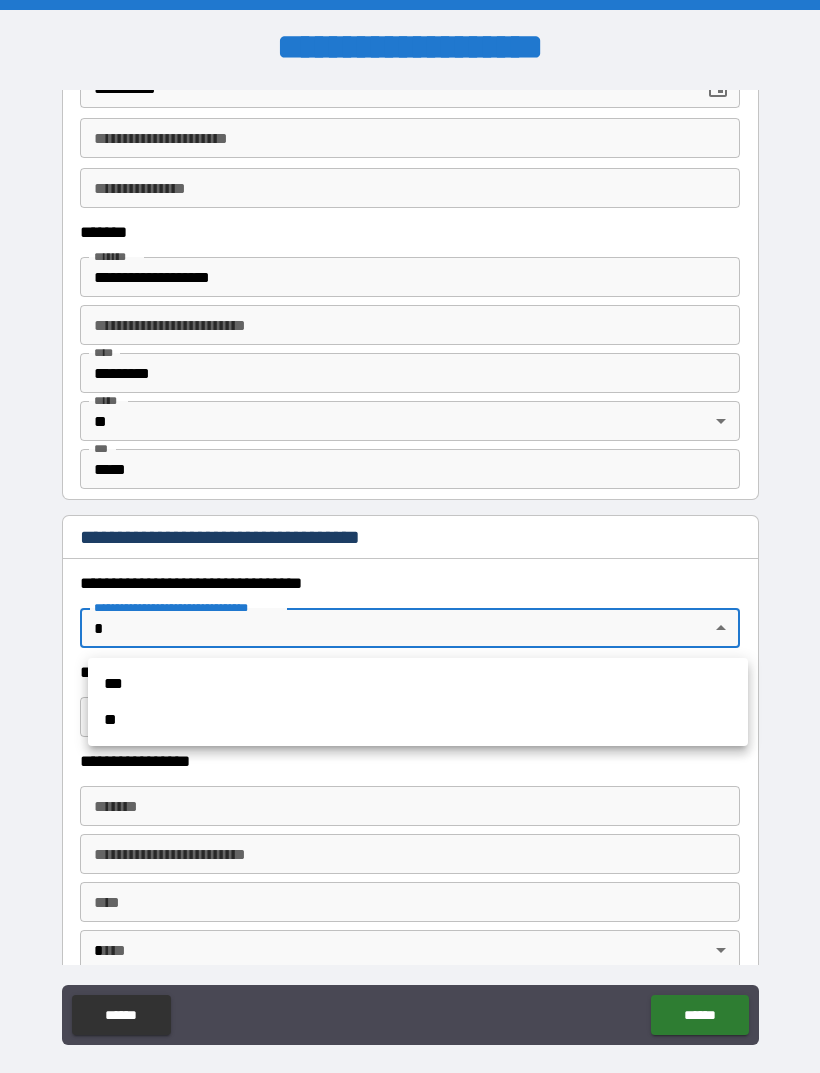 click on "***" at bounding box center (418, 684) 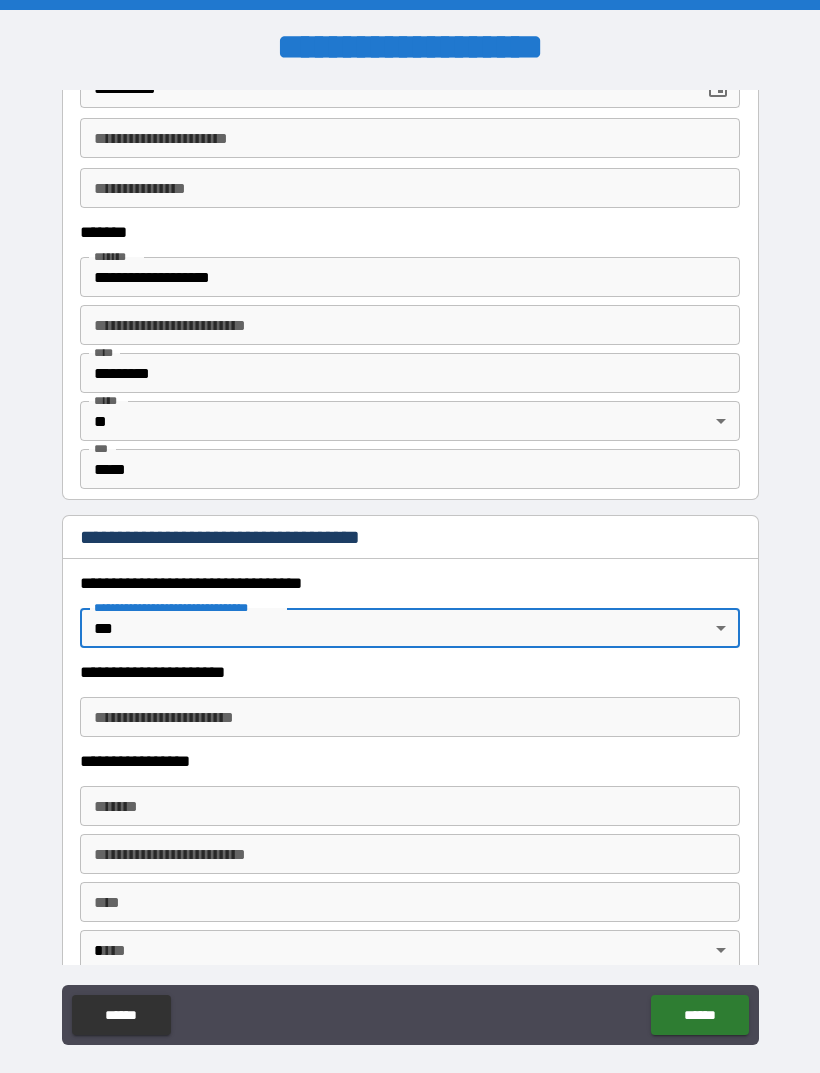 click on "**********" at bounding box center [410, 717] 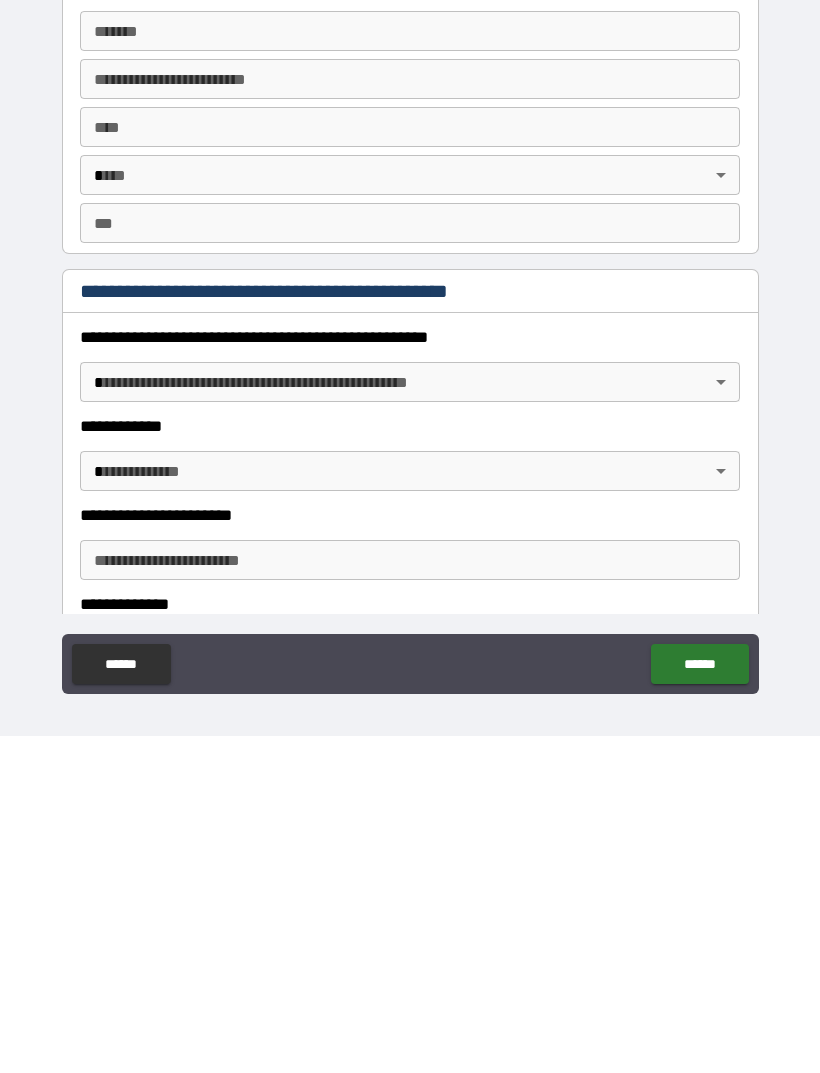 scroll, scrollTop: 1693, scrollLeft: 0, axis: vertical 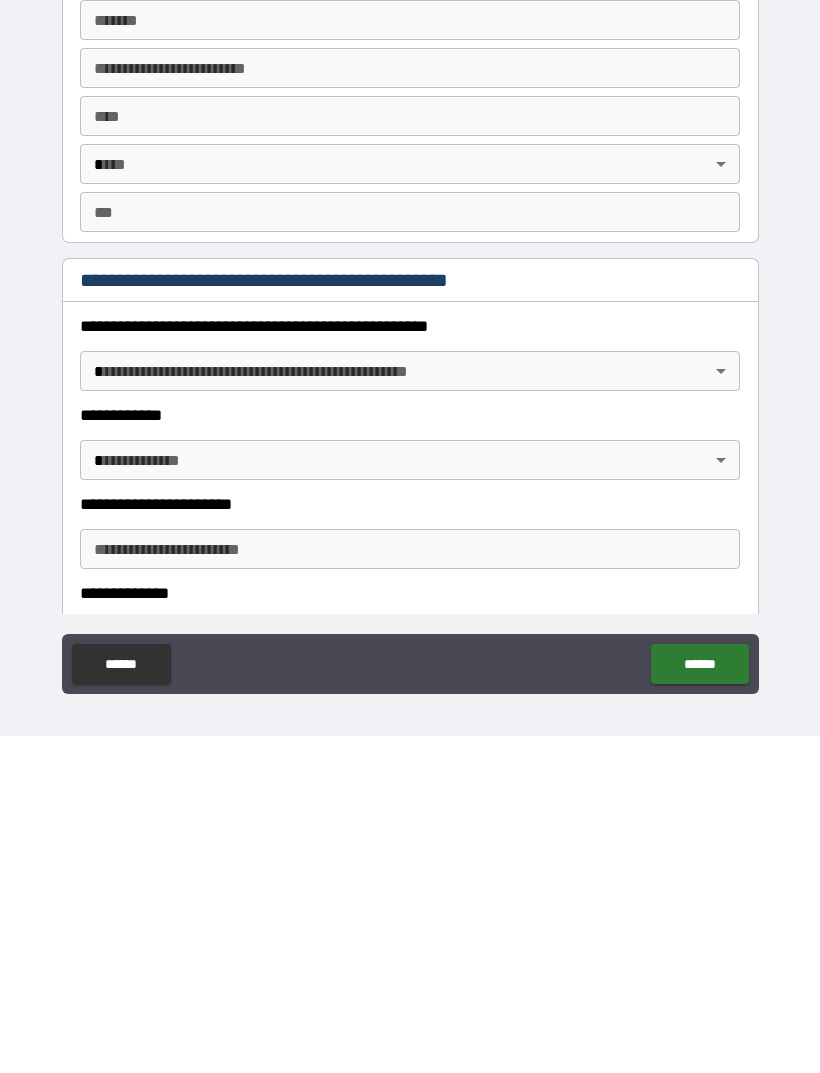 type on "*******" 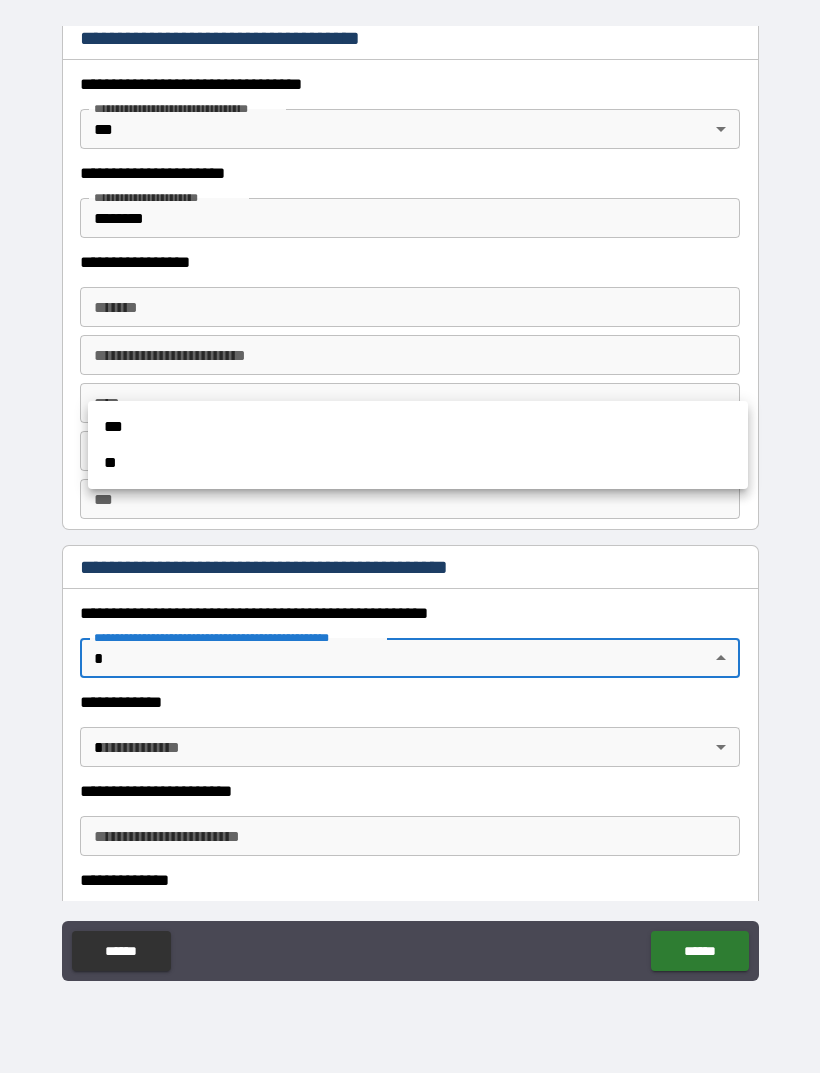 click on "**" at bounding box center [418, 463] 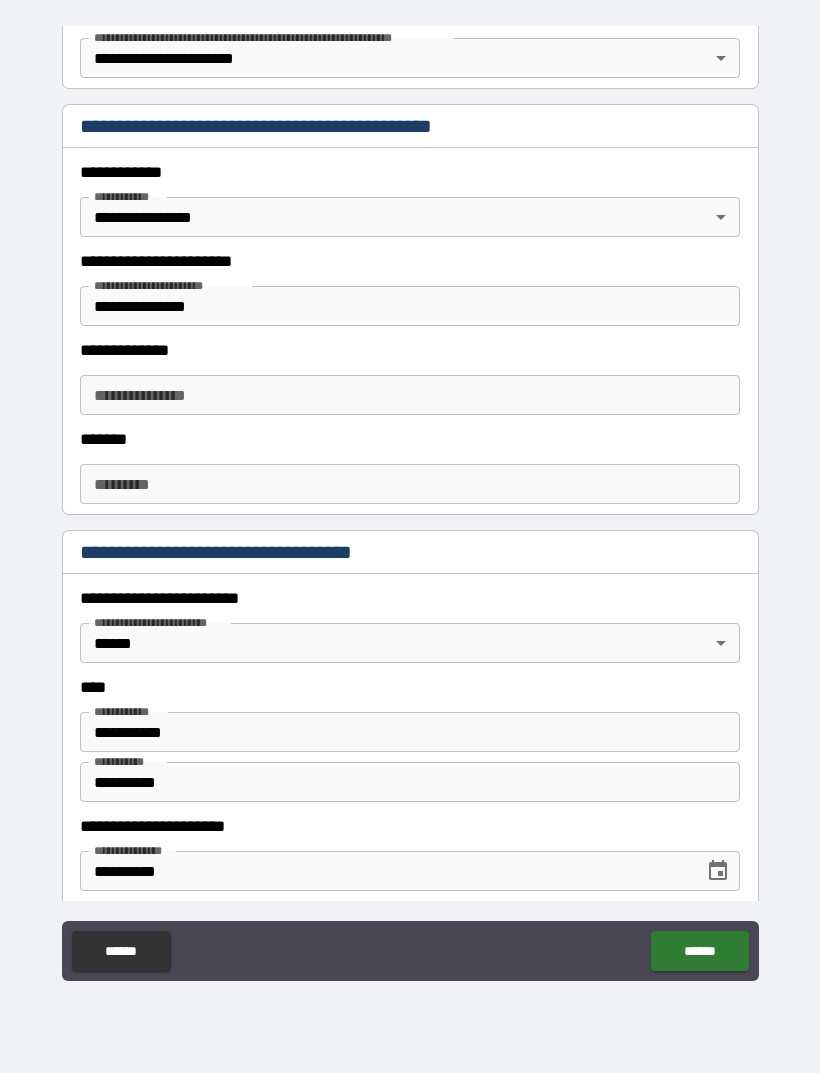 scroll, scrollTop: 410, scrollLeft: 0, axis: vertical 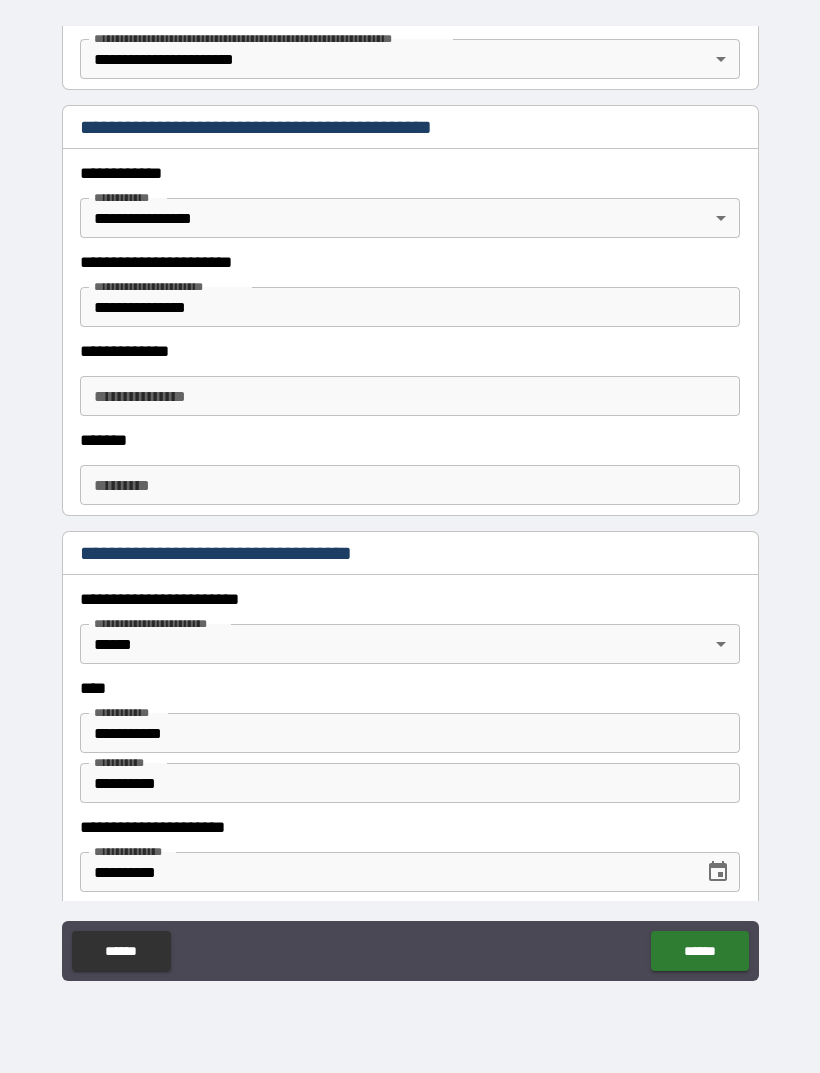 click on "**********" at bounding box center [410, 396] 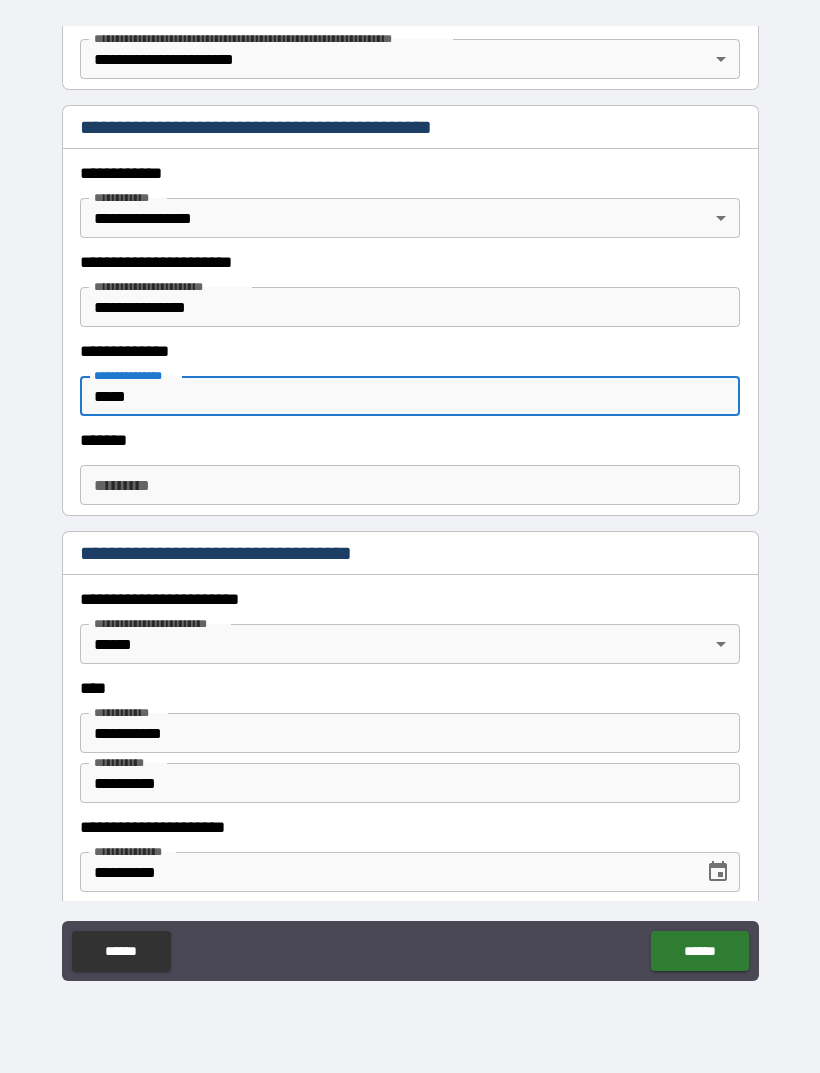 click on "*****" at bounding box center [410, 396] 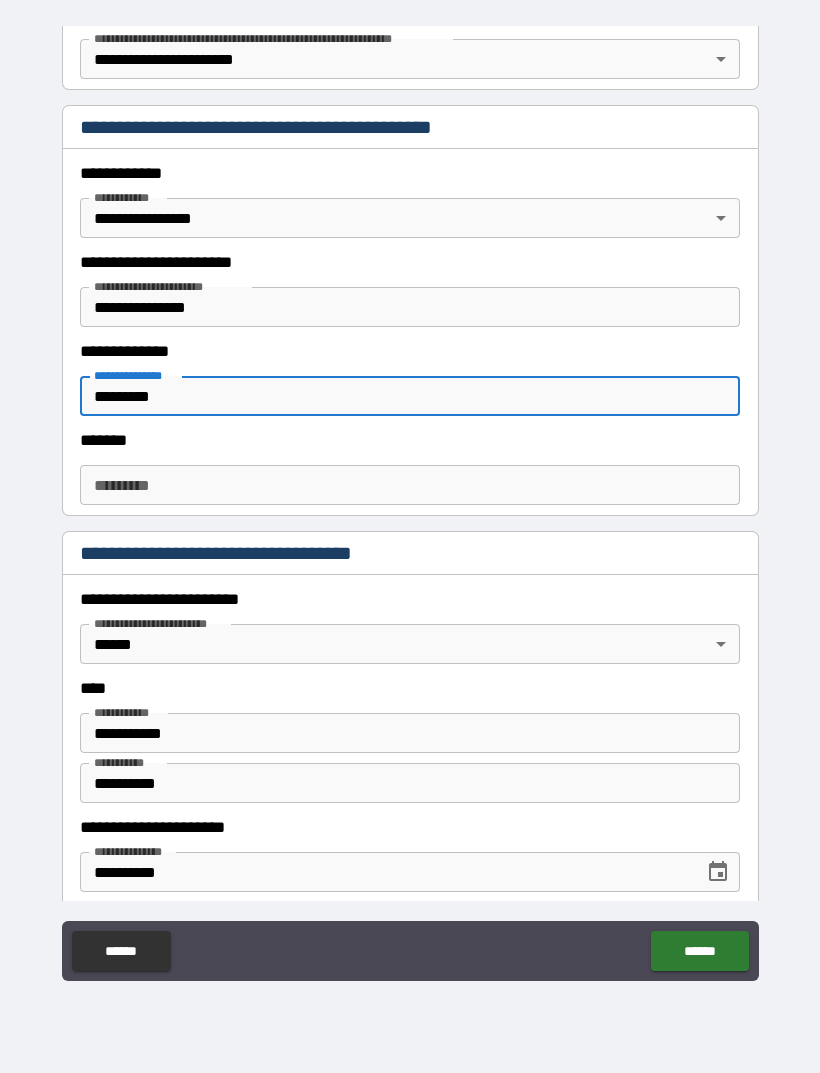 type on "*********" 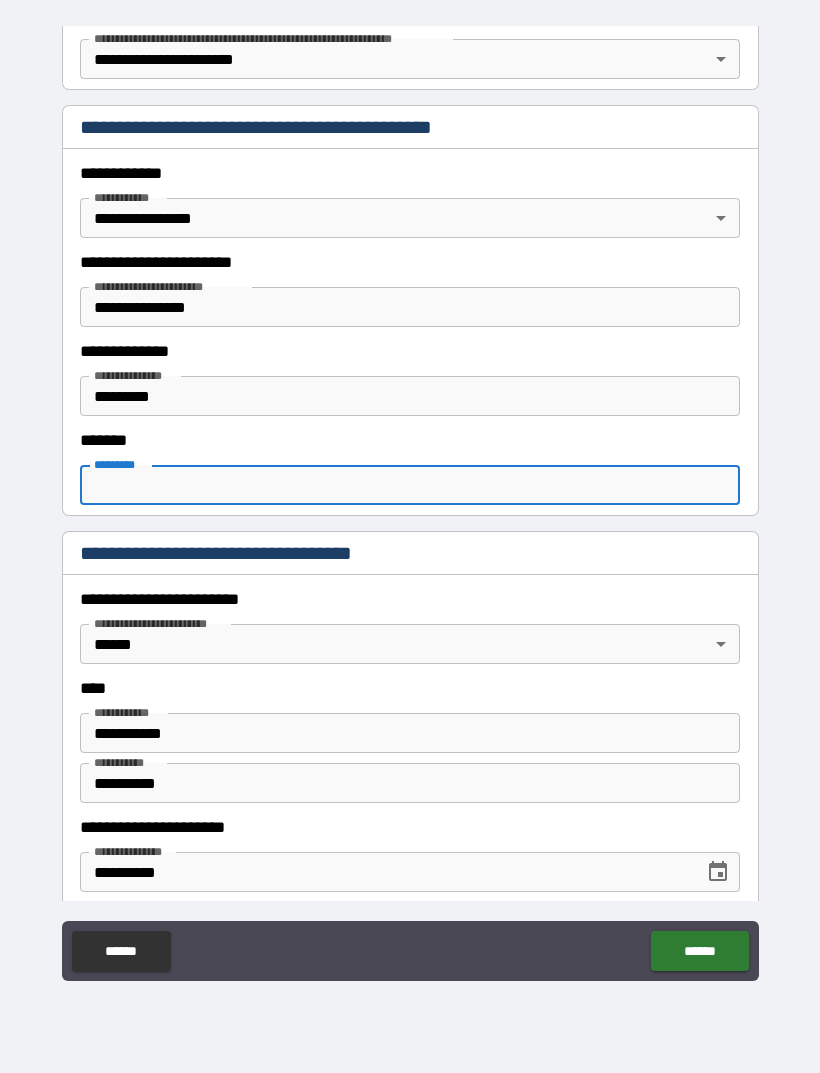 click on "*******   *" at bounding box center (410, 485) 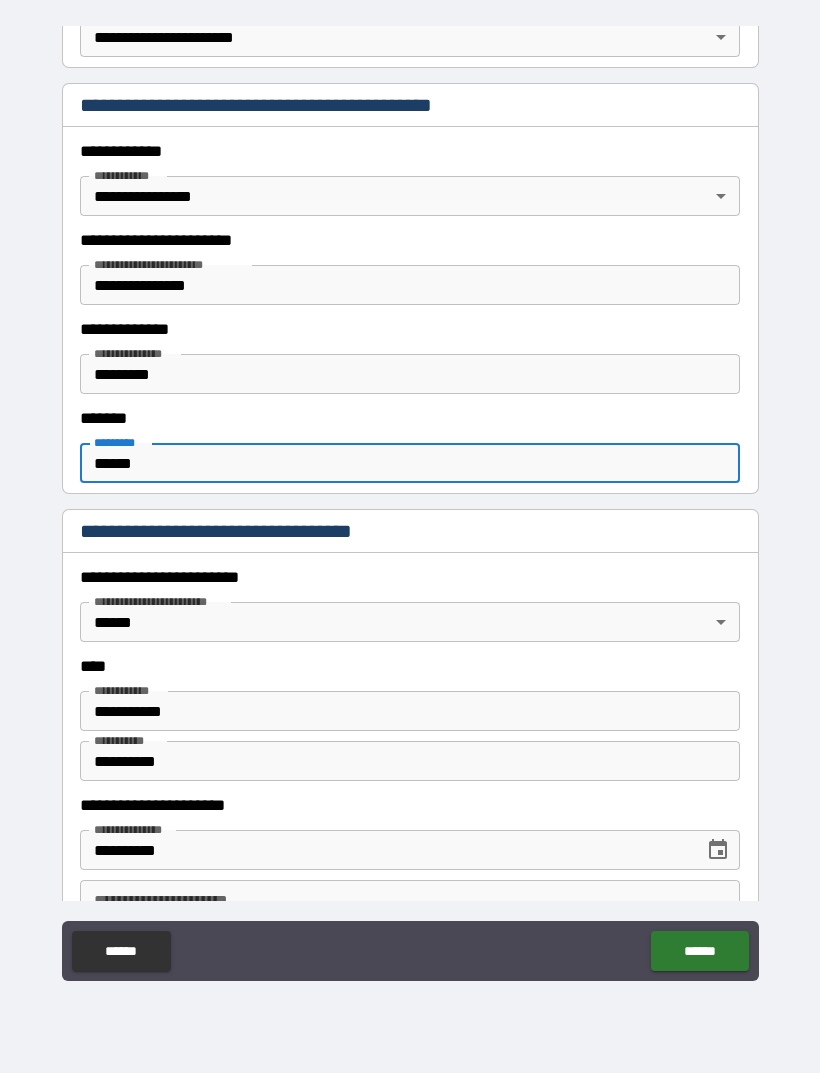 scroll, scrollTop: 435, scrollLeft: 0, axis: vertical 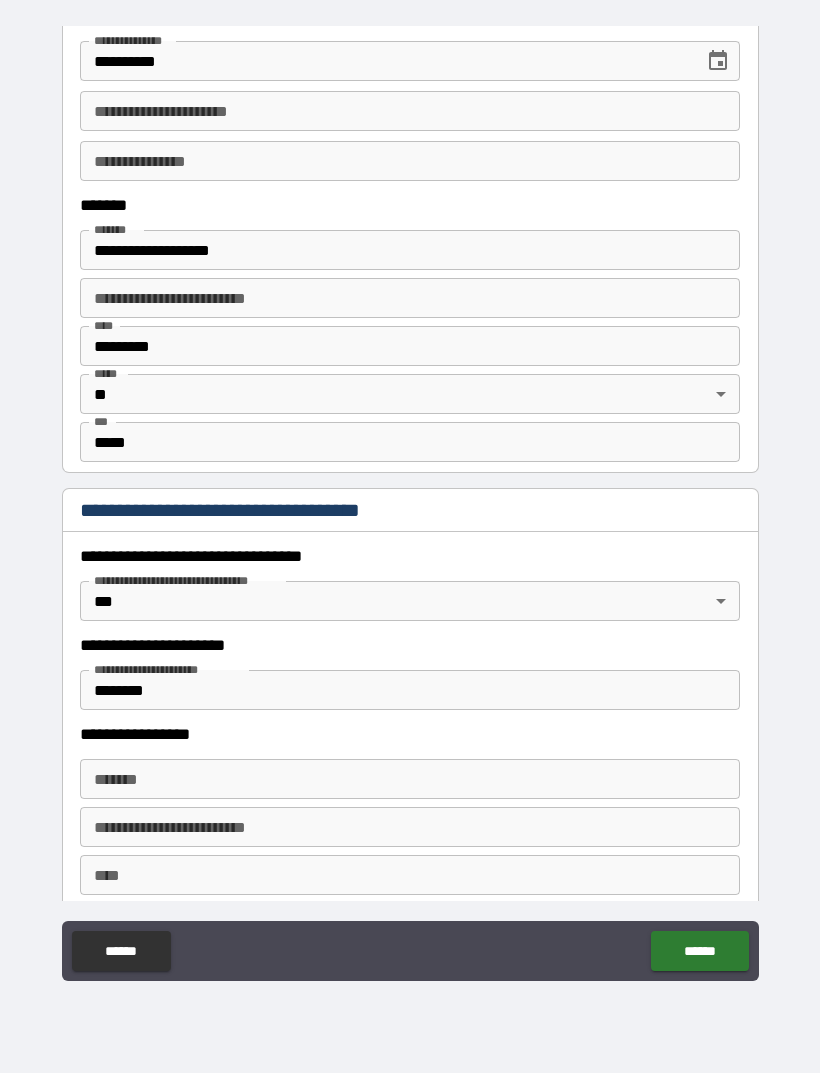 type on "******" 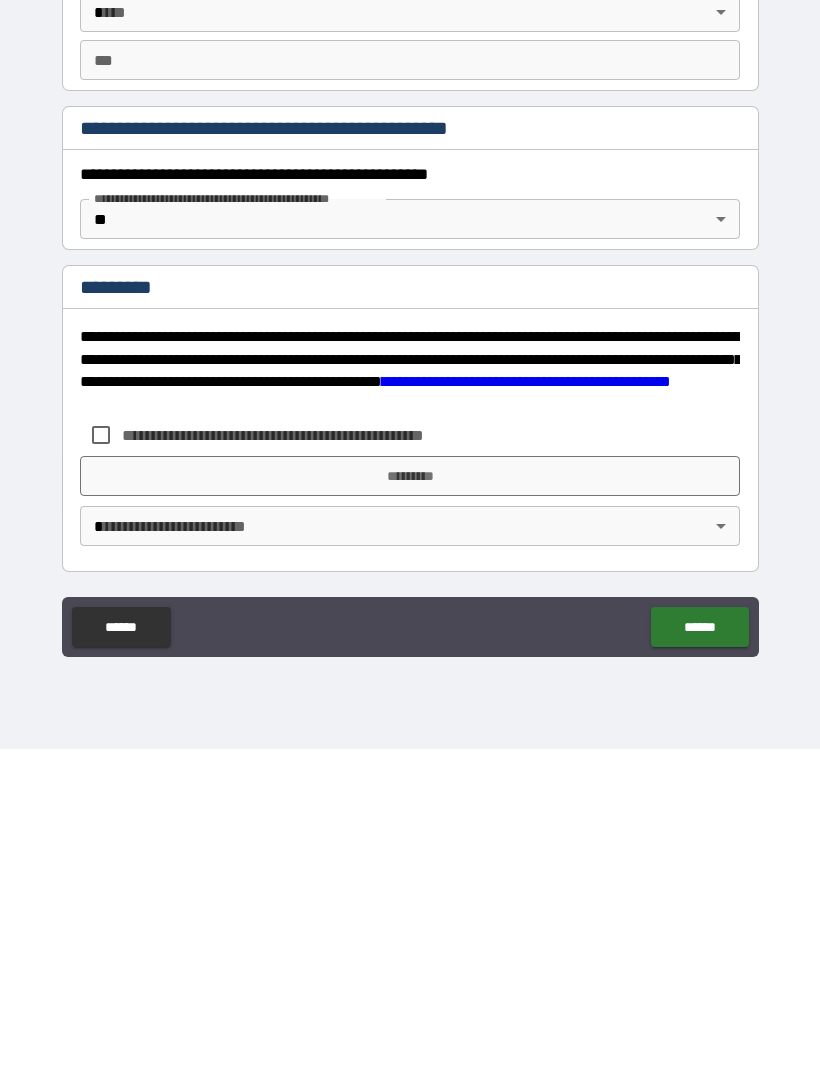 scroll, scrollTop: 1808, scrollLeft: 0, axis: vertical 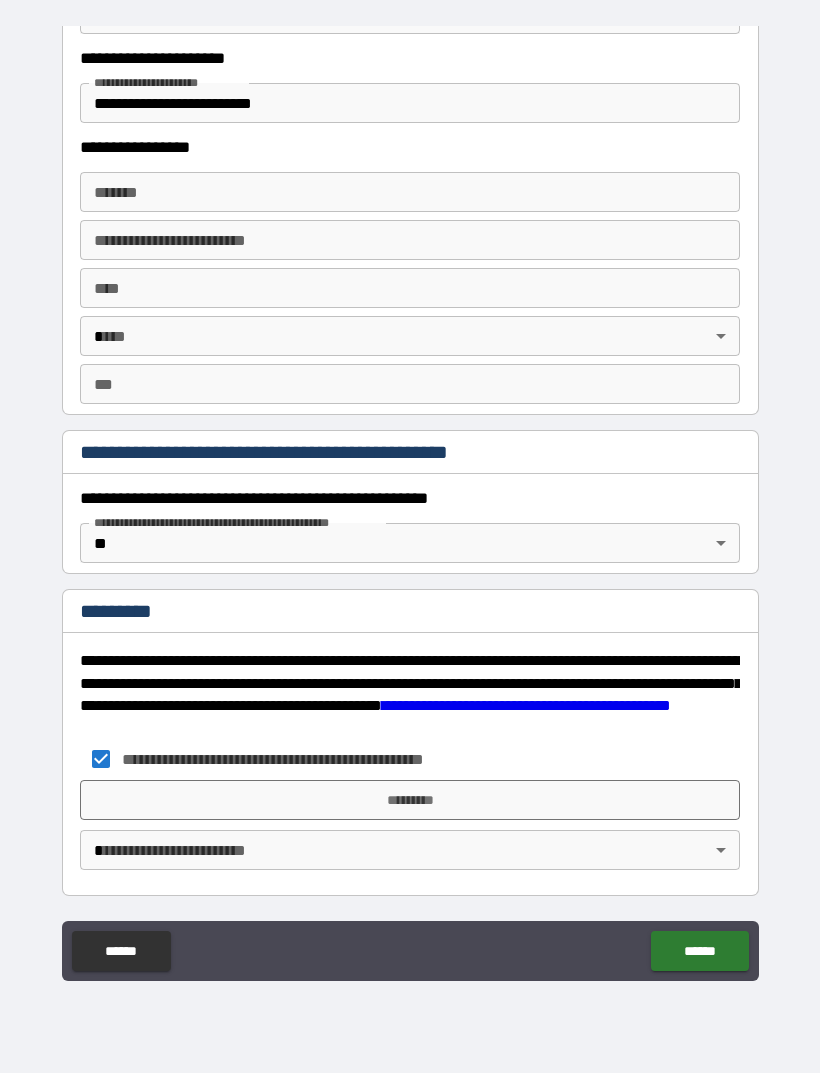 click on "**********" at bounding box center [410, 504] 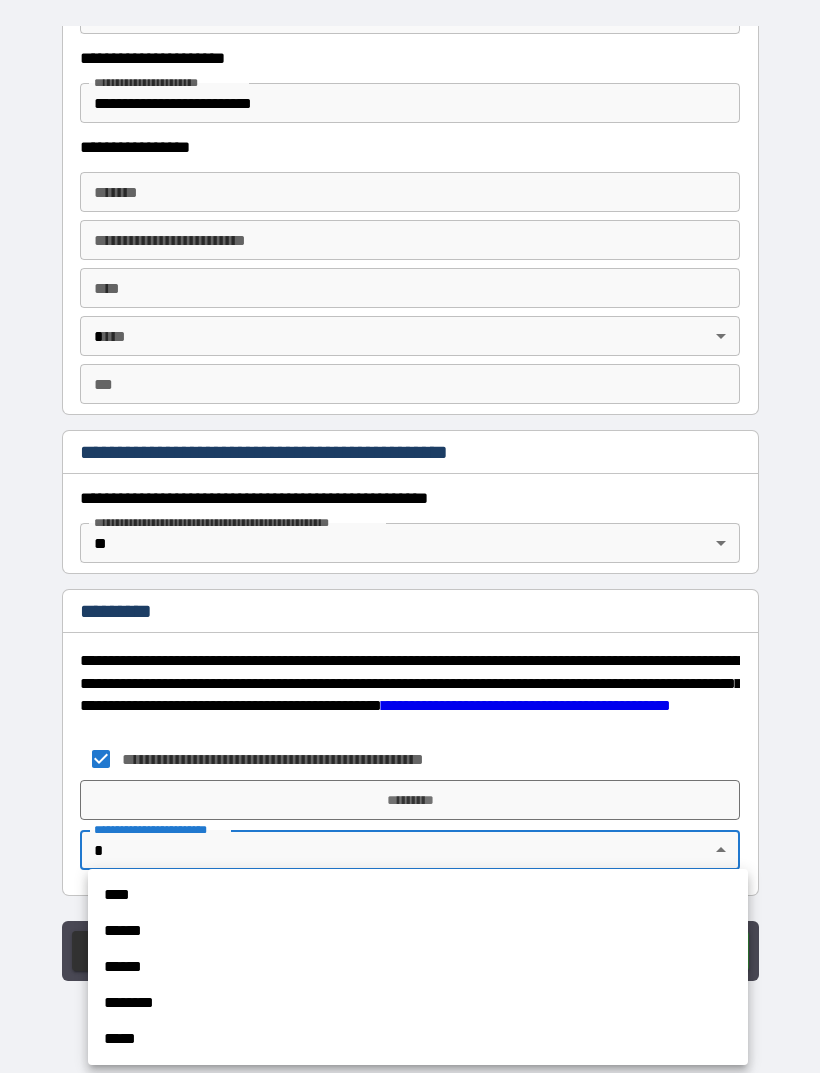 click on "******" at bounding box center (418, 931) 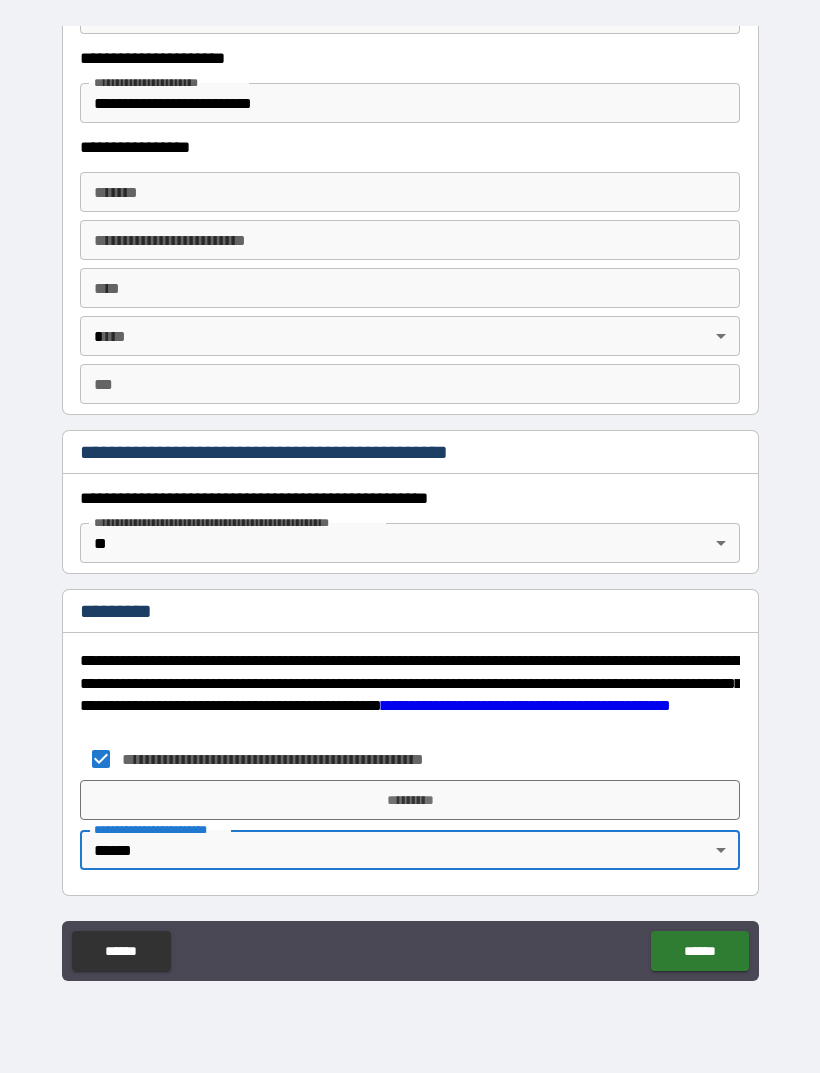 click on "*********" at bounding box center [410, 800] 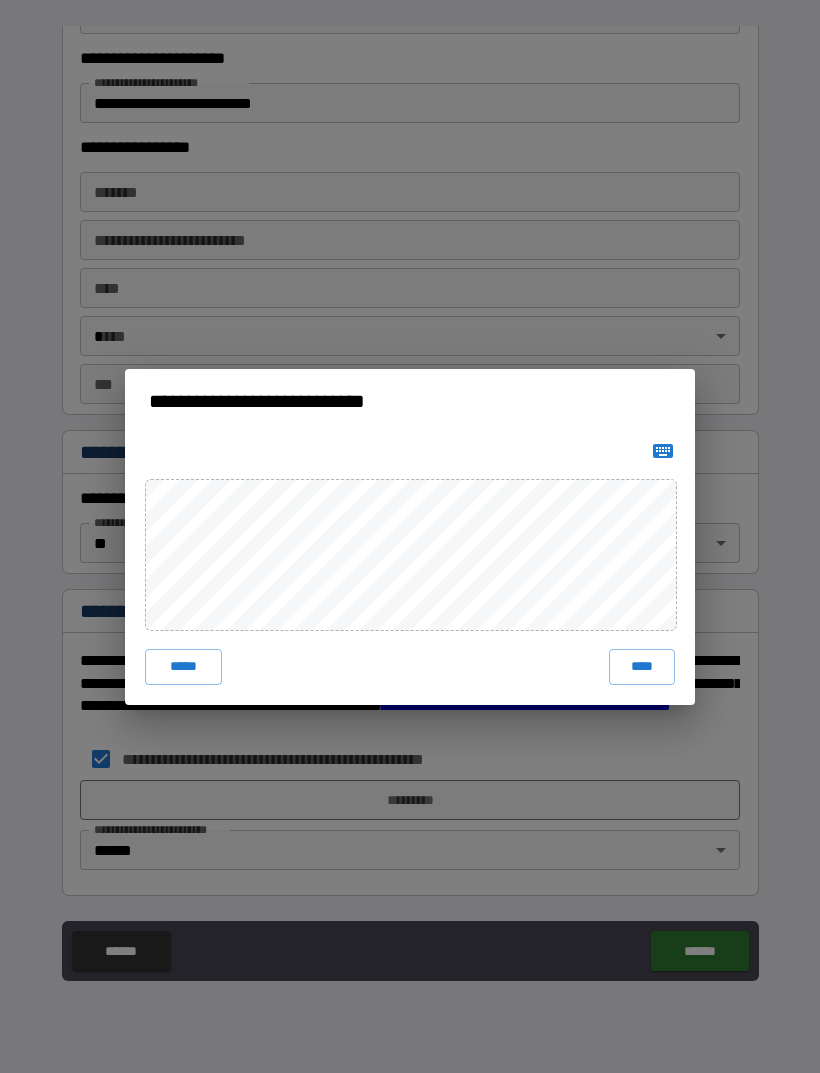 click on "****" at bounding box center (642, 667) 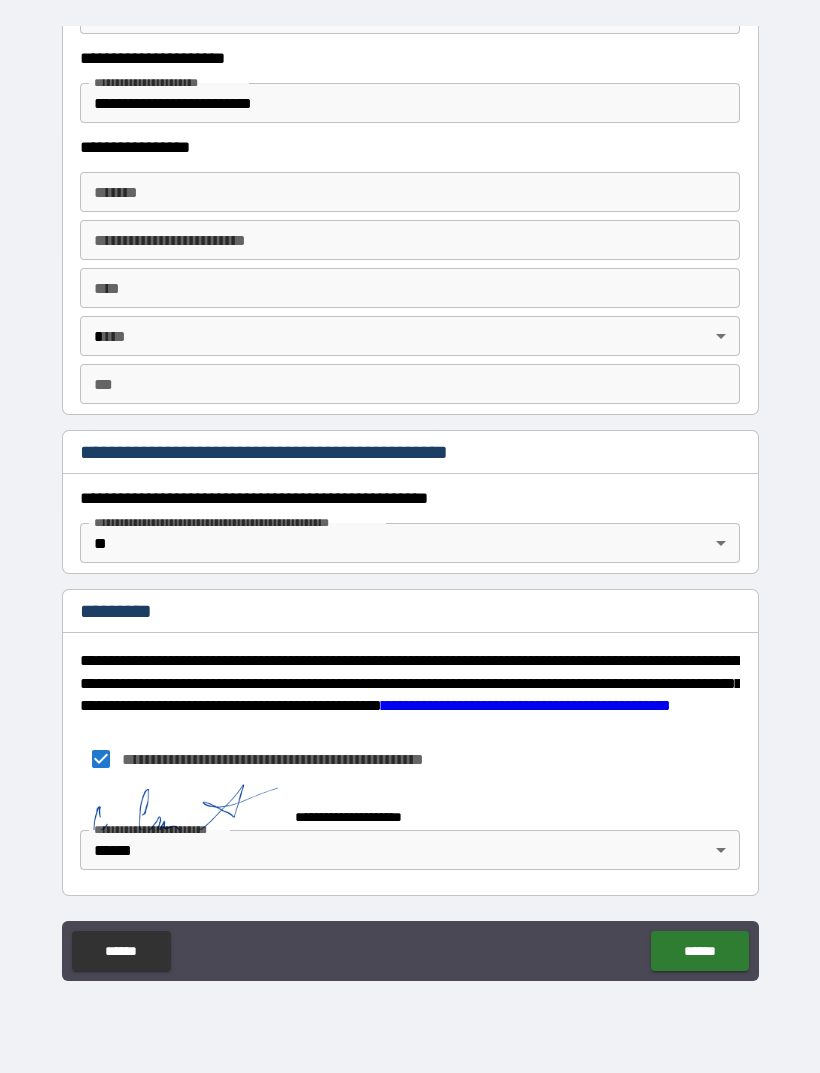 scroll, scrollTop: 1798, scrollLeft: 0, axis: vertical 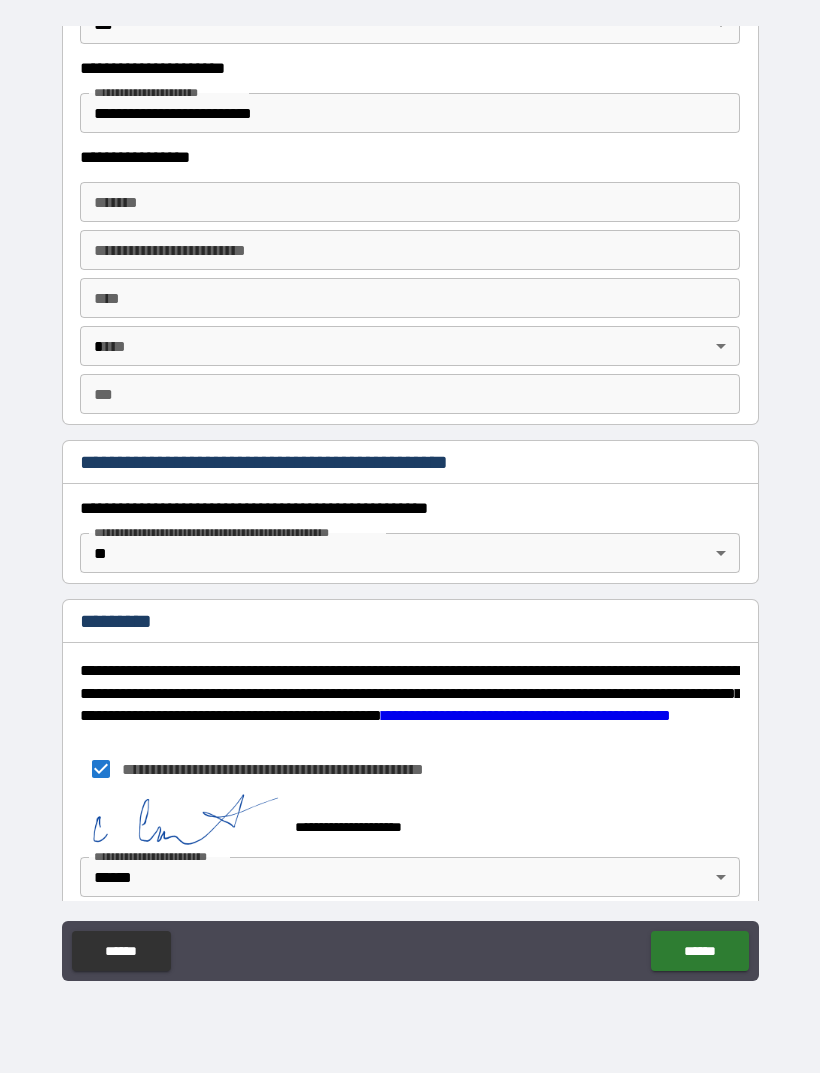 click on "******" at bounding box center (699, 951) 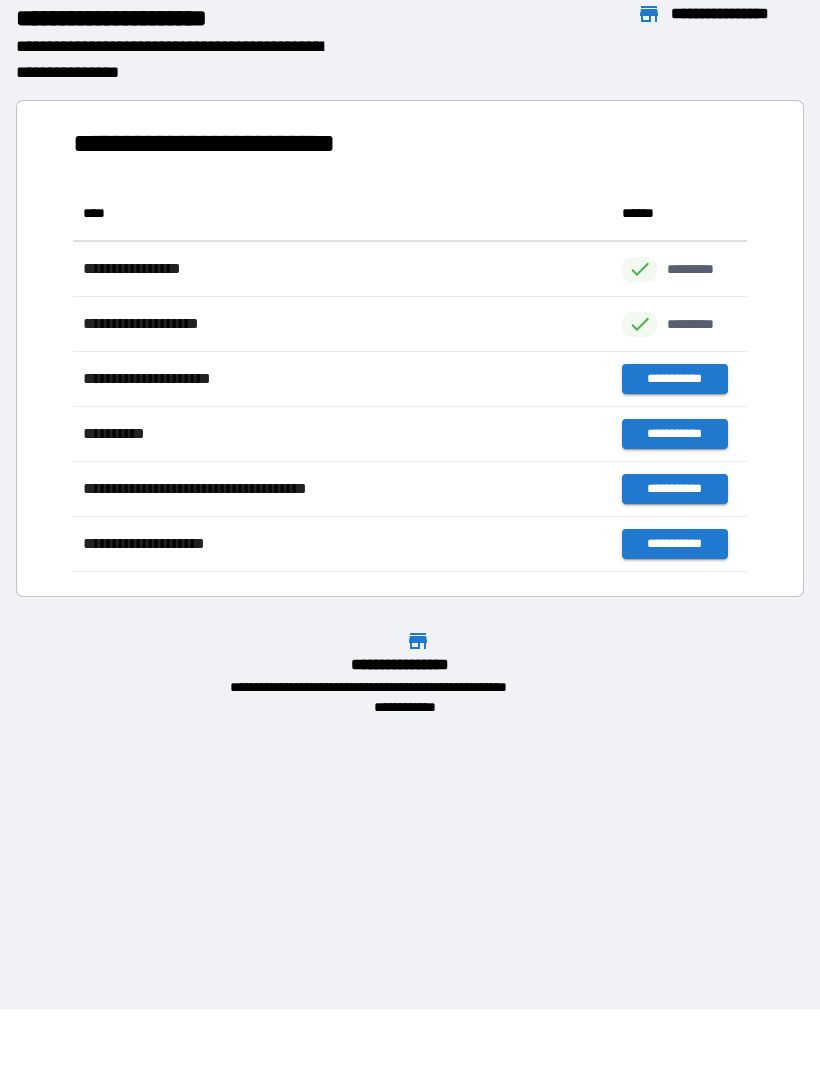 scroll, scrollTop: 386, scrollLeft: 674, axis: both 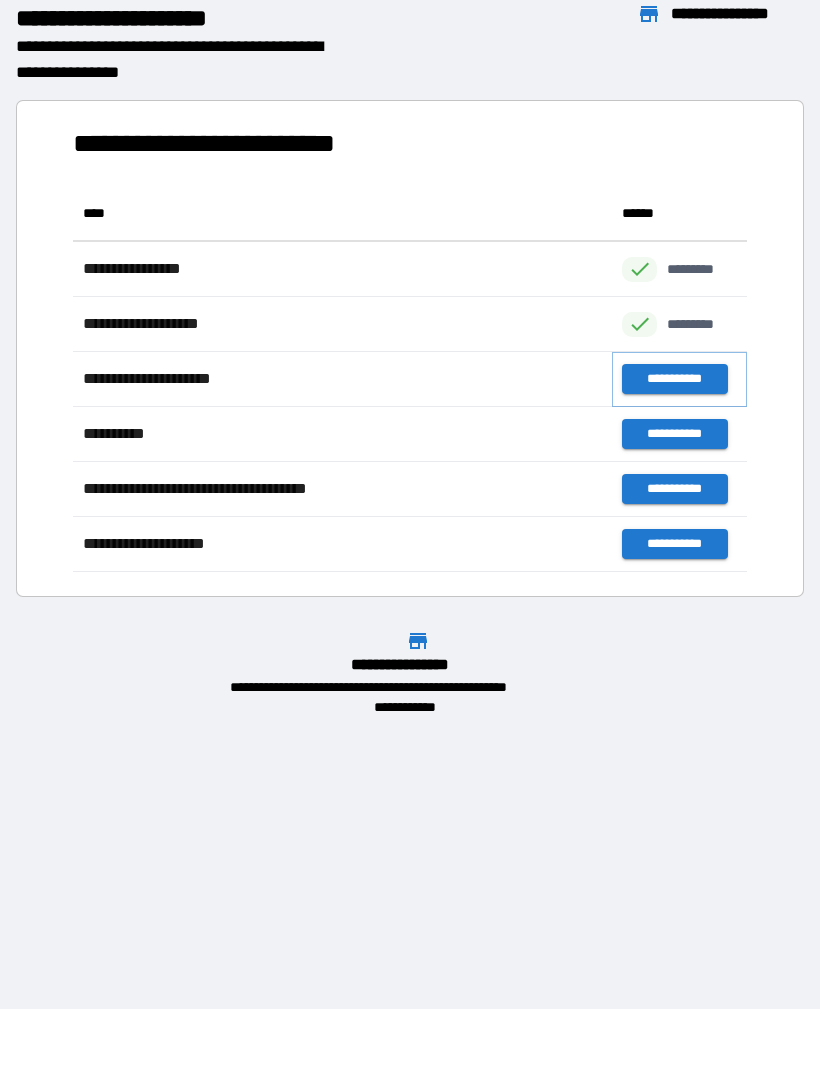 click on "**********" at bounding box center (674, 379) 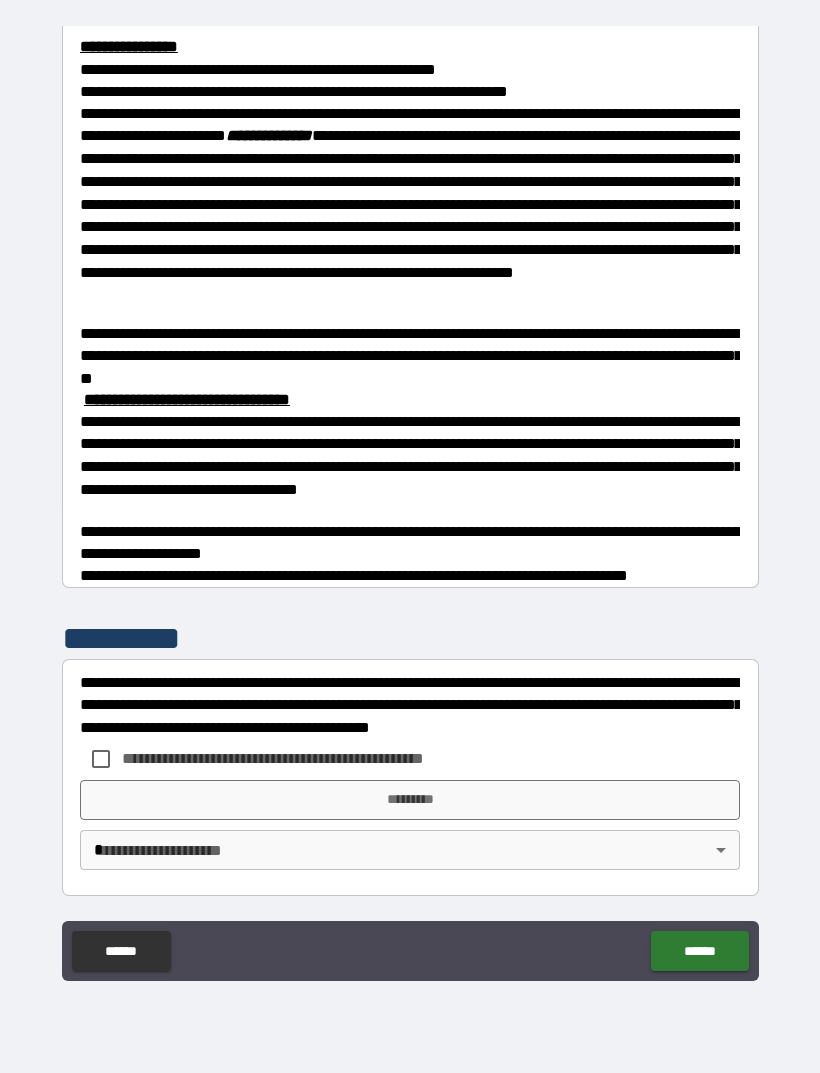 scroll, scrollTop: 397, scrollLeft: 0, axis: vertical 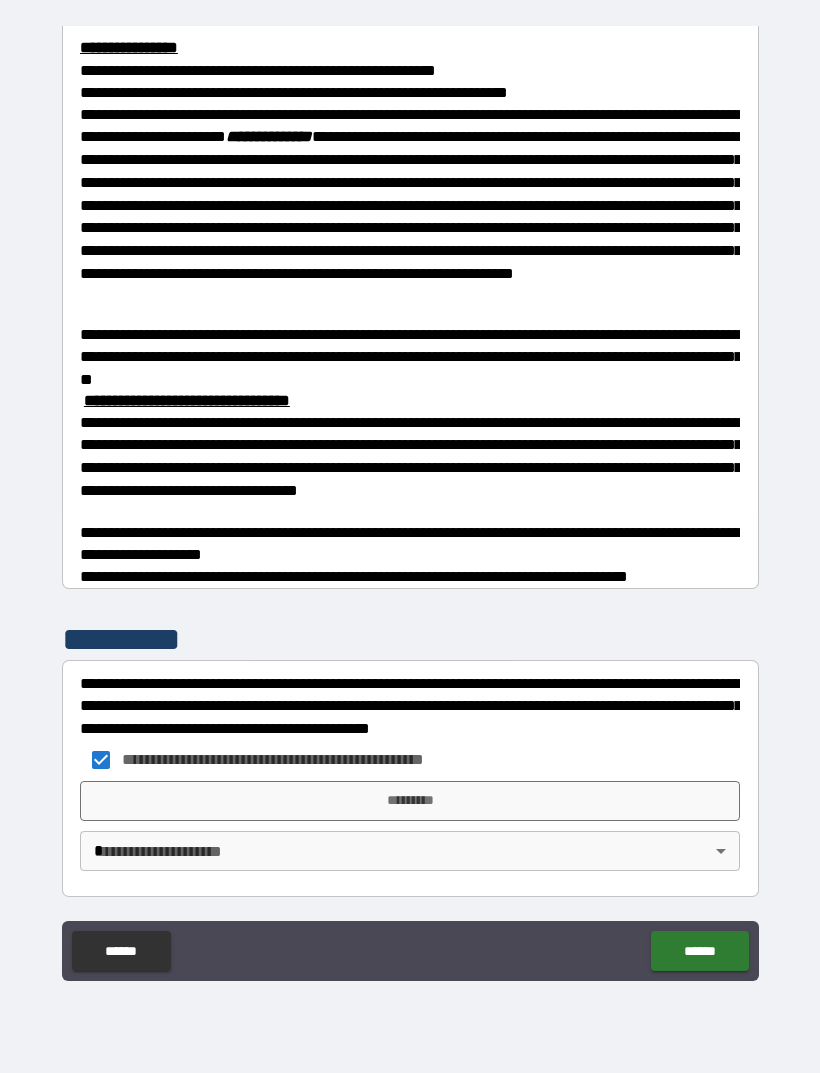 click on "**********" at bounding box center [410, 504] 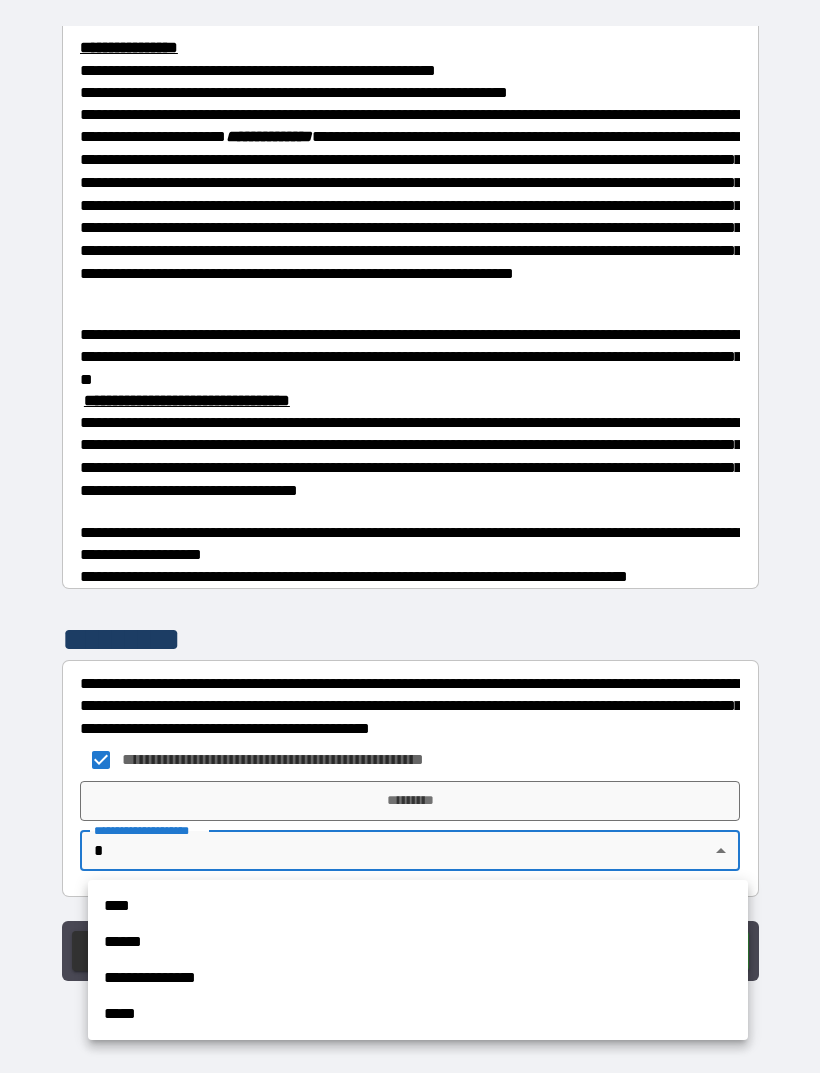 click on "**********" at bounding box center [418, 978] 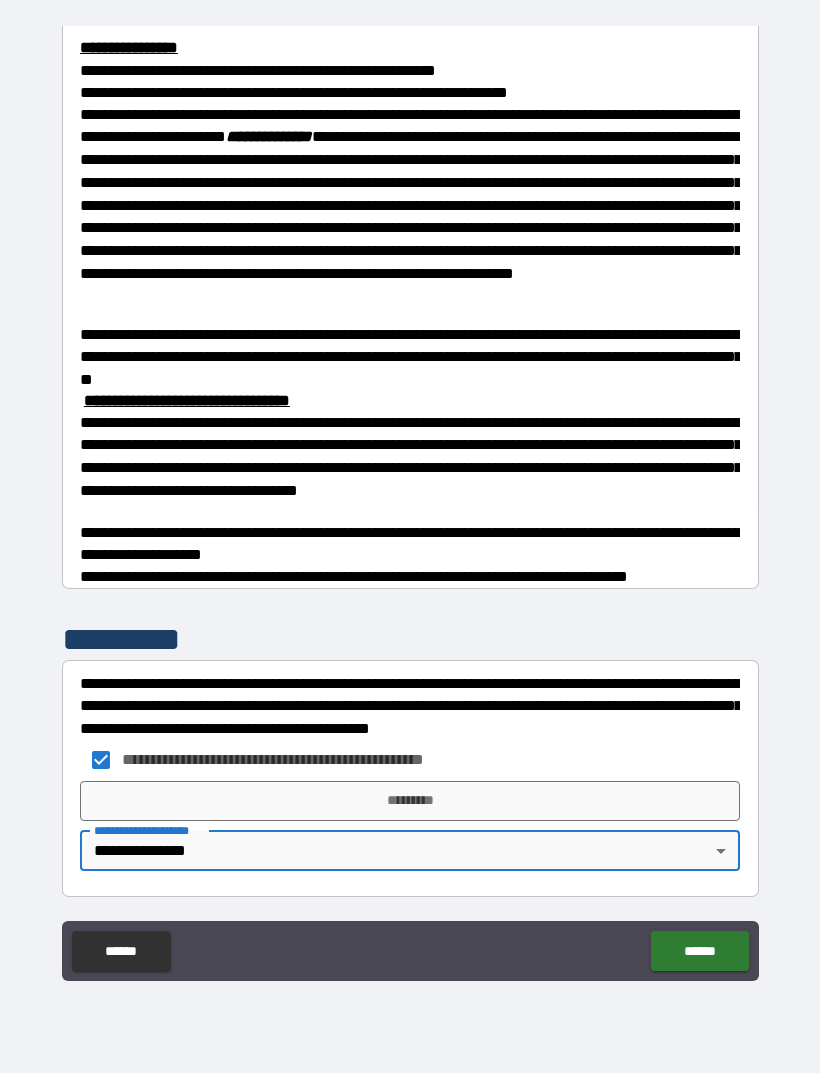 type on "**********" 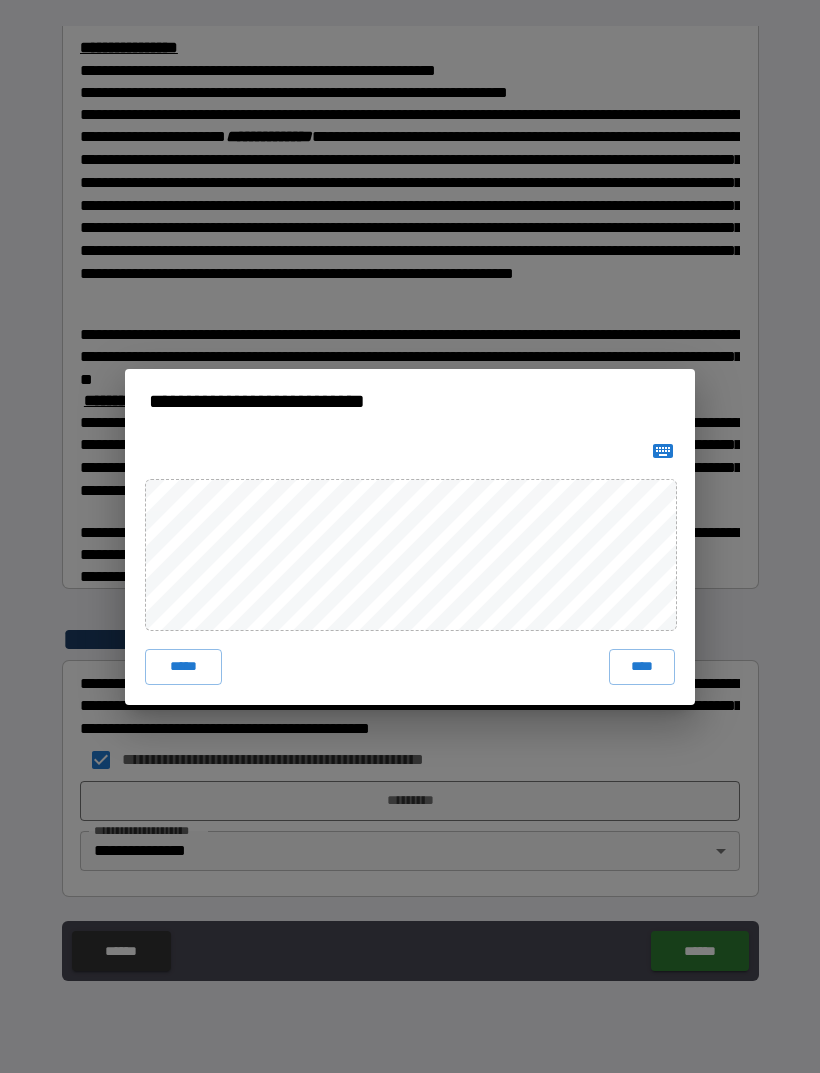 click on "****" at bounding box center (642, 667) 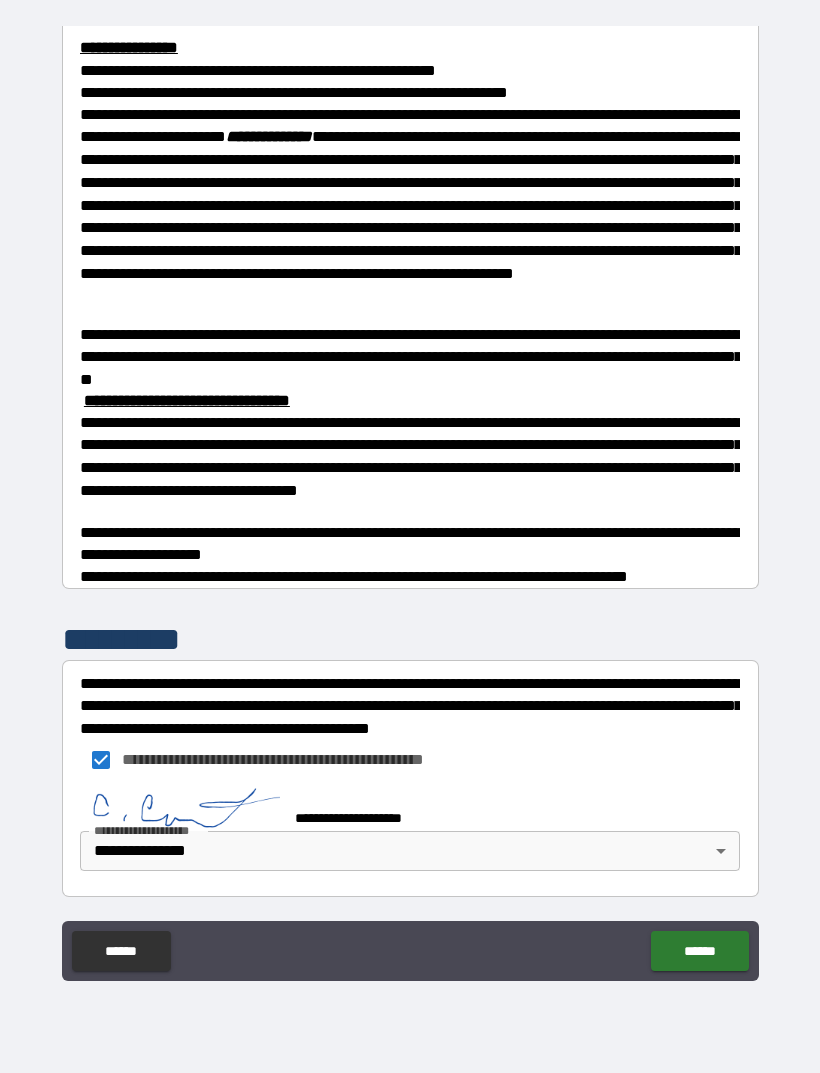 scroll, scrollTop: 387, scrollLeft: 0, axis: vertical 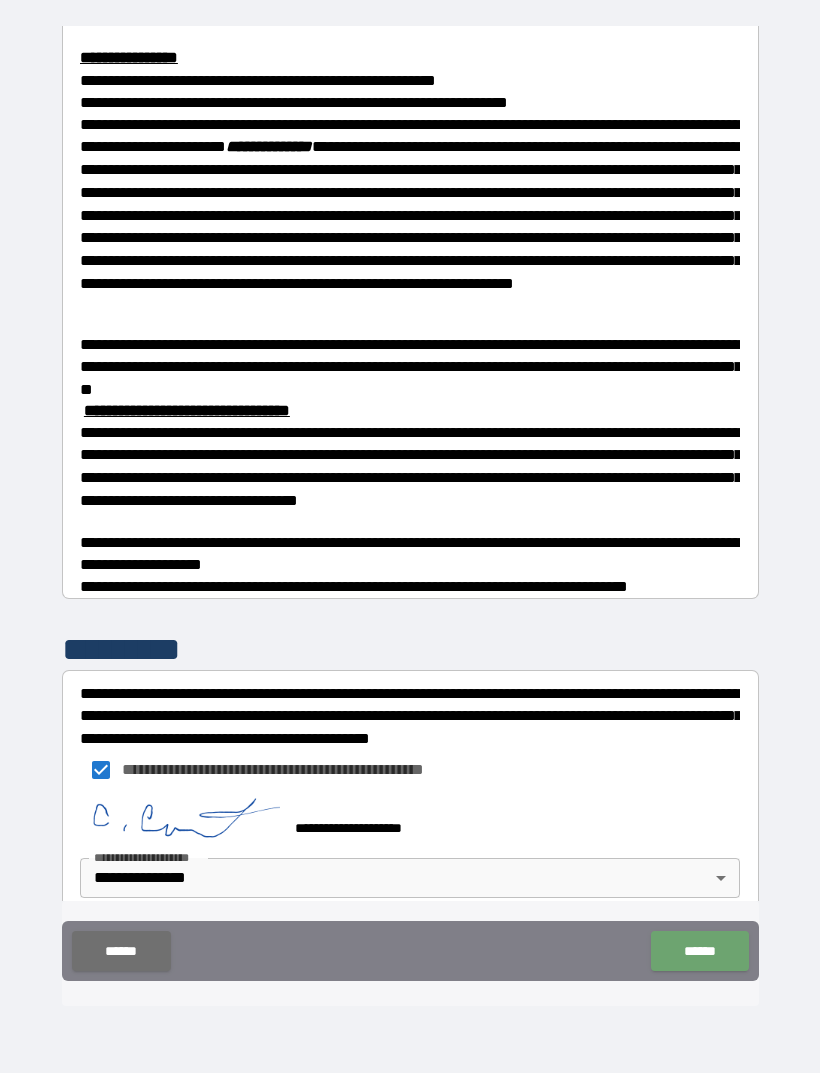 click on "******" at bounding box center (699, 951) 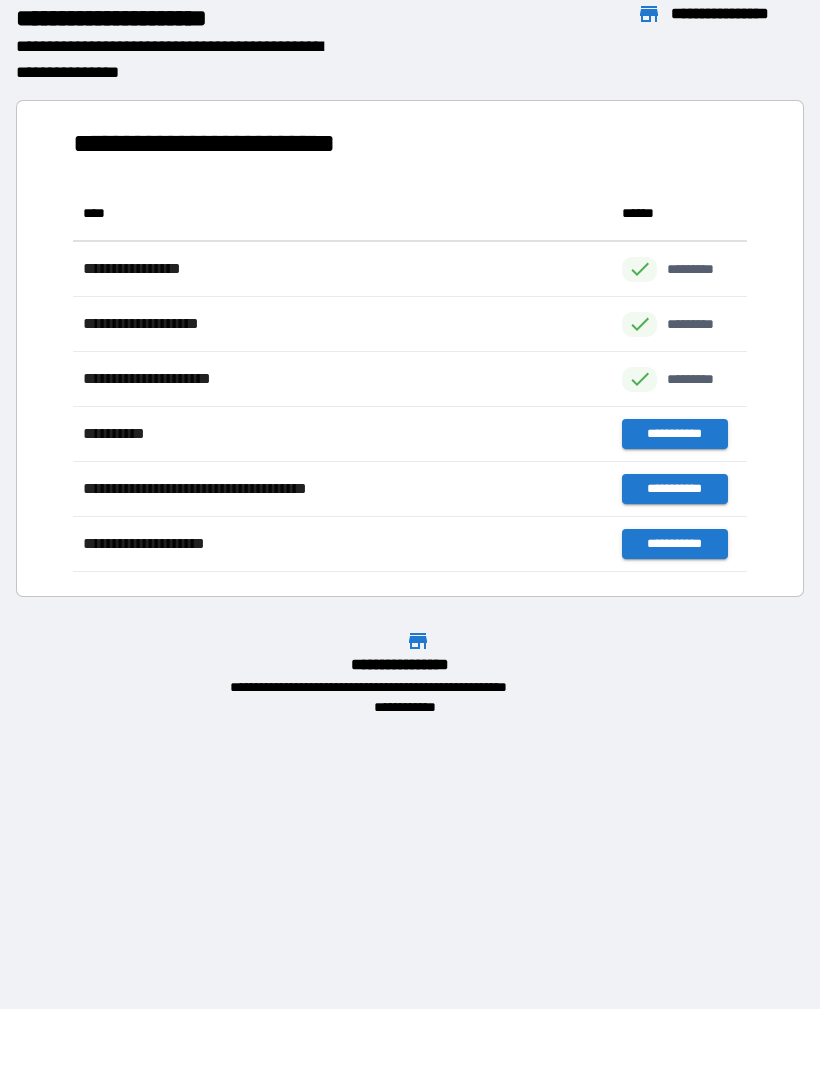 scroll, scrollTop: 1, scrollLeft: 1, axis: both 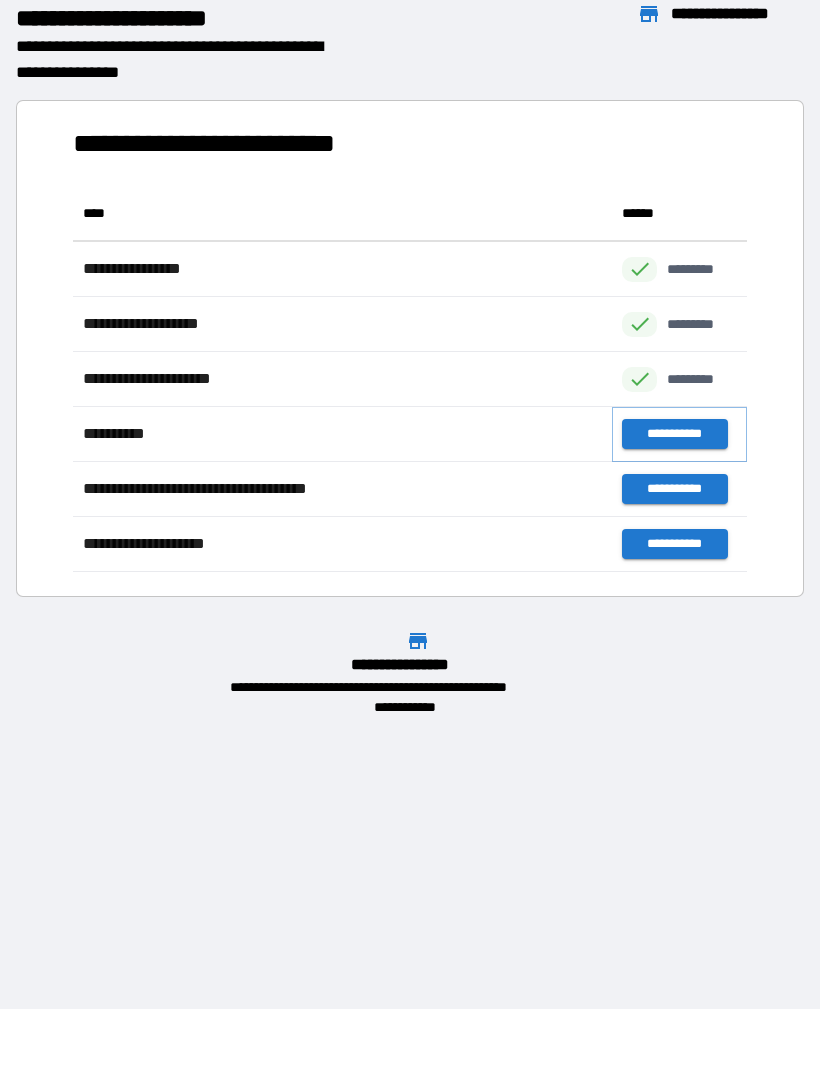 click on "**********" at bounding box center (674, 434) 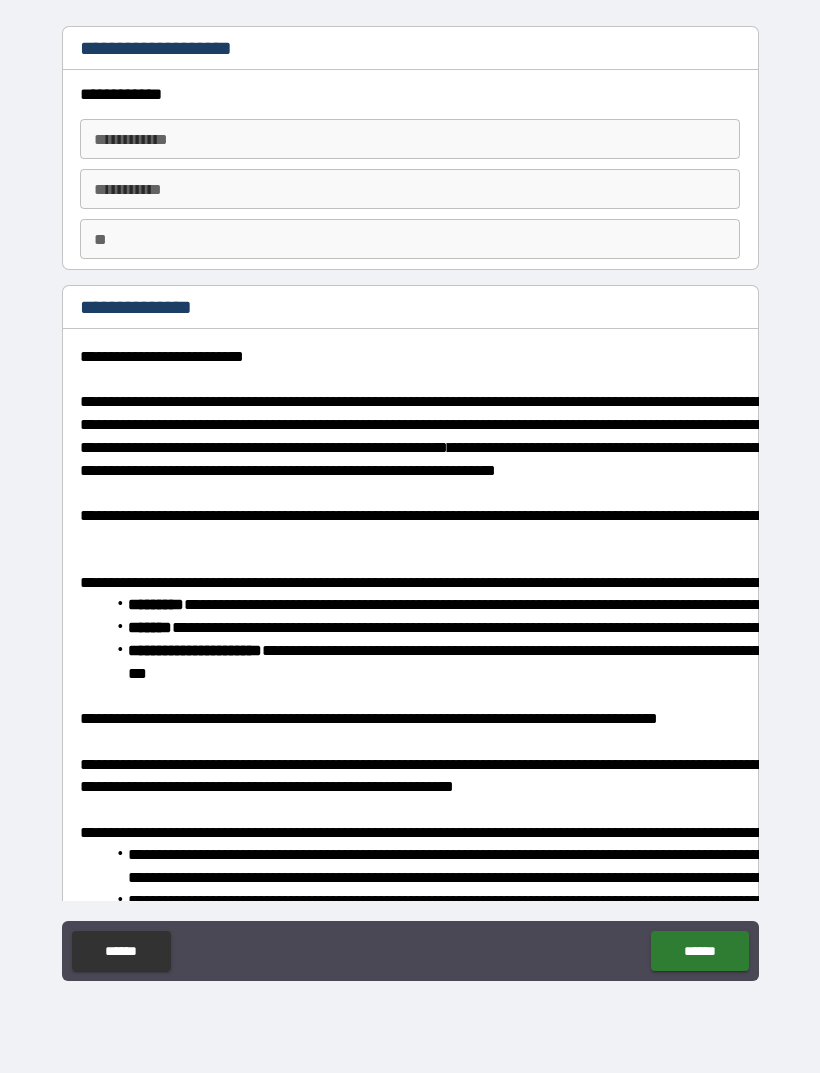 type on "*" 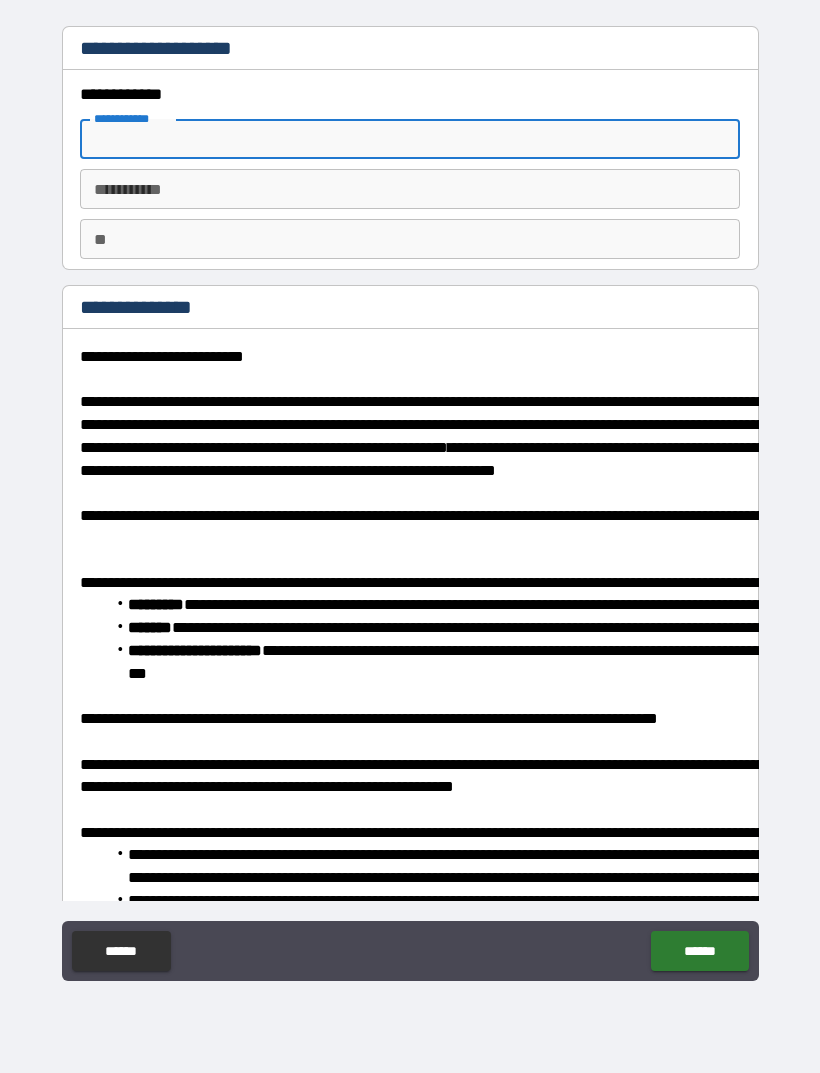type on "*" 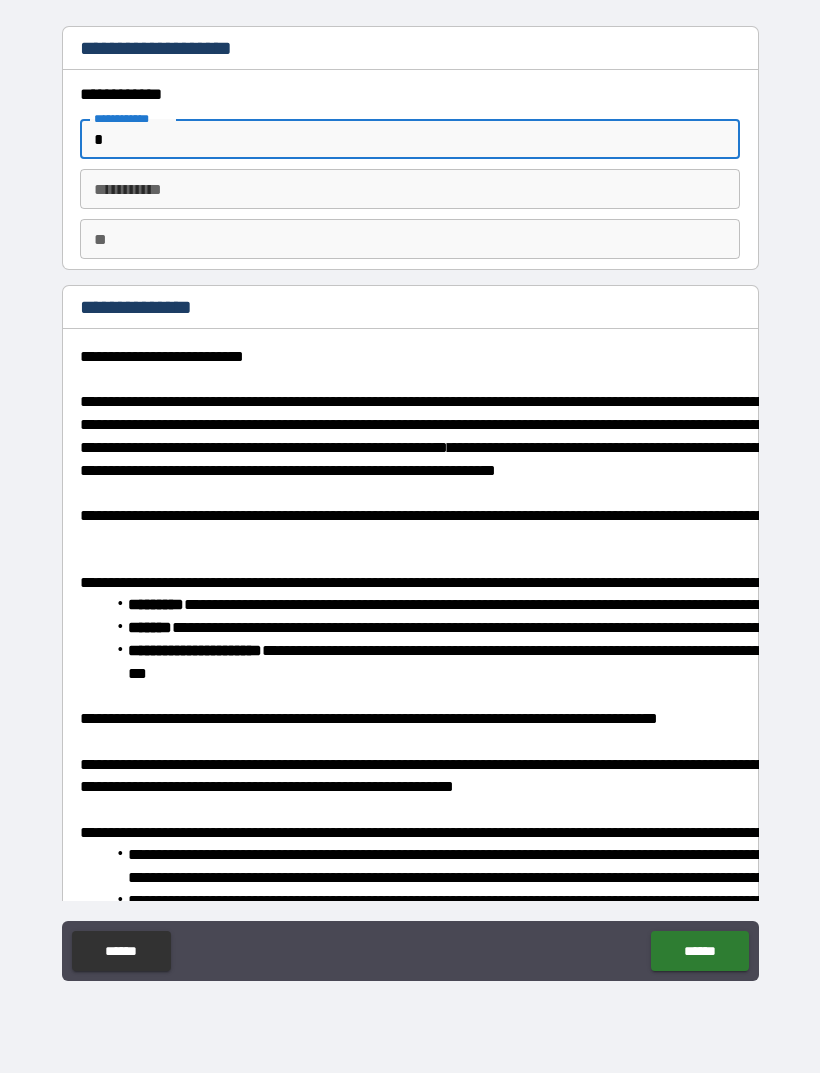 type on "**" 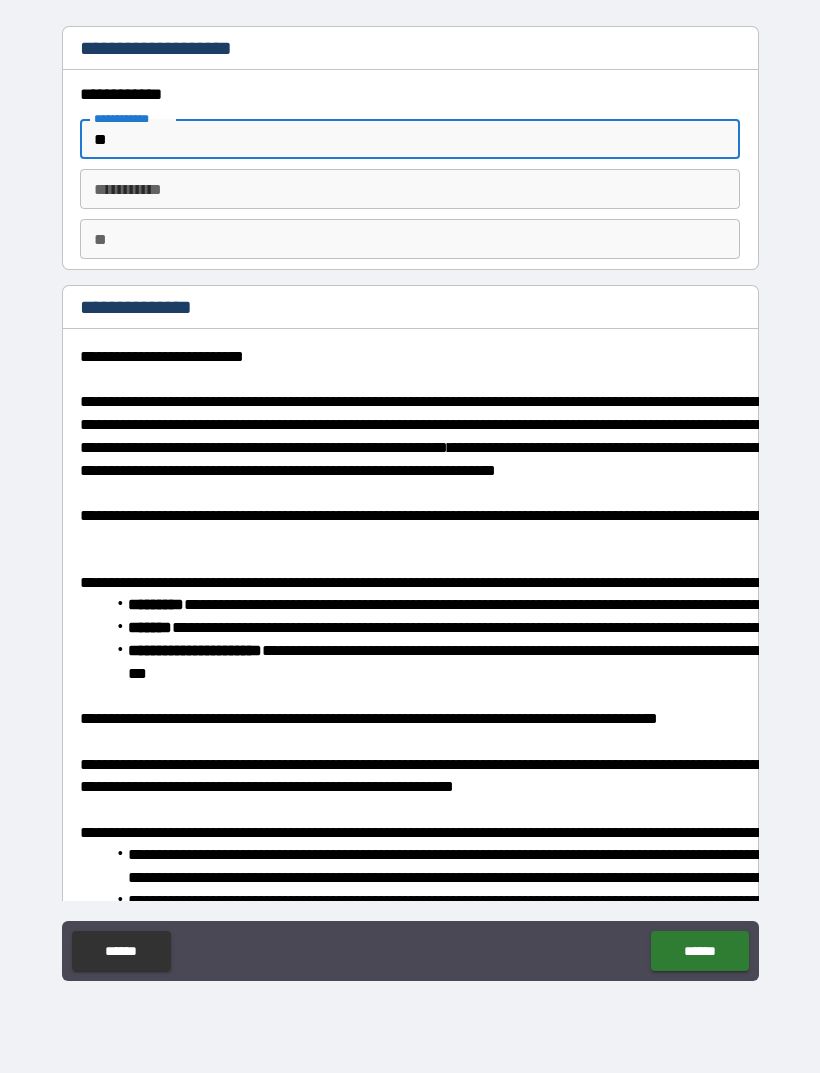 type on "***" 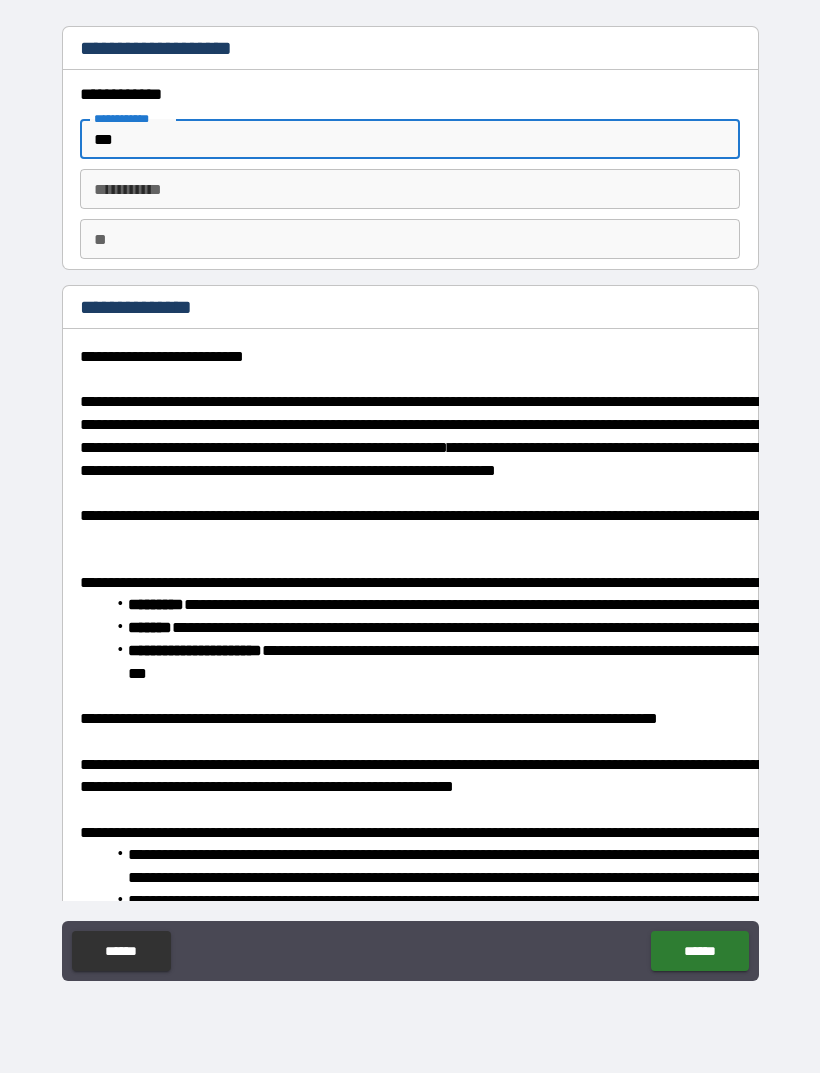 type on "*" 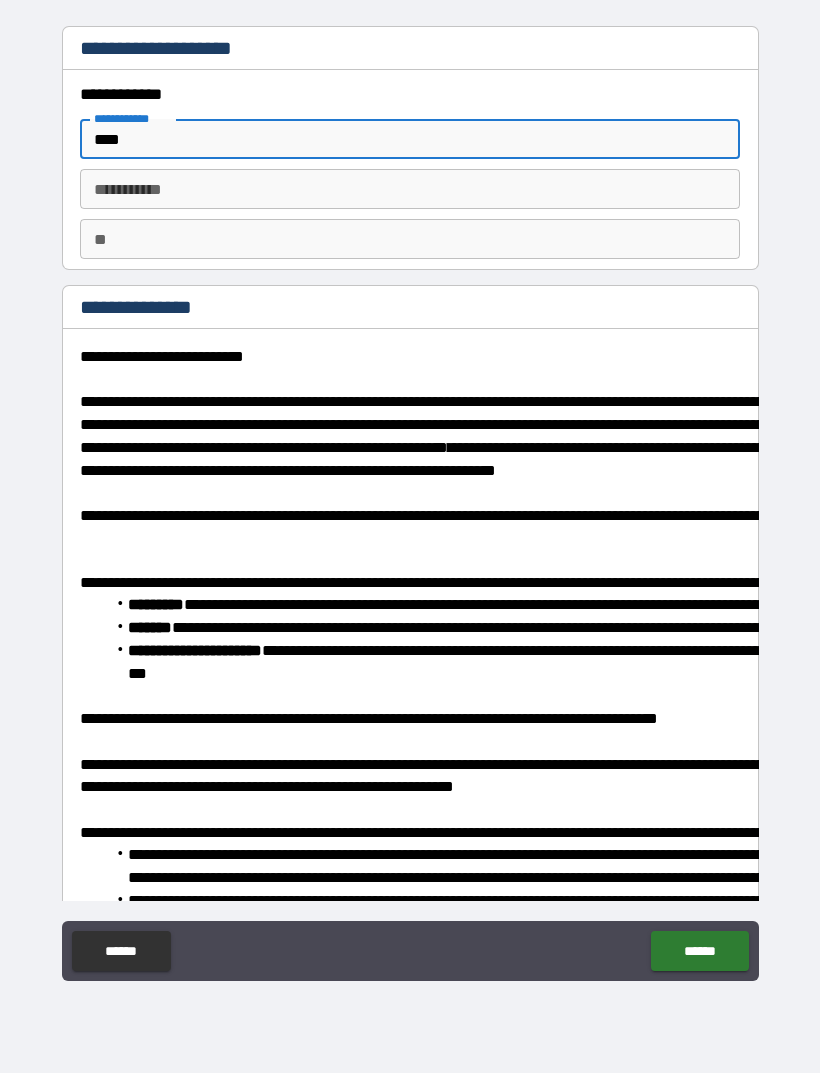 type on "*" 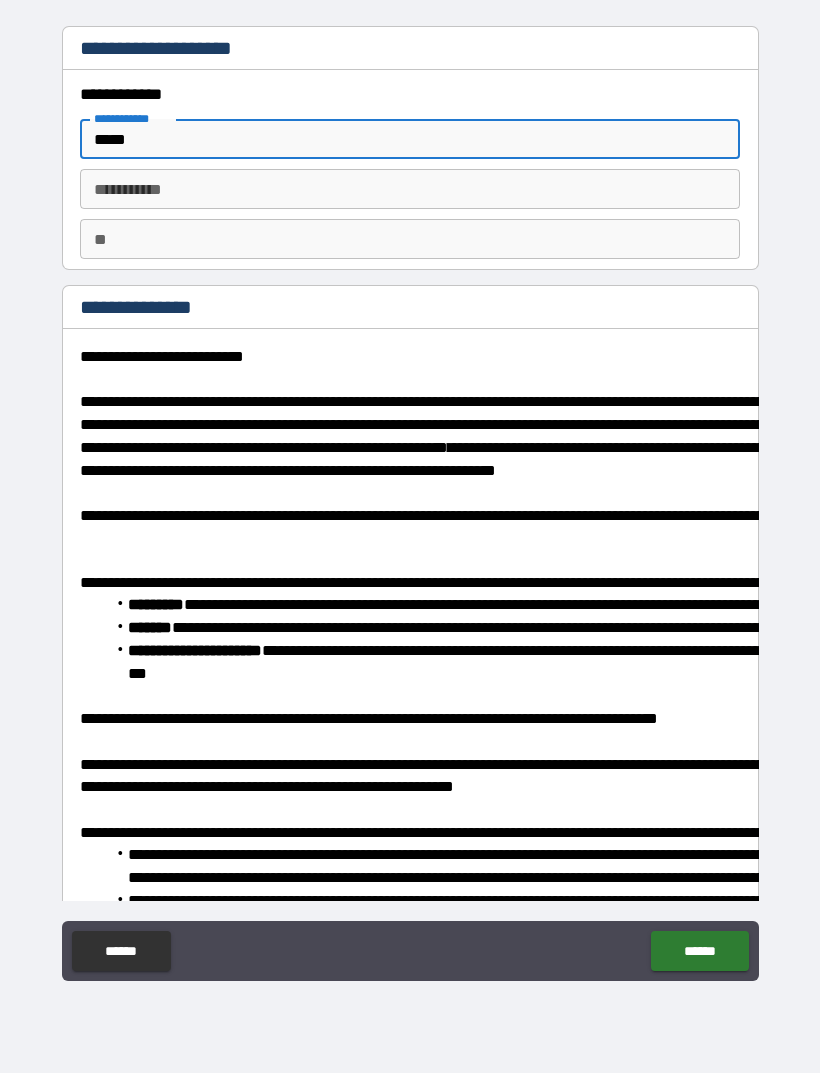 type on "******" 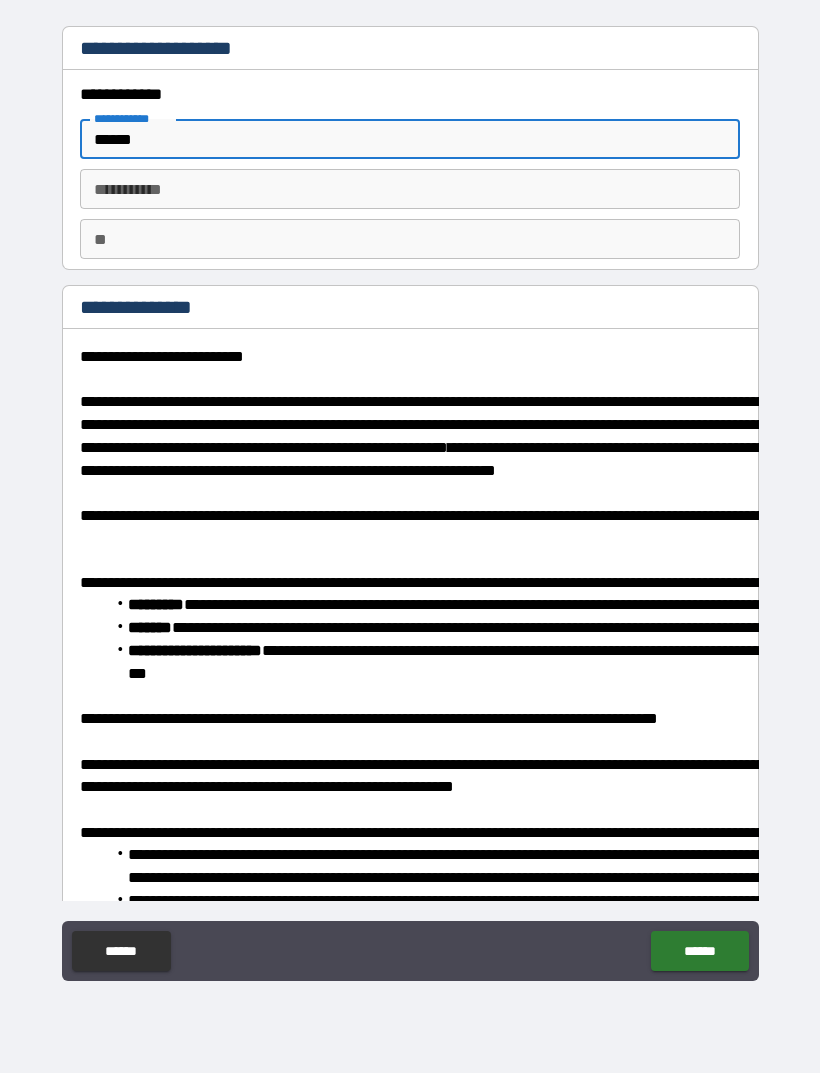 type on "*" 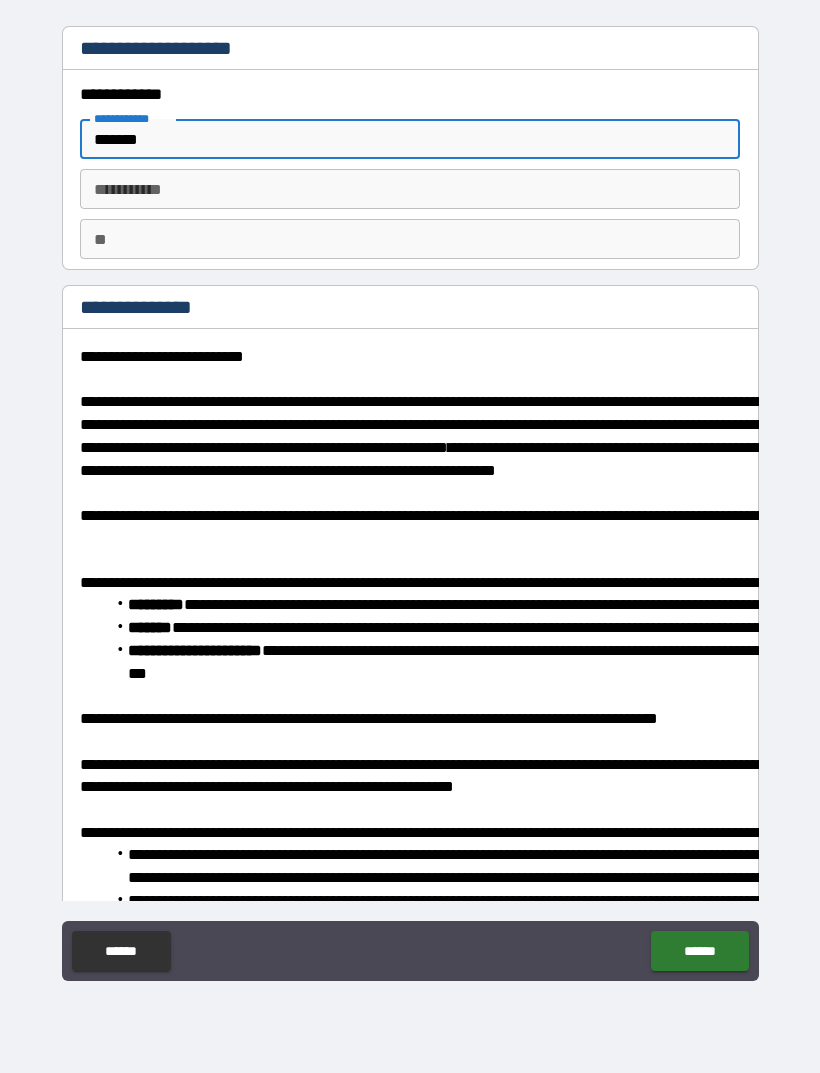 type on "********" 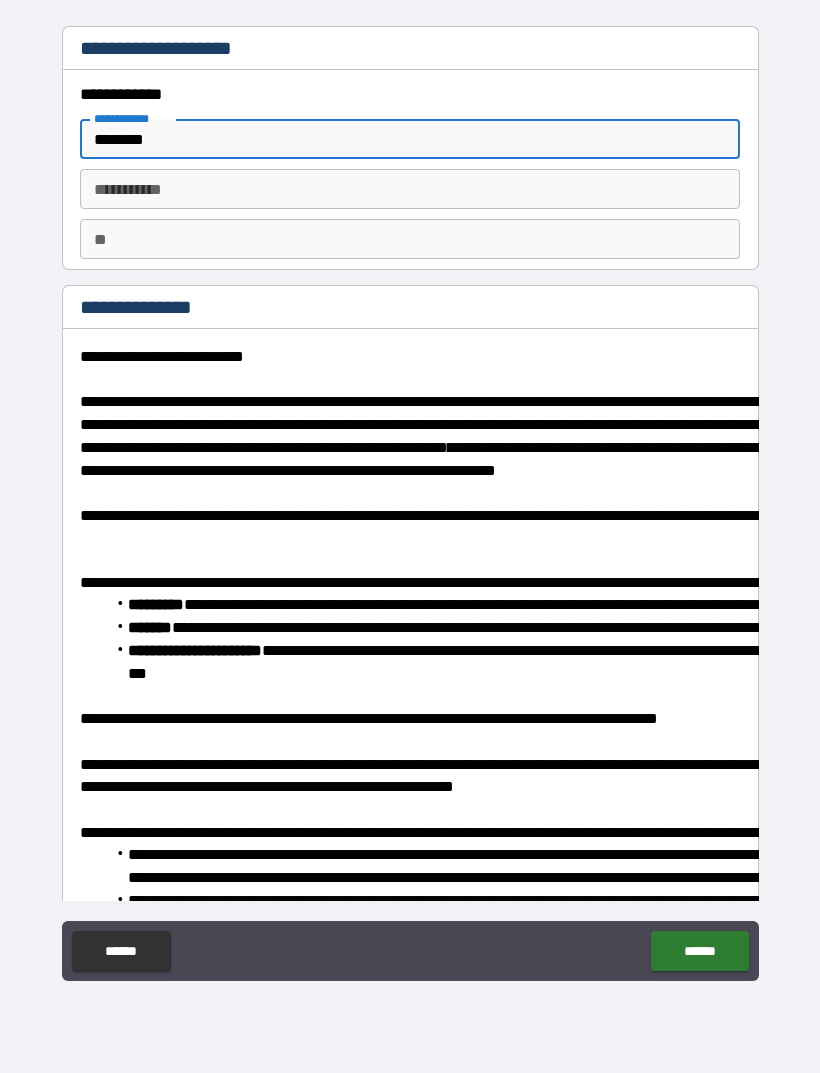 type on "*********" 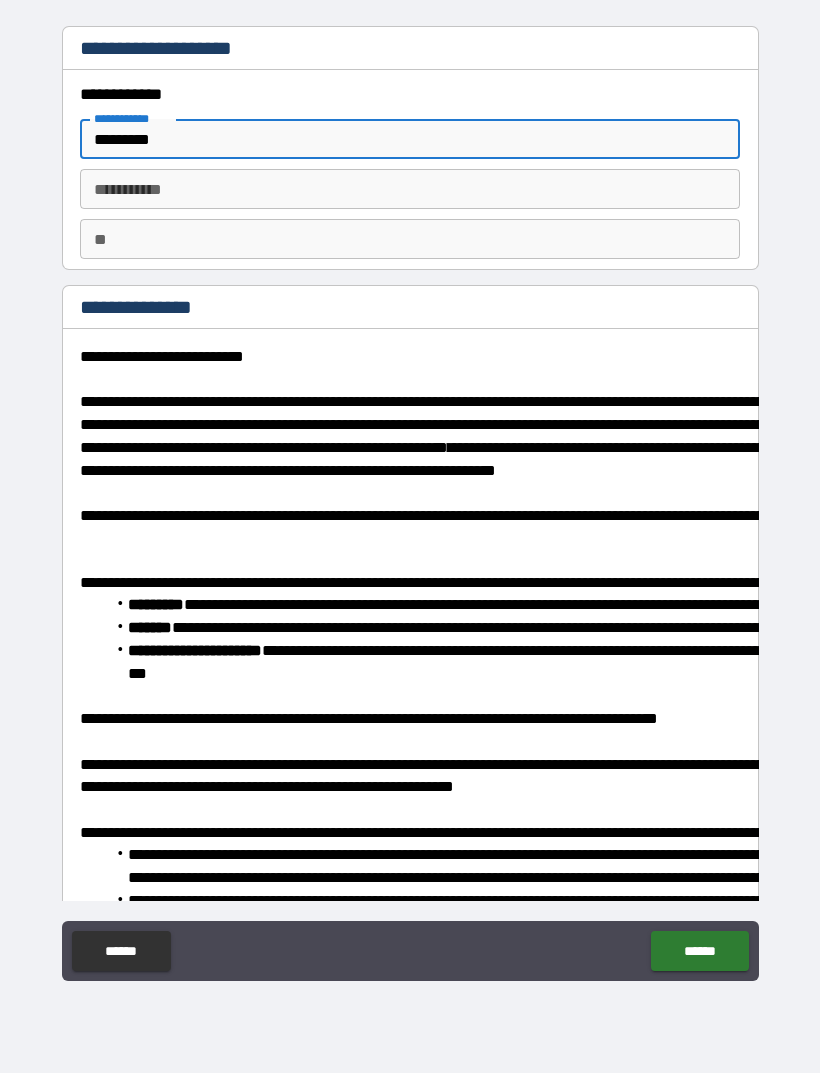 type on "*" 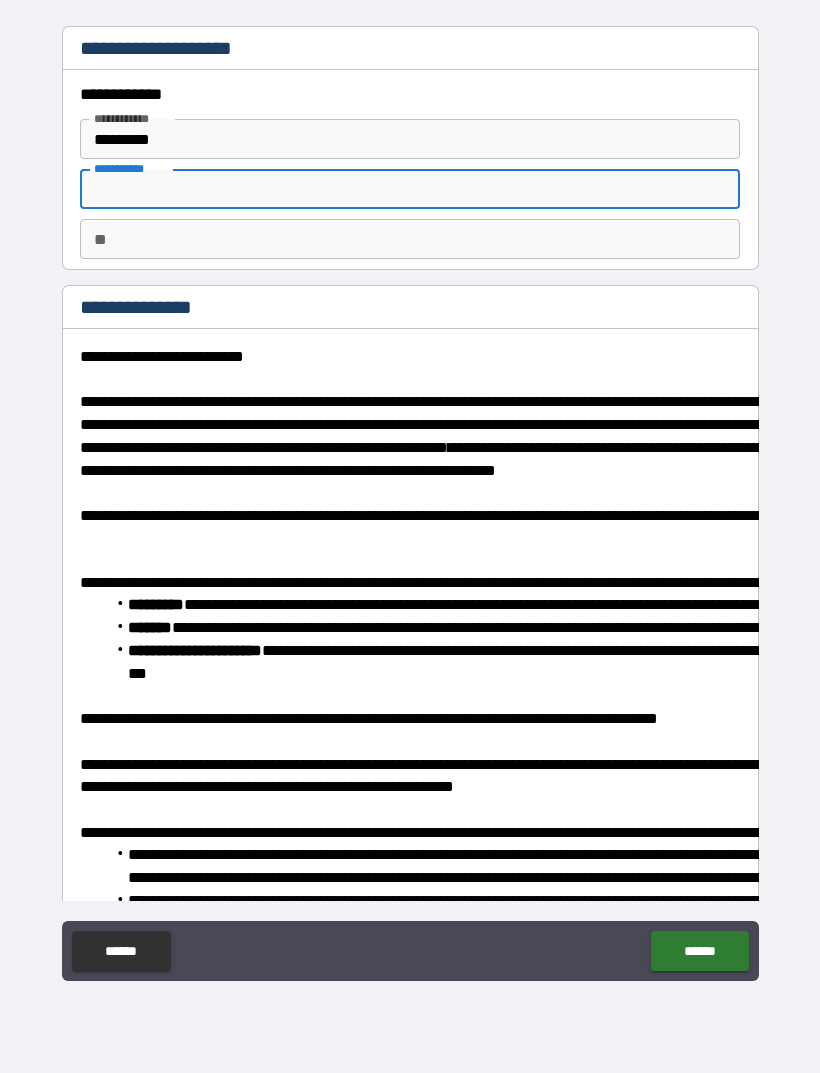 type on "*" 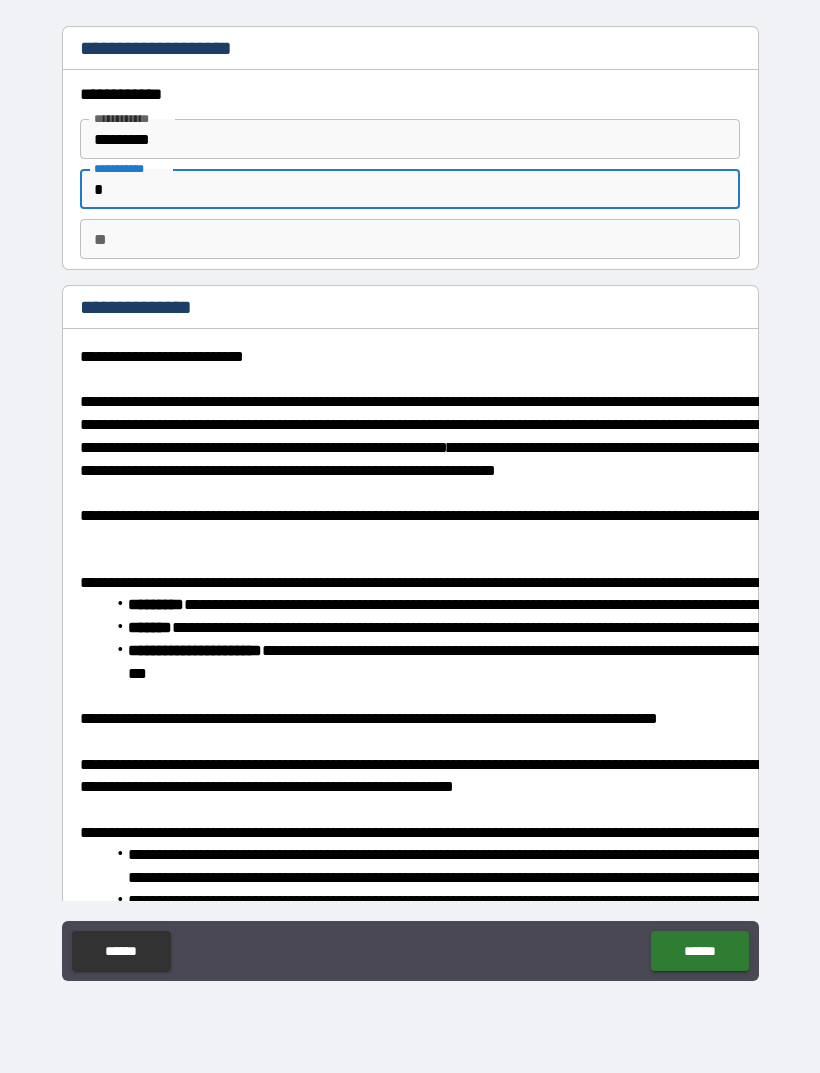 type on "**" 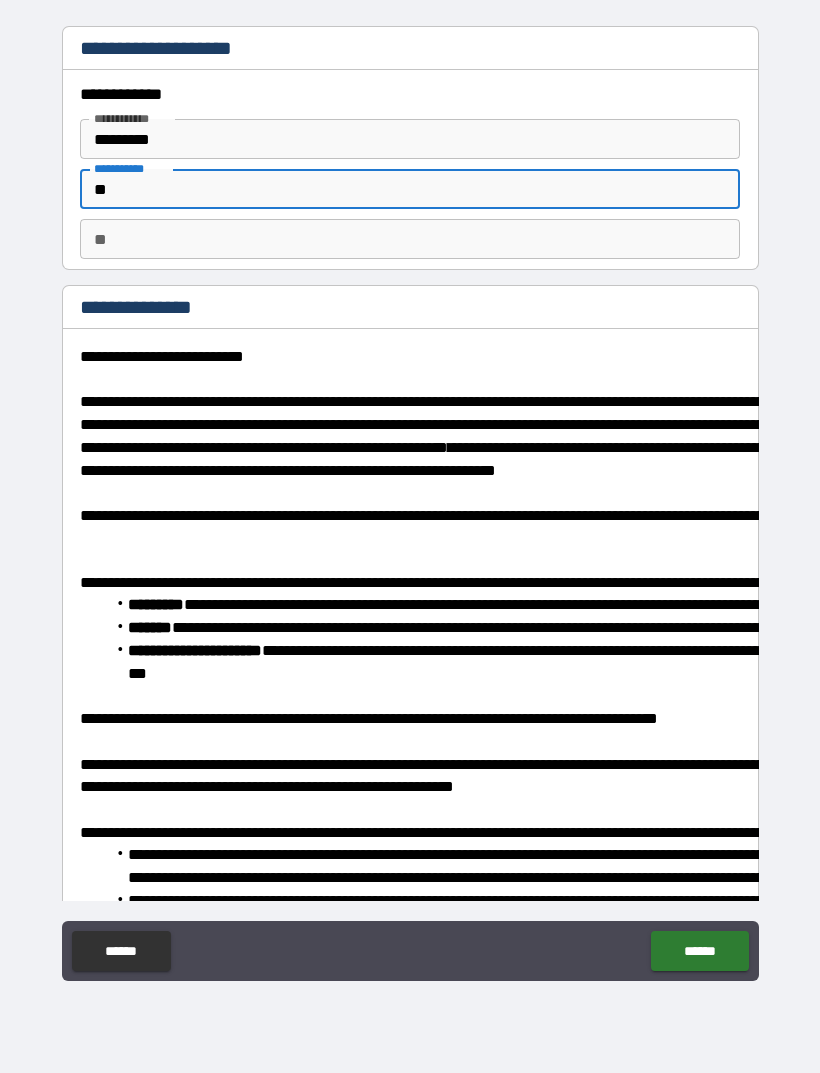 type on "***" 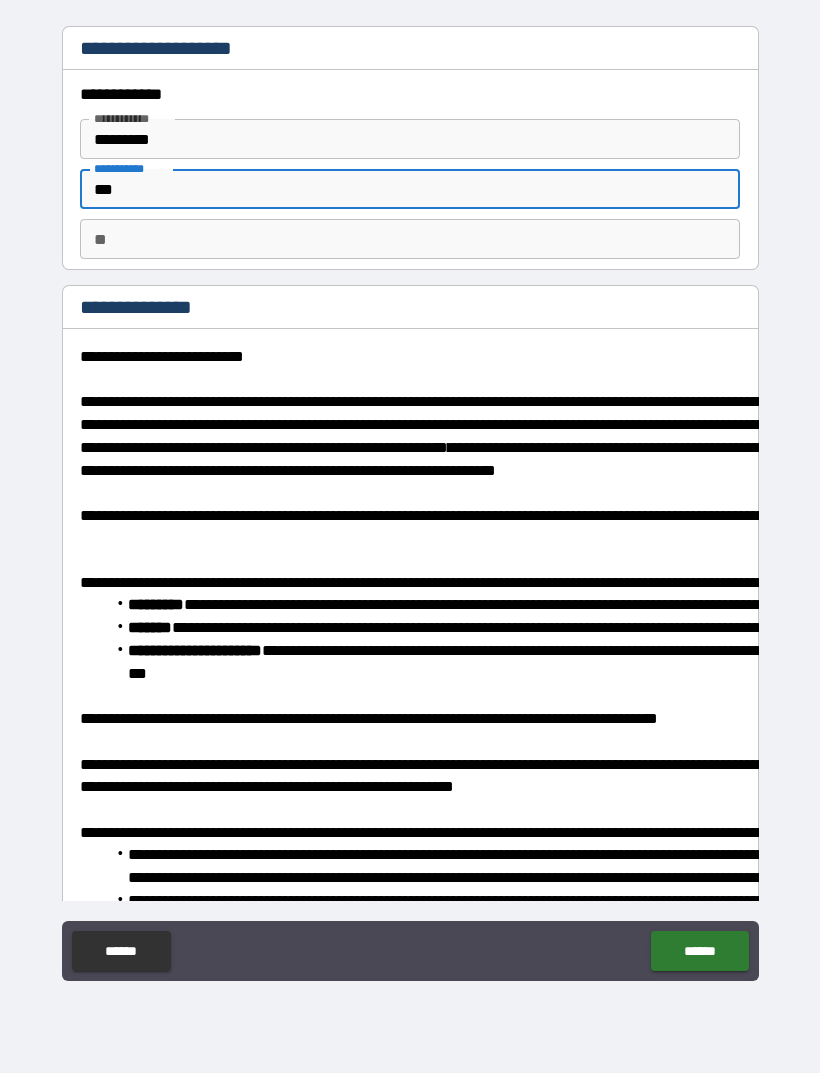 type on "*" 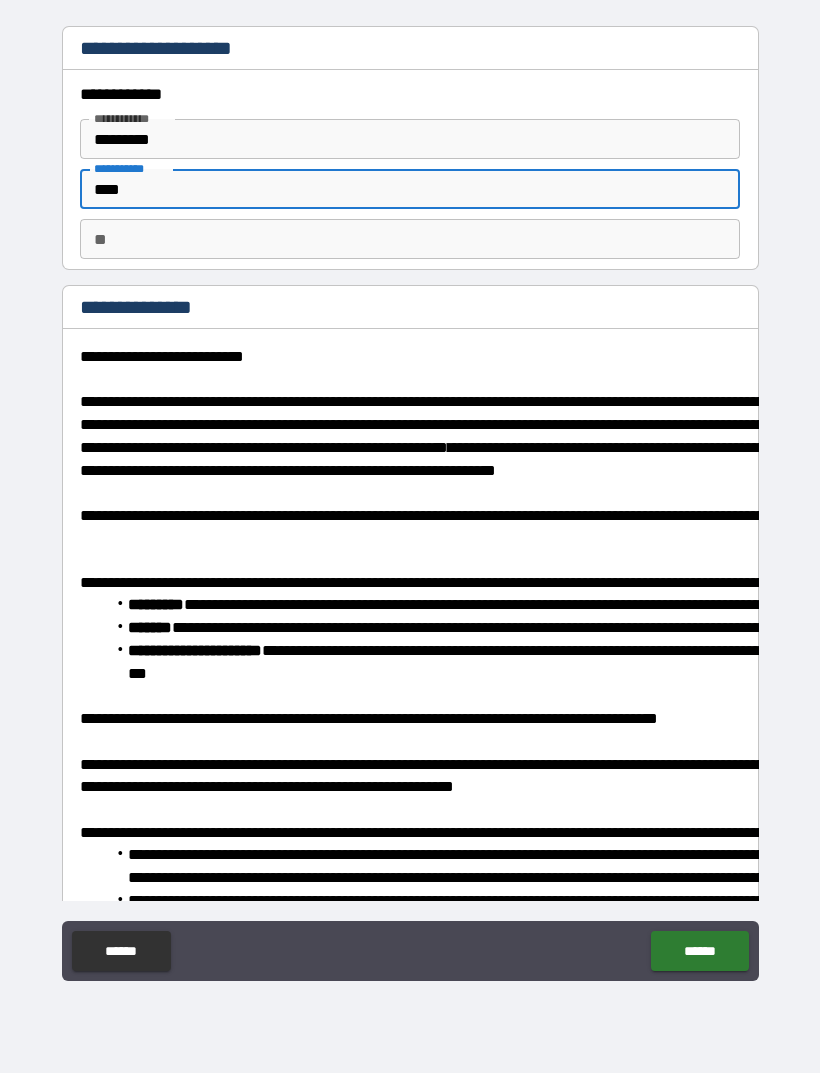 type on "*" 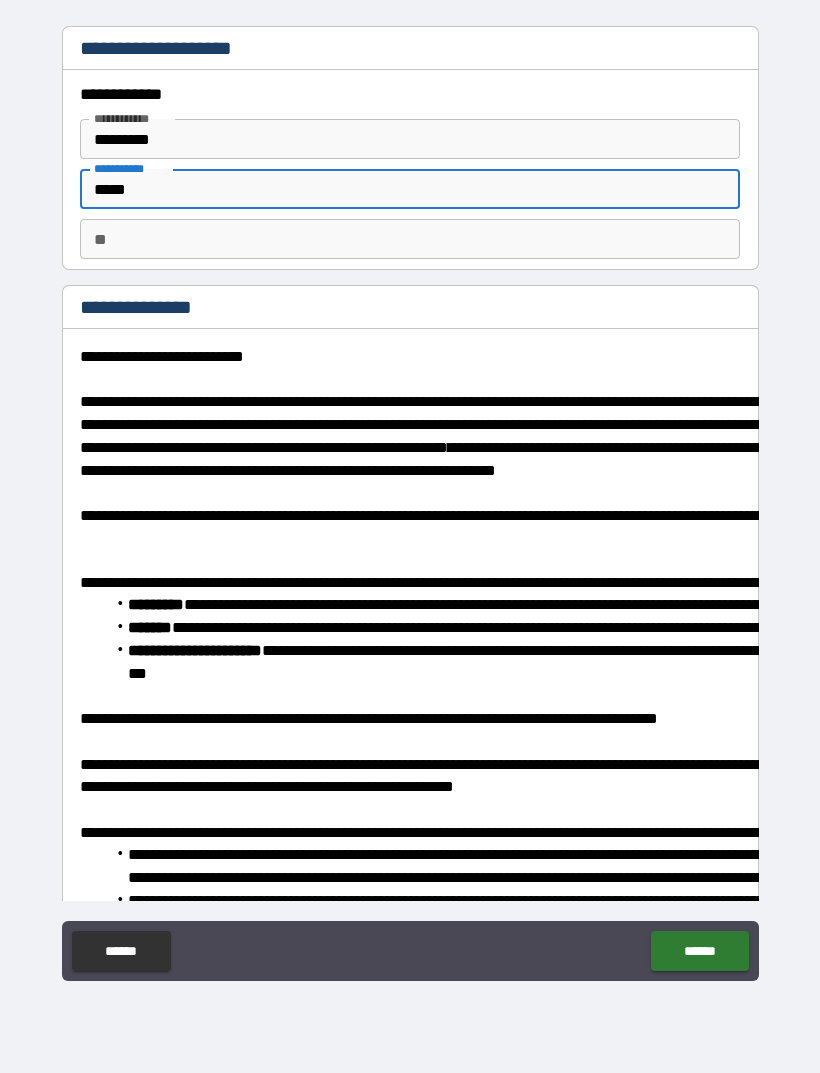 type on "*" 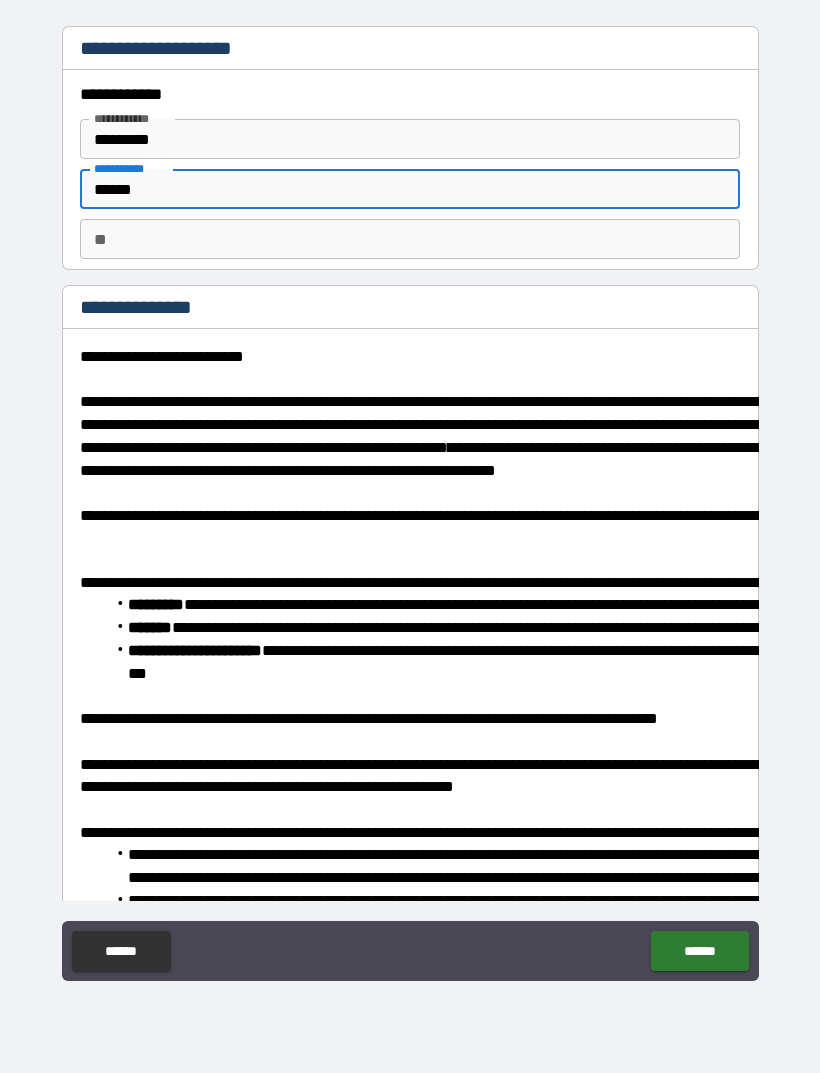 type on "*******" 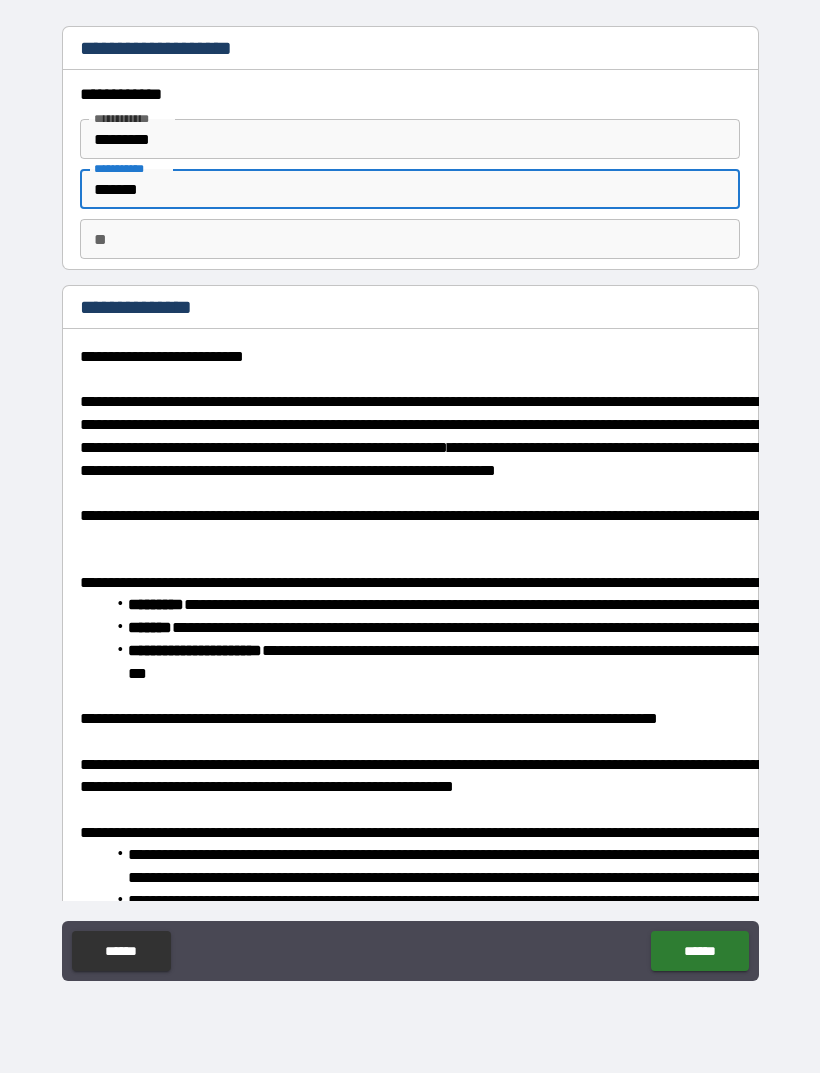 type on "********" 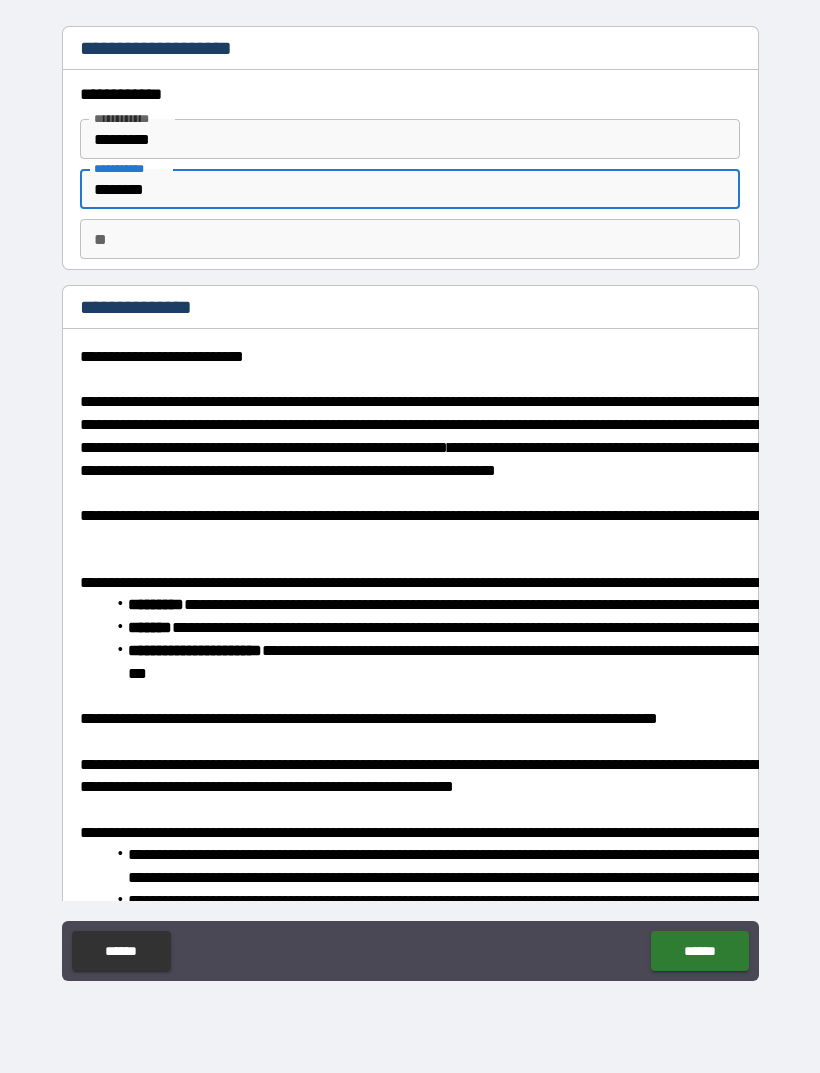 type on "*" 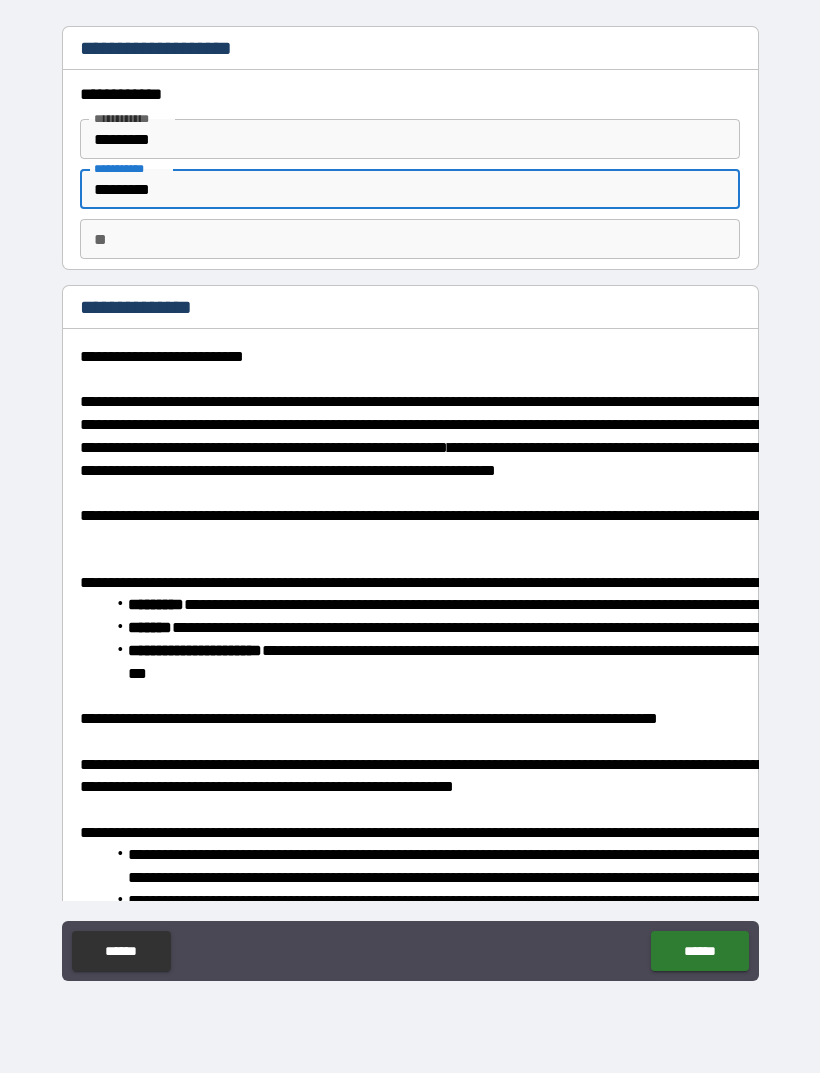 type on "*" 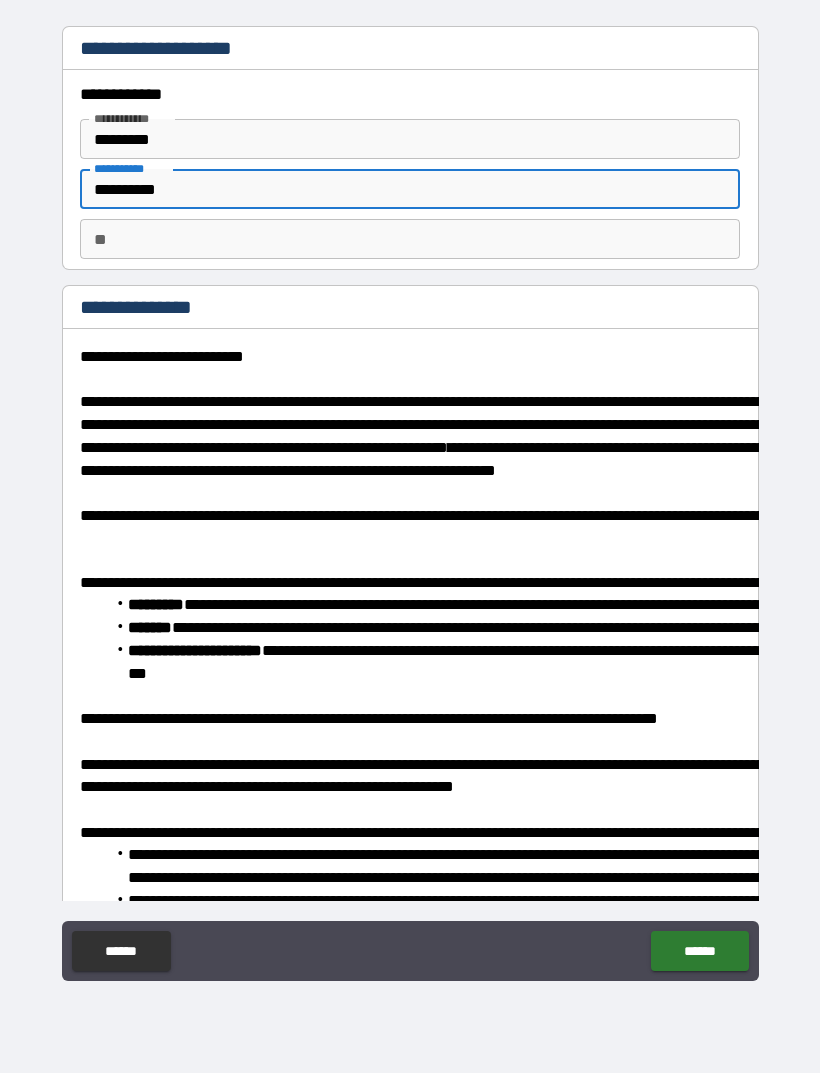 type on "*" 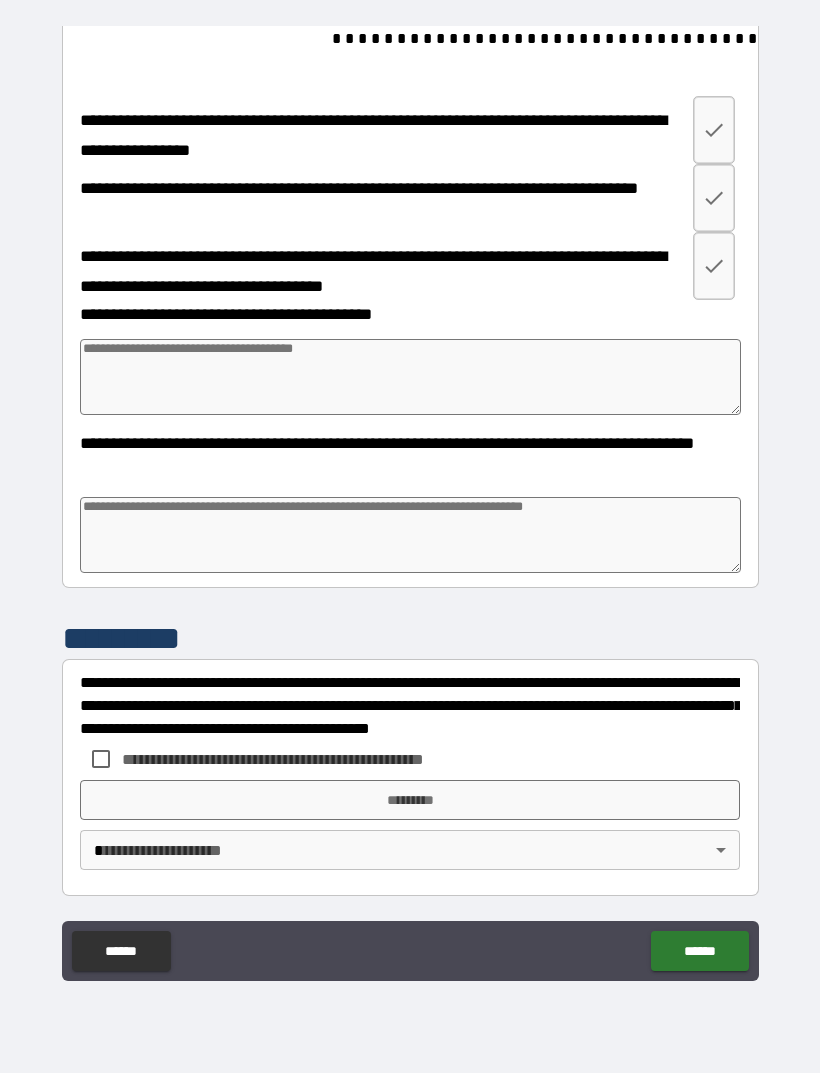 scroll, scrollTop: 1439, scrollLeft: 0, axis: vertical 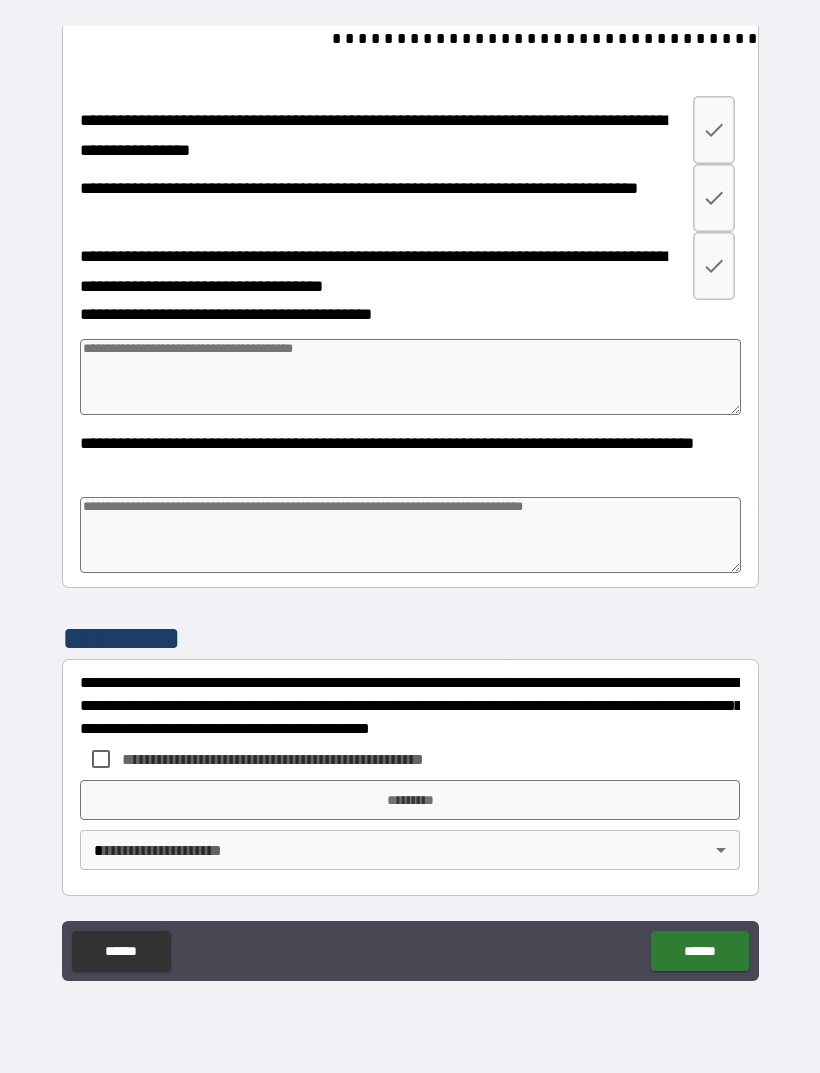 type on "**********" 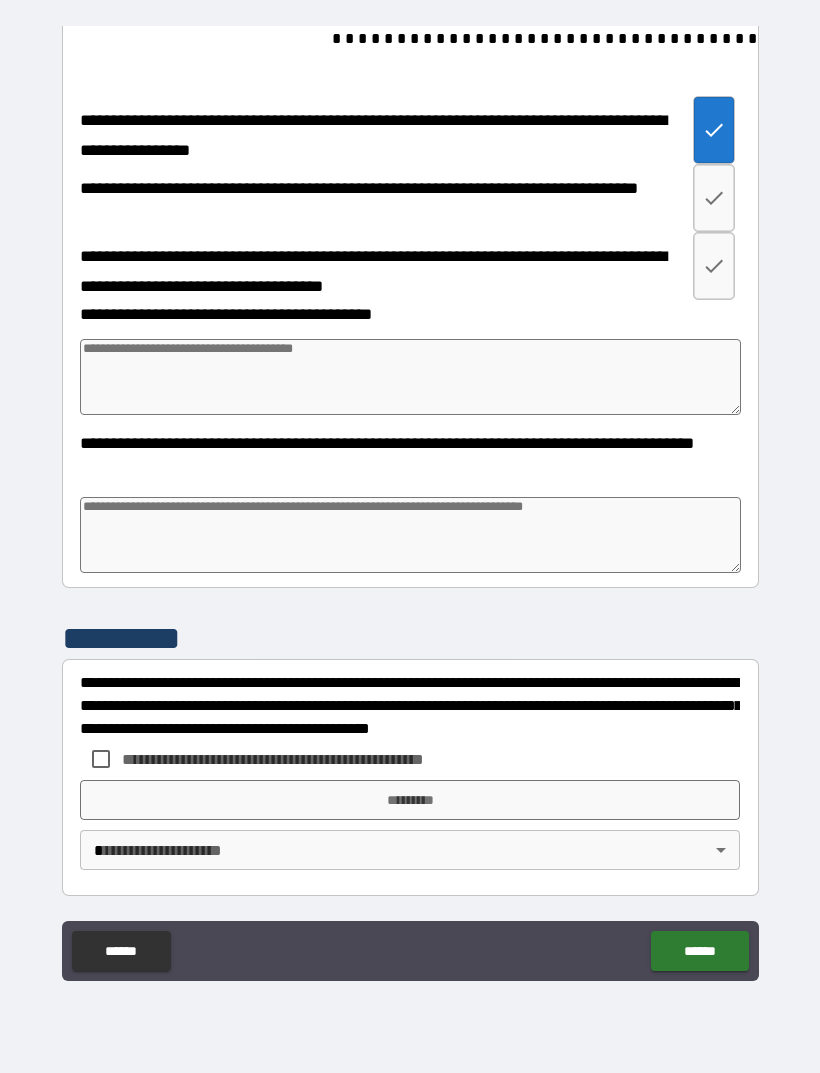 type on "*" 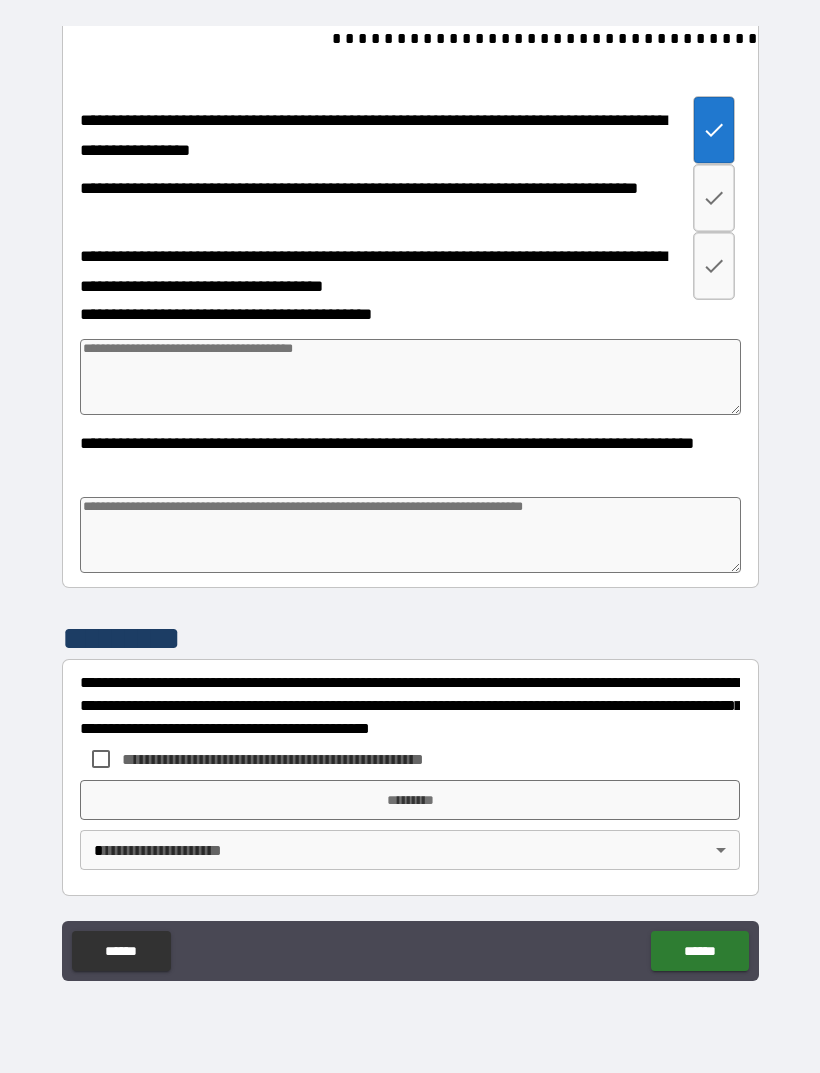 type on "*" 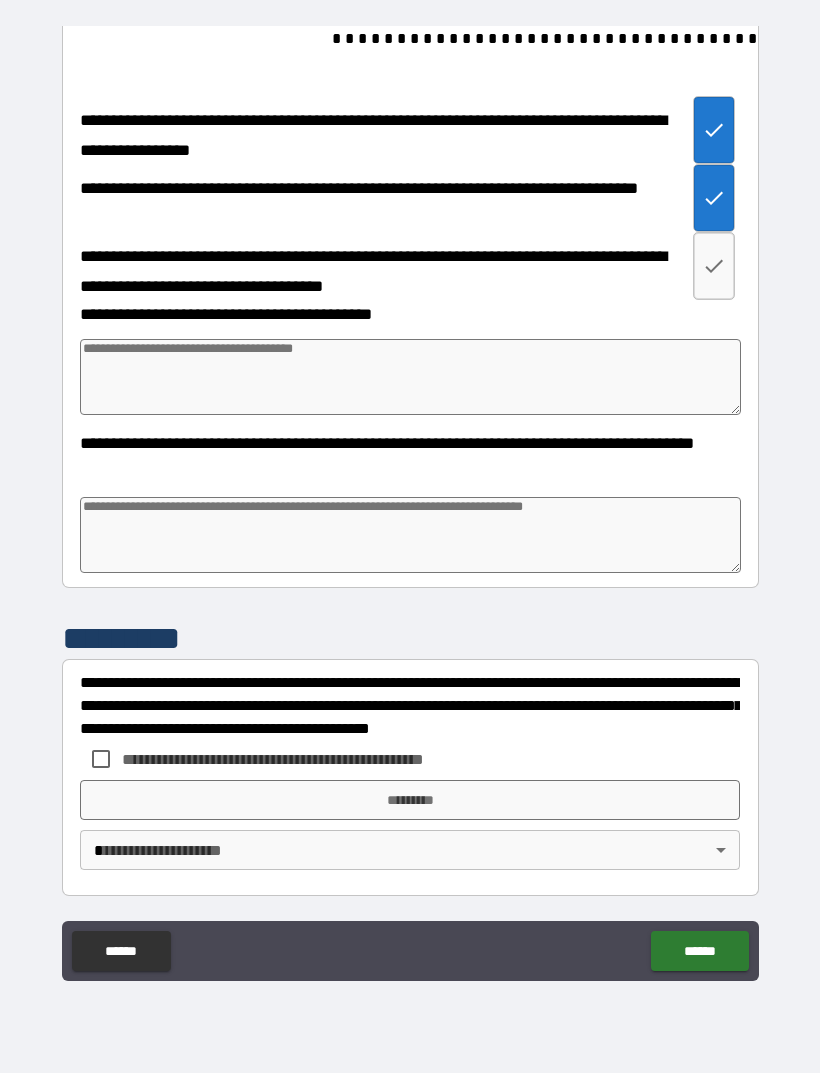 click 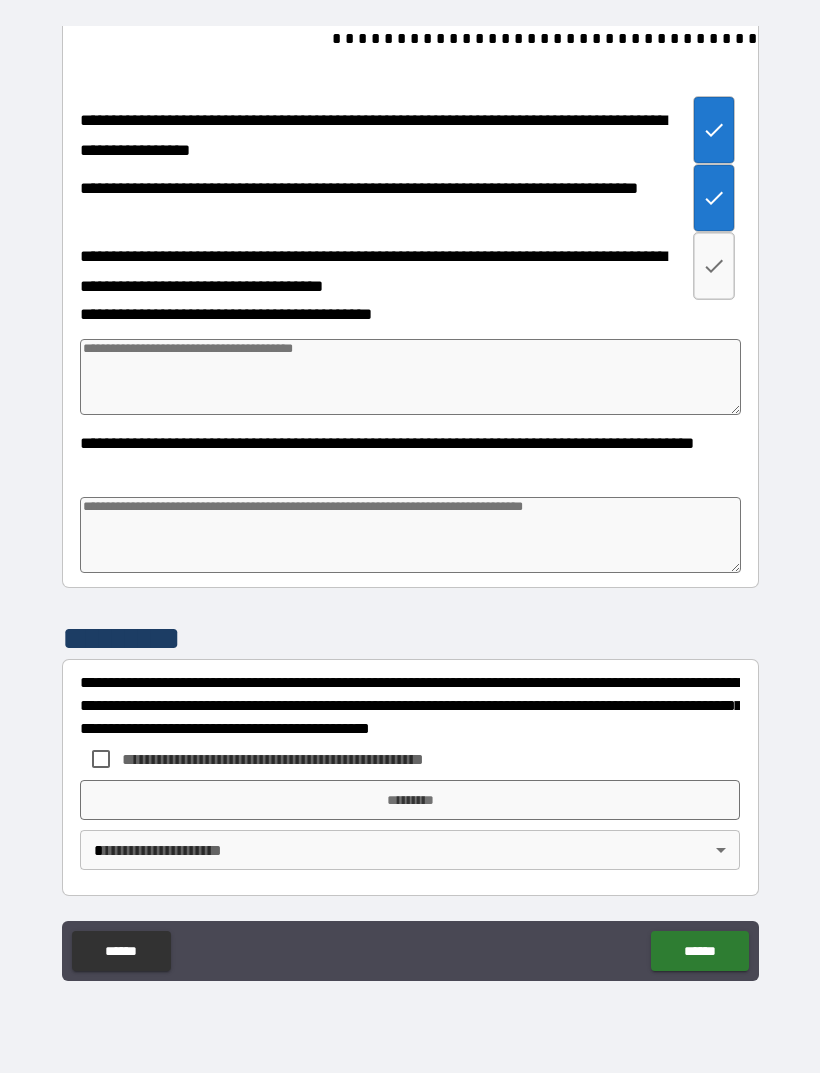 type on "*" 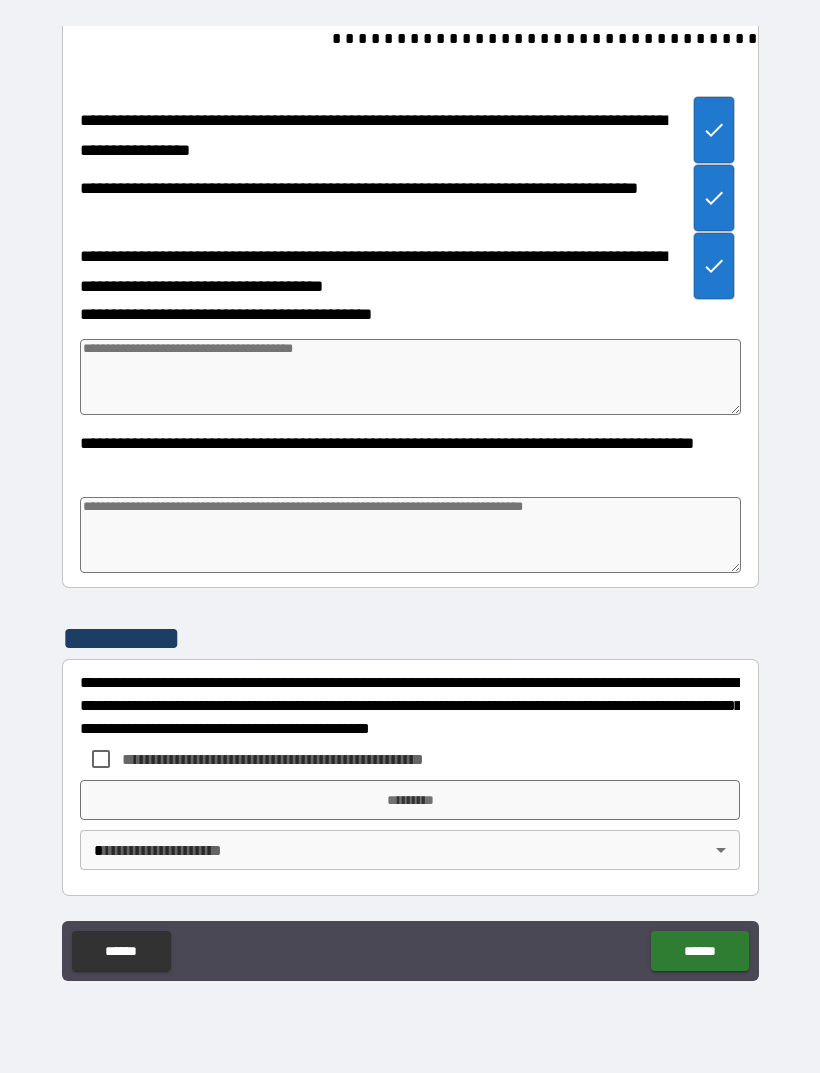 scroll, scrollTop: 1404, scrollLeft: 0, axis: vertical 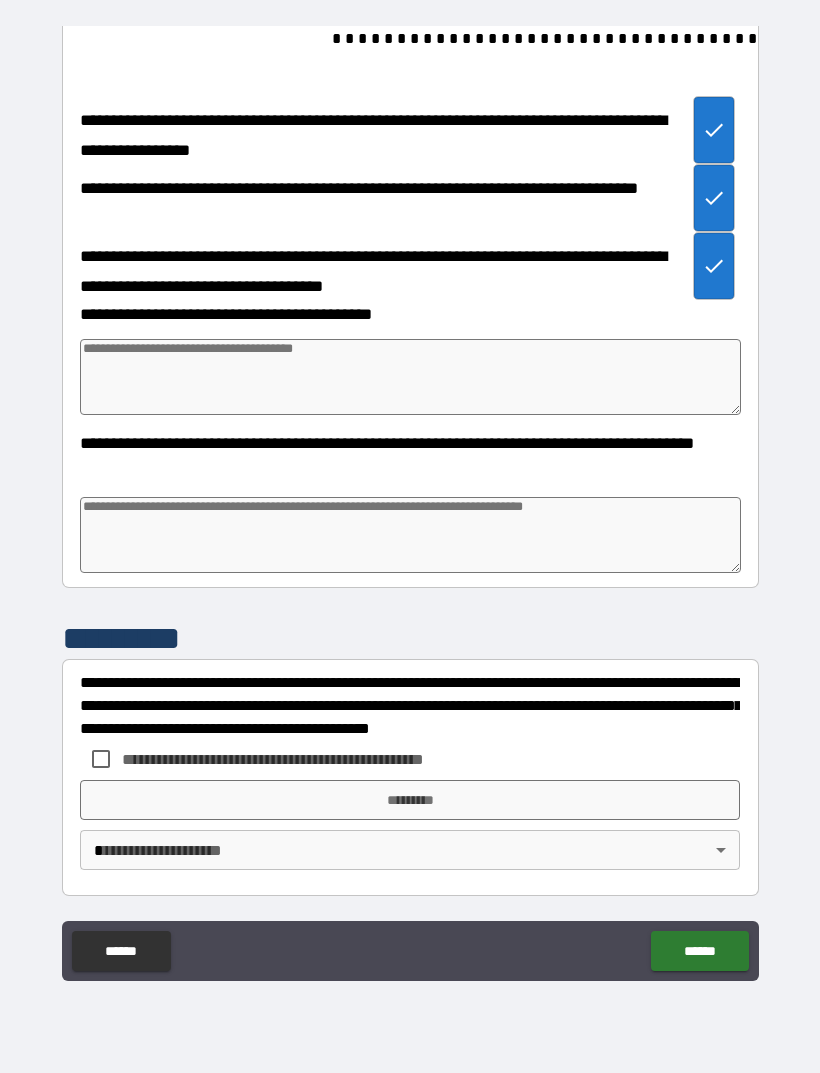 click at bounding box center (410, 377) 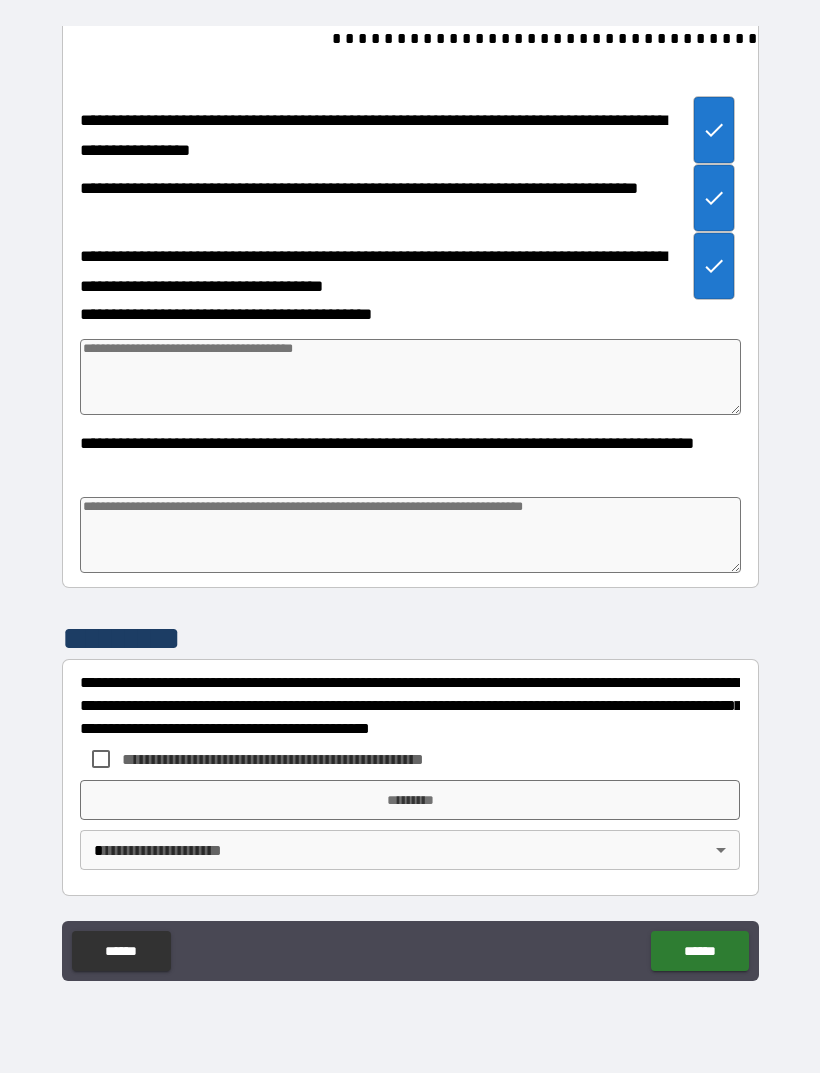 type on "*" 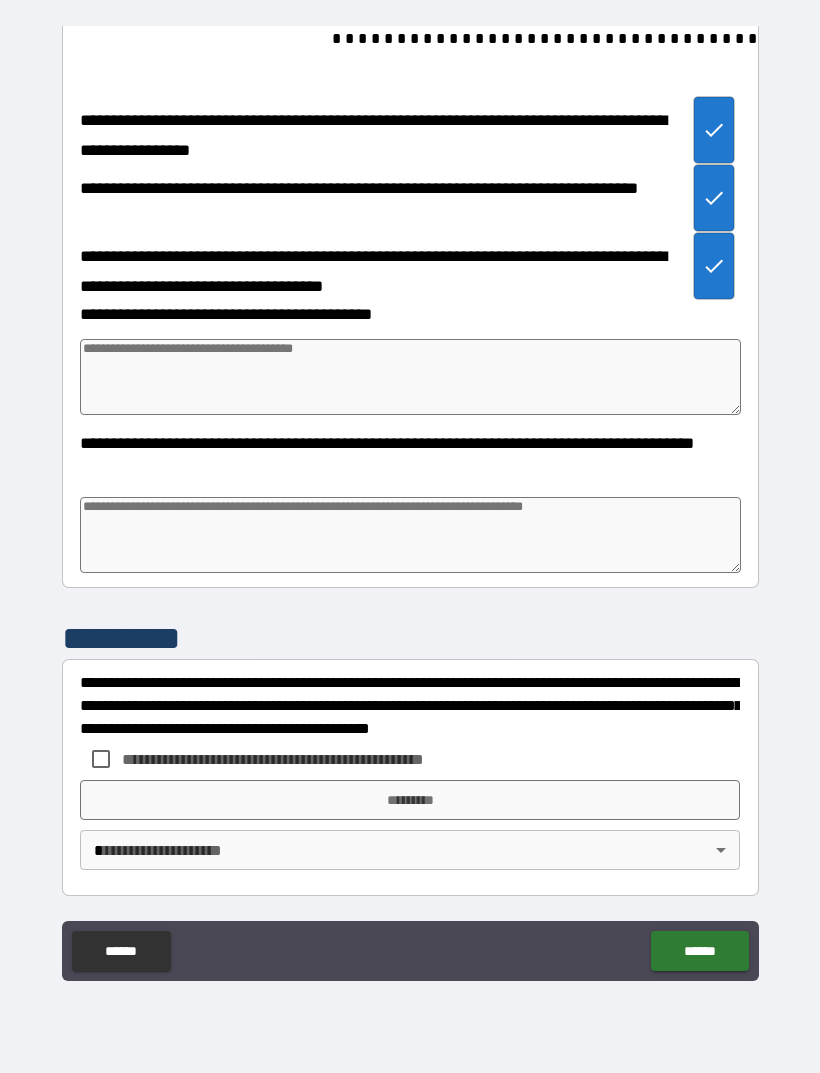 type on "*" 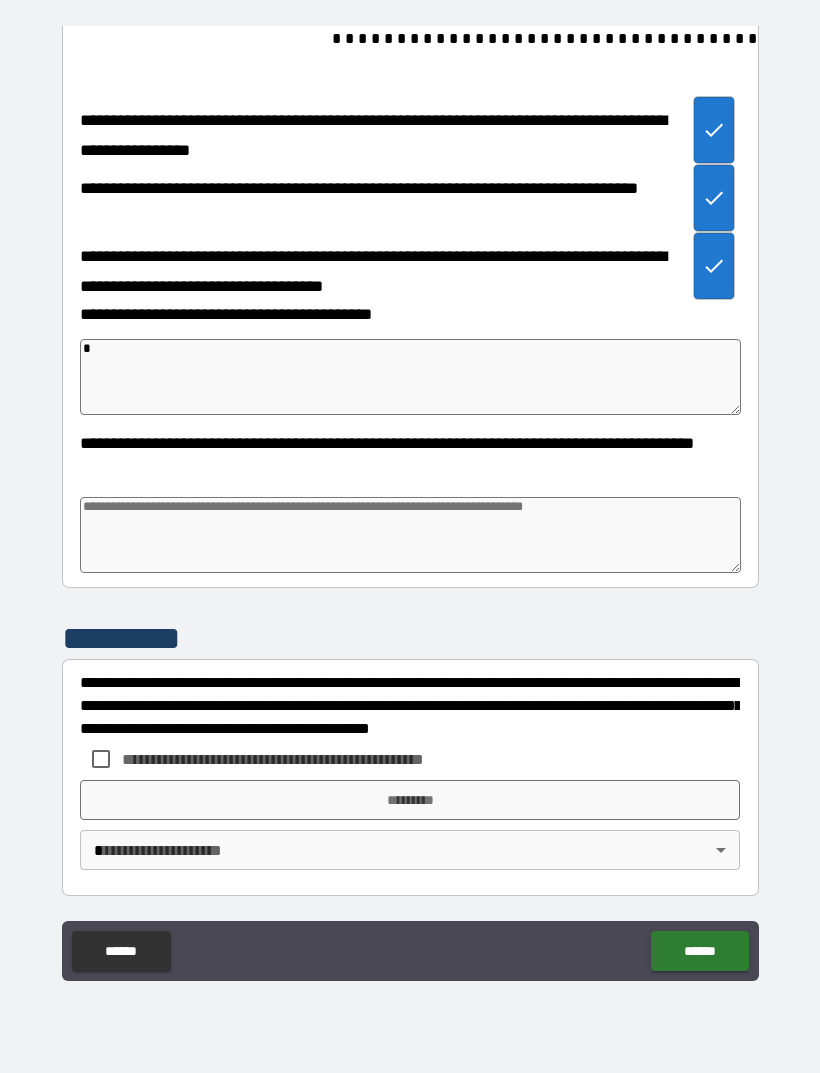 type on "**" 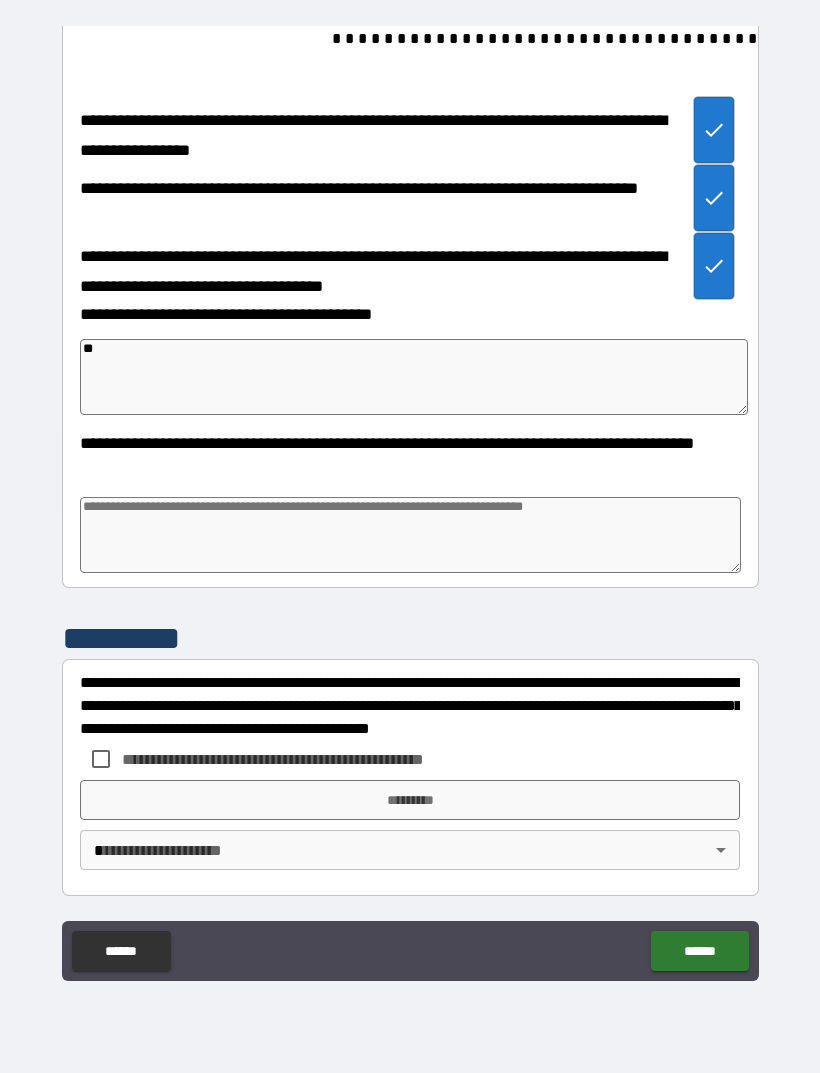 type on "***" 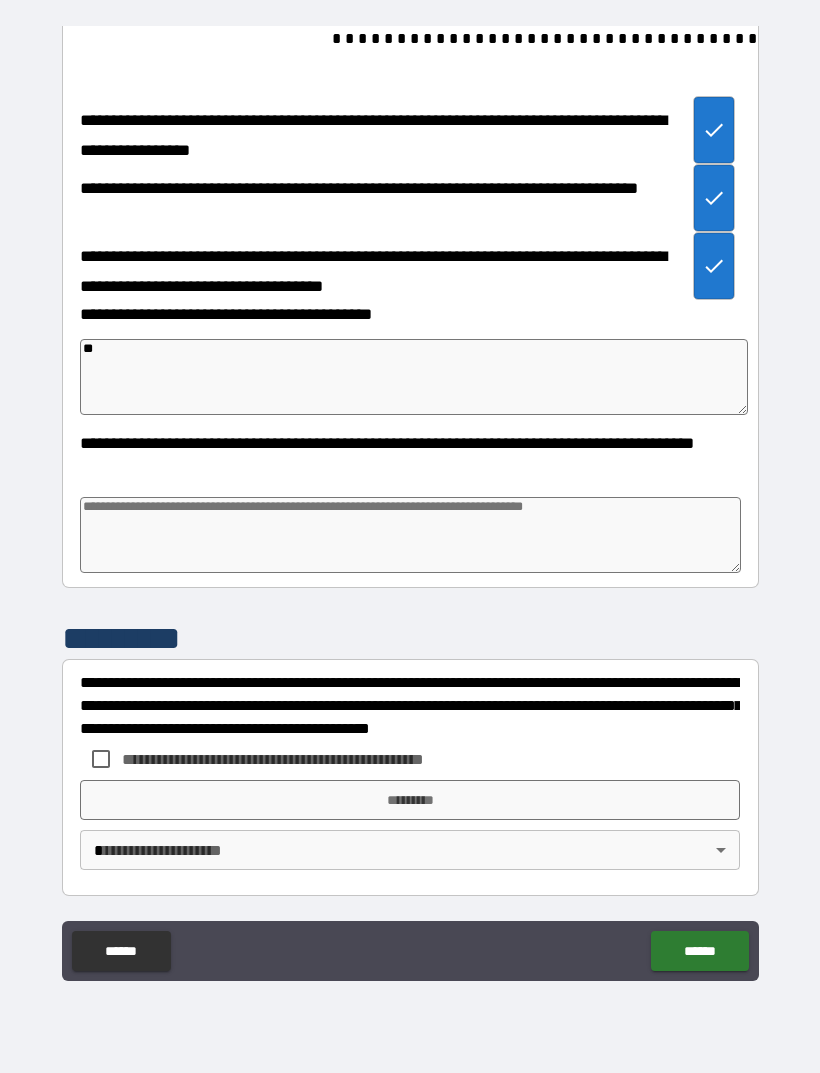 type on "*" 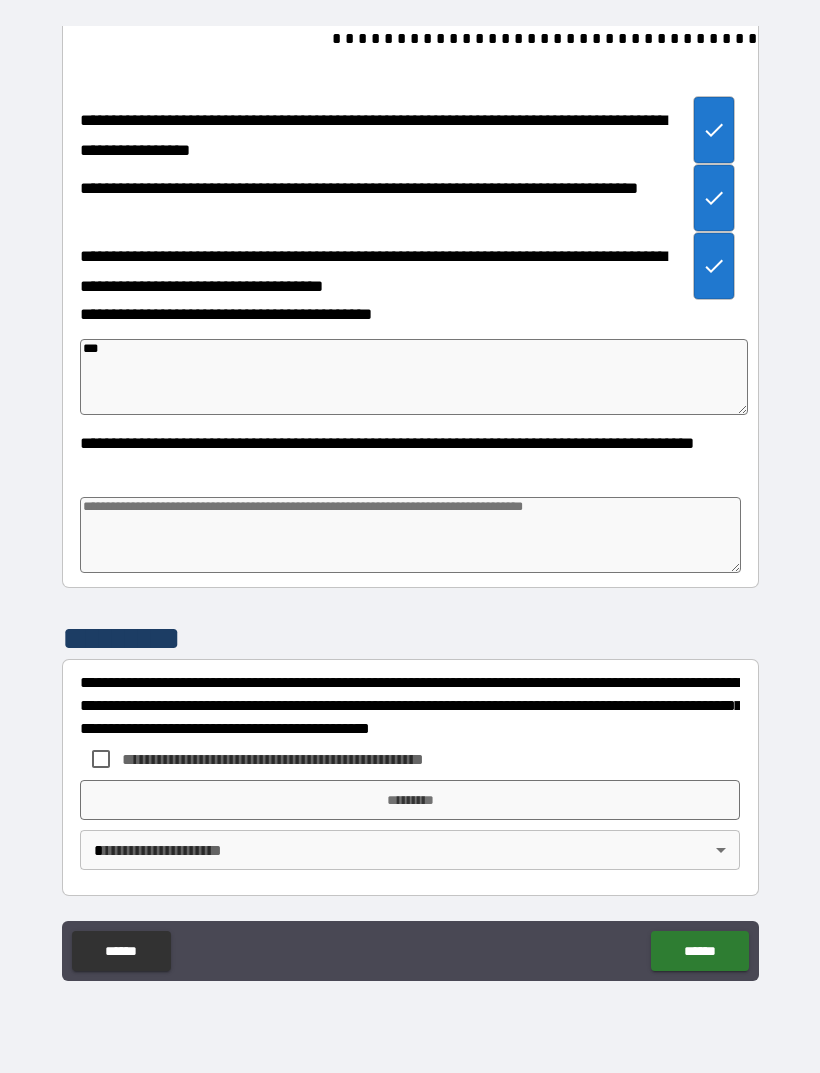 type on "*" 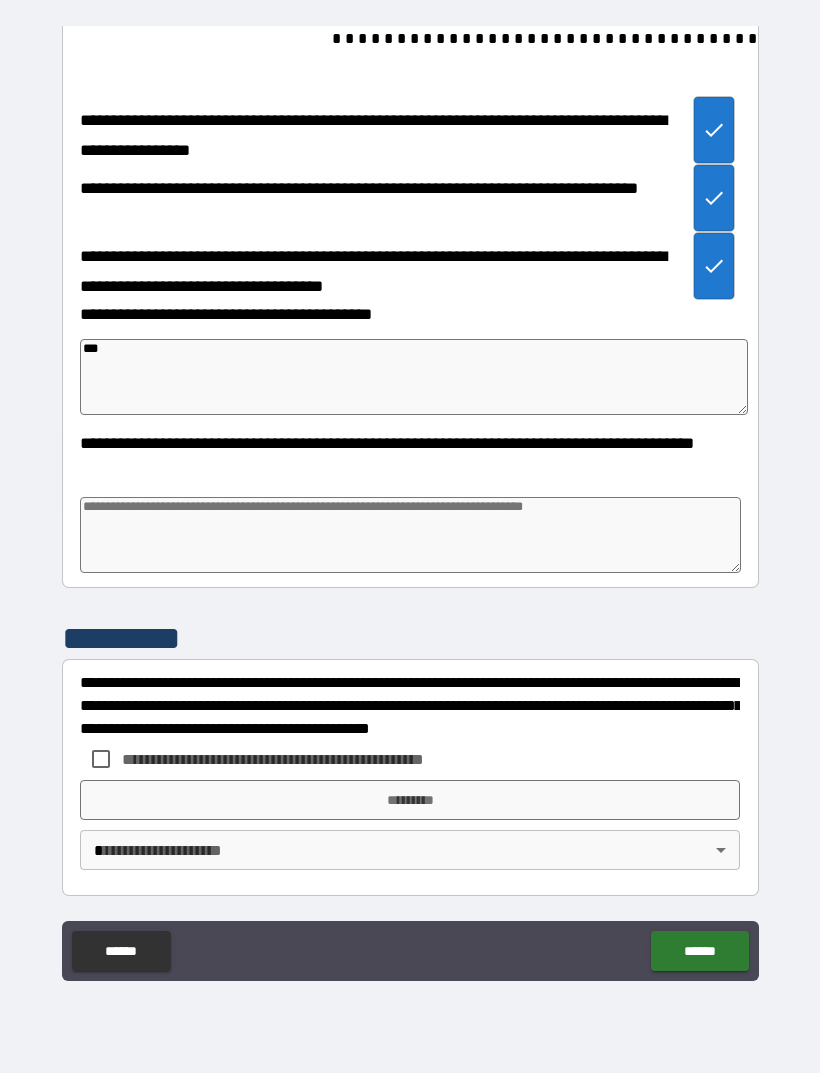 type on "*" 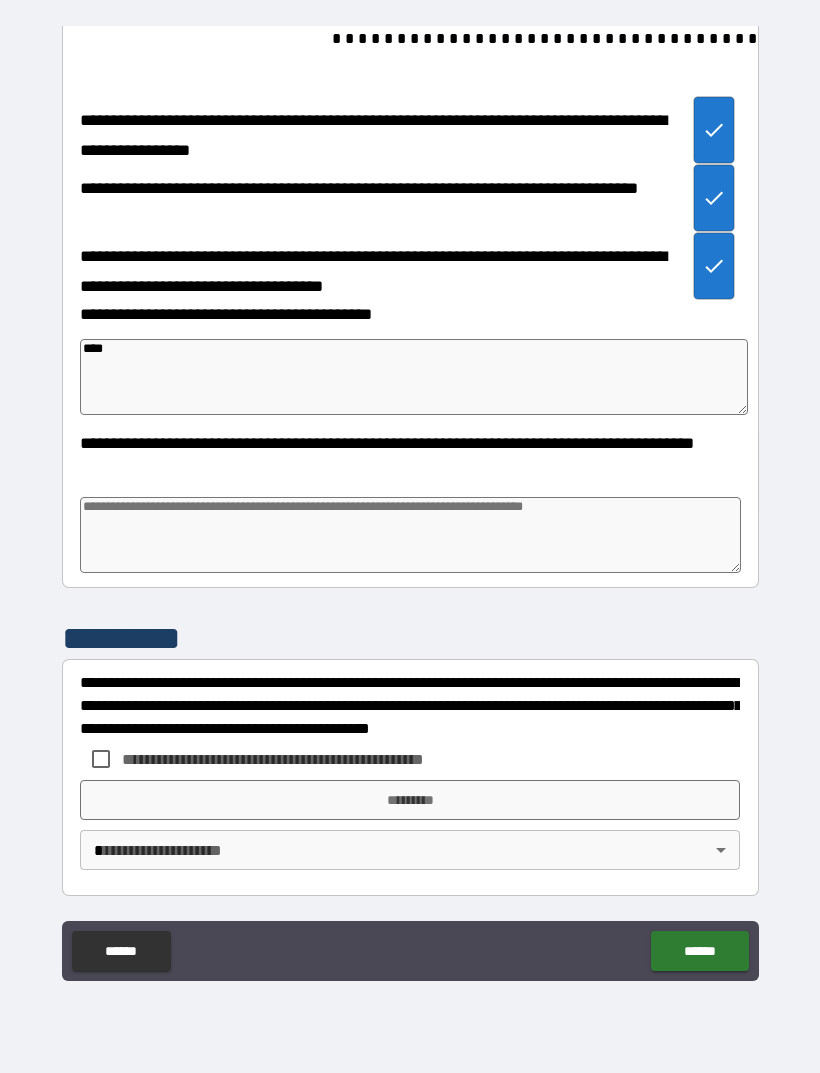 type on "*****" 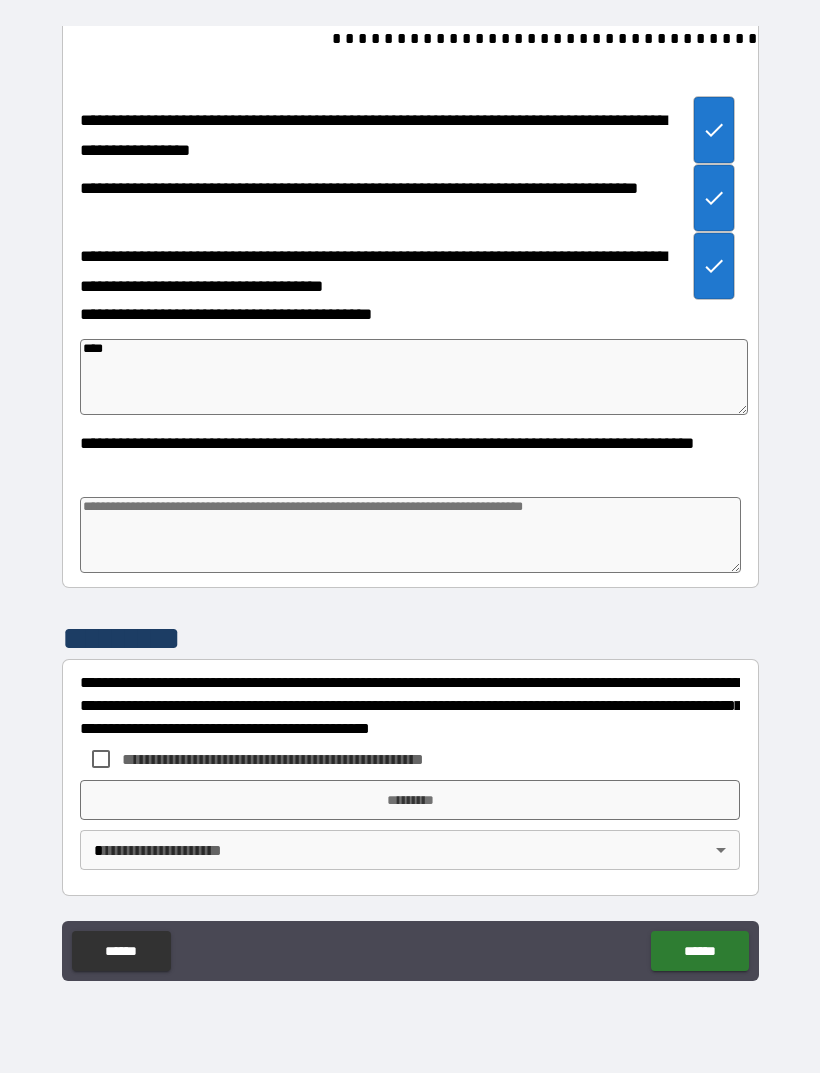 type on "*" 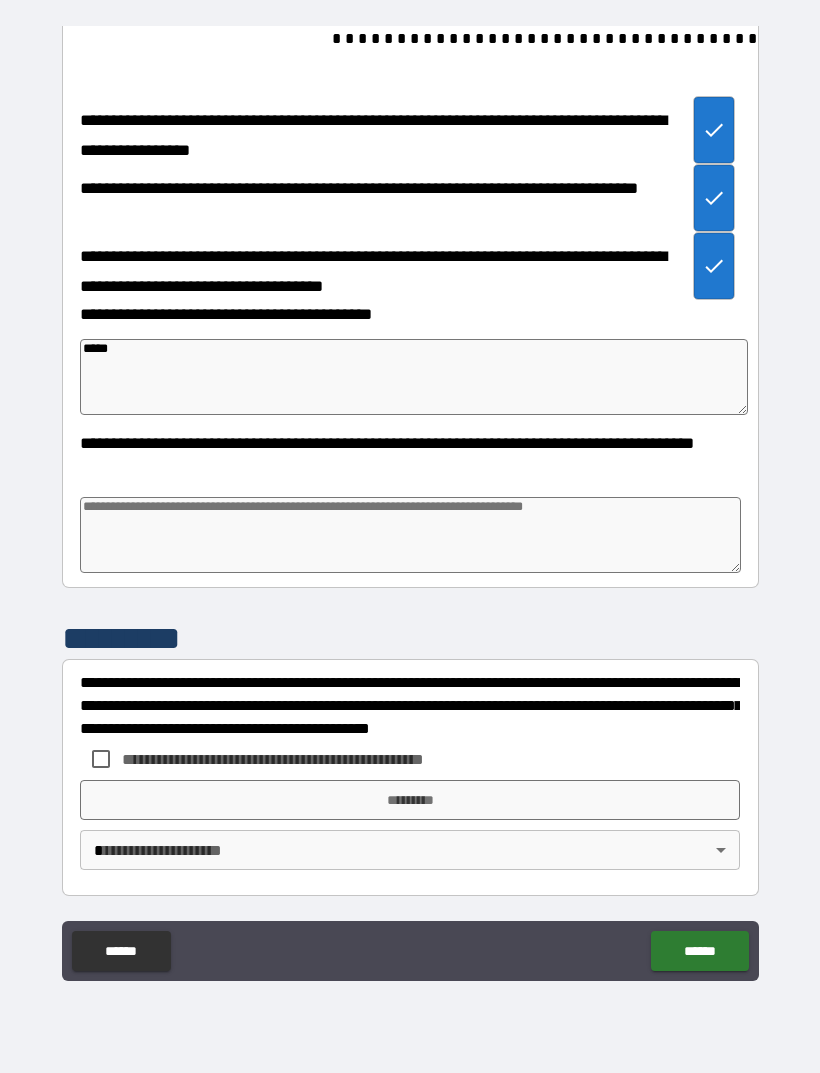 type on "*" 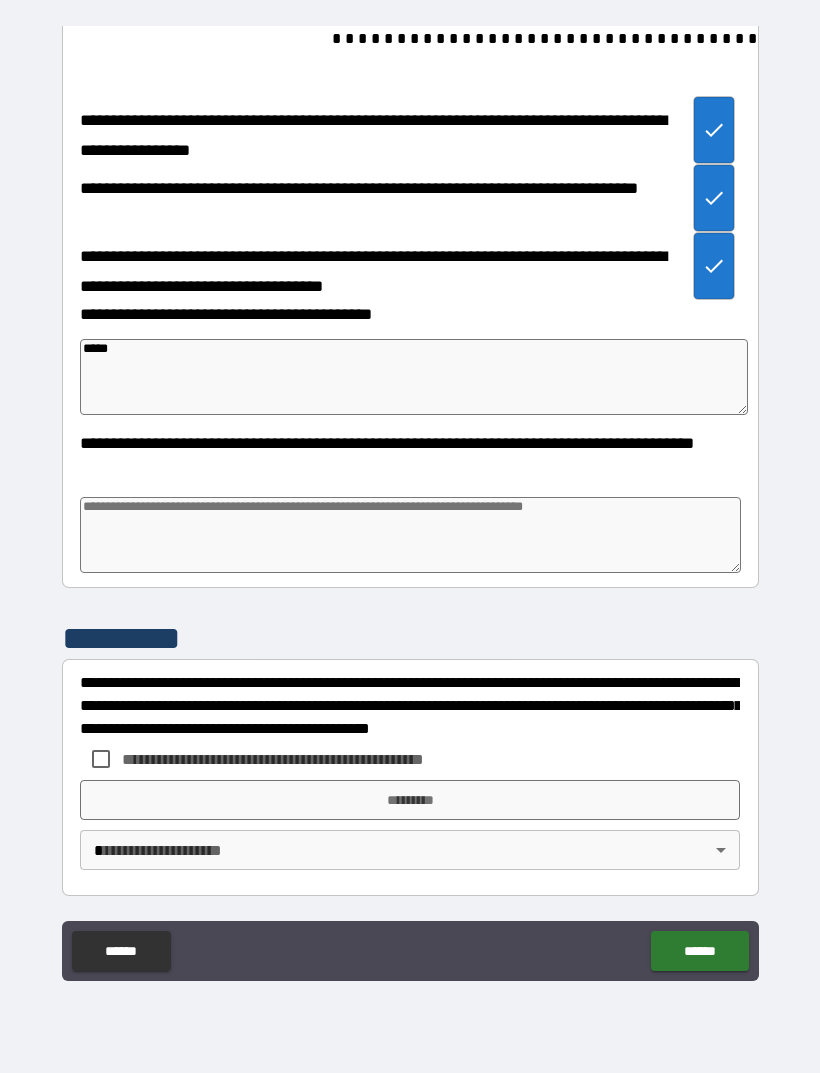 type on "*" 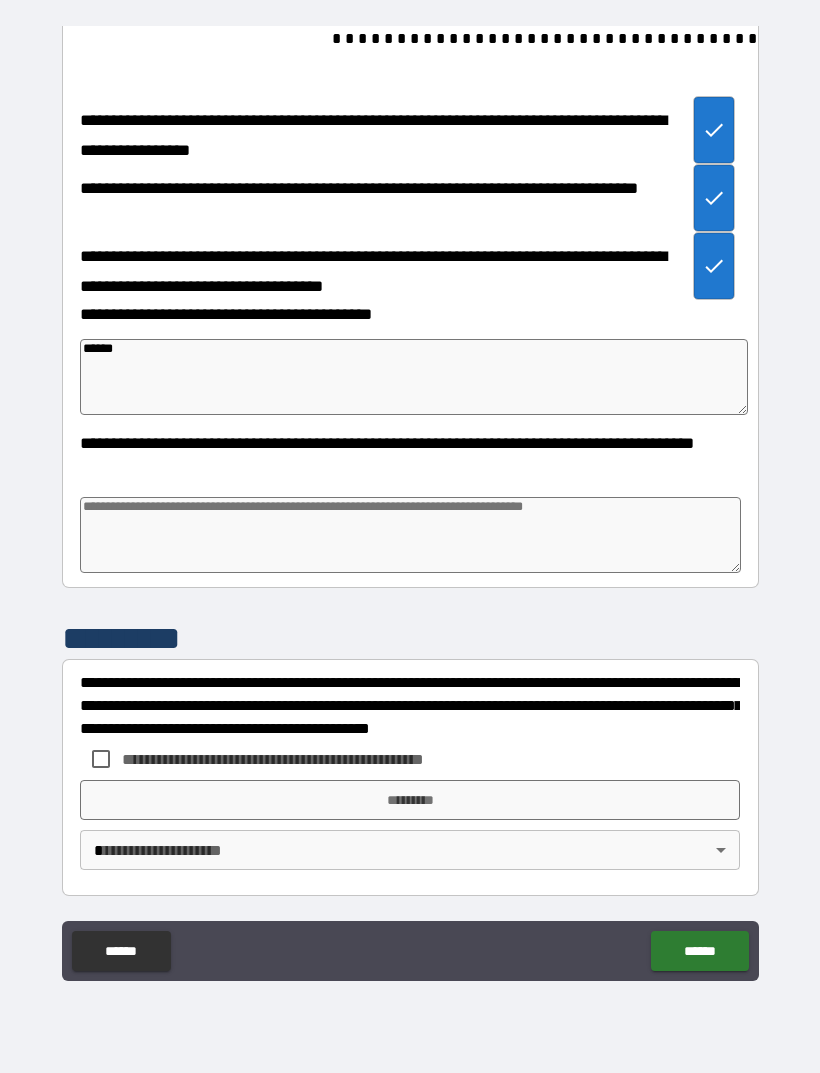 type on "*" 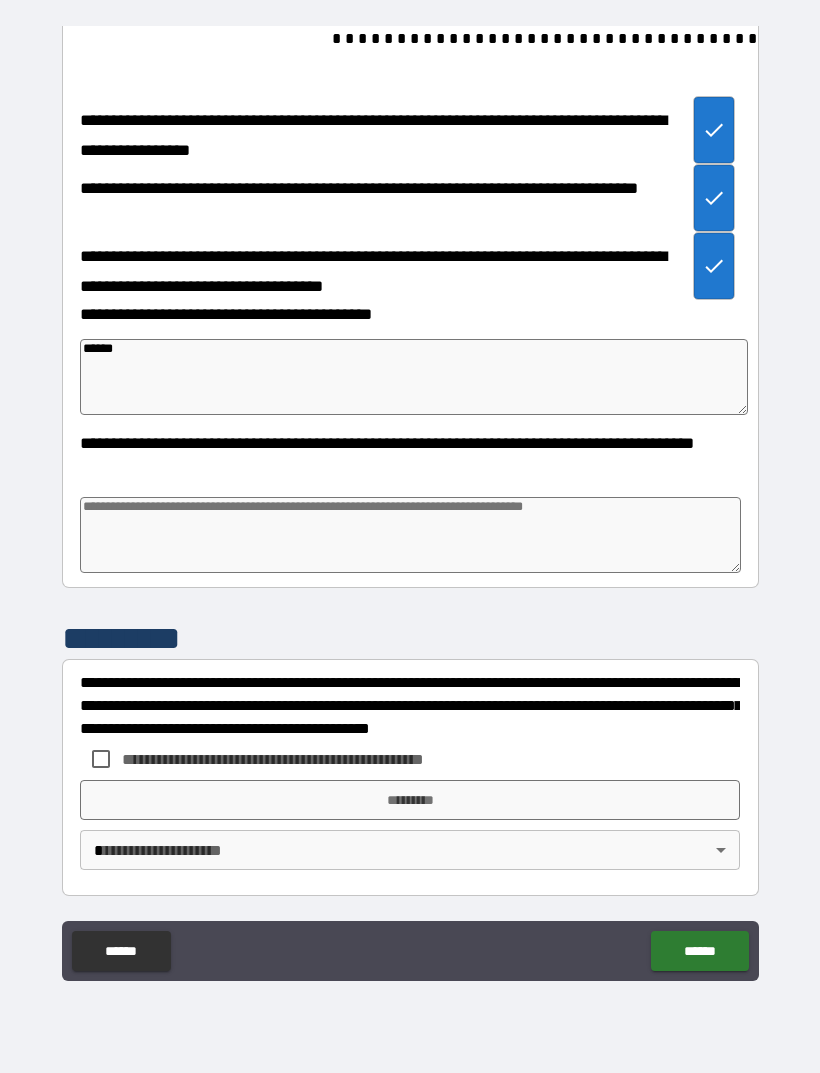 type on "*" 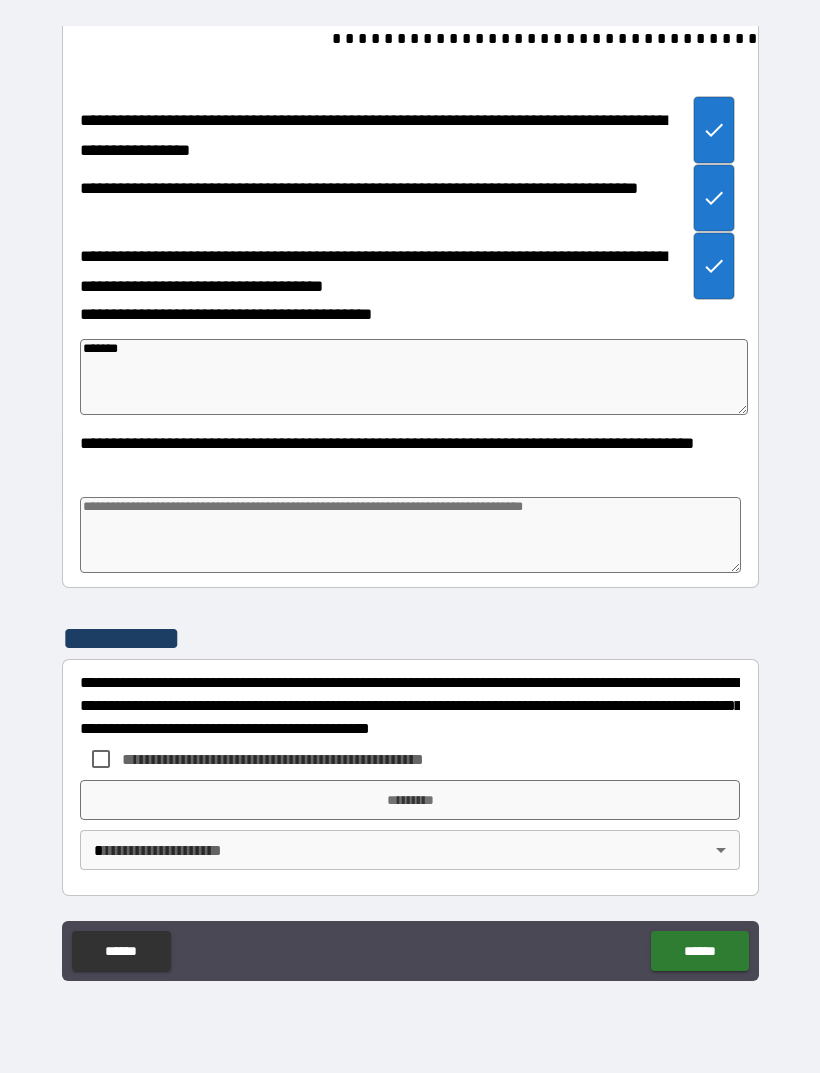 type on "********" 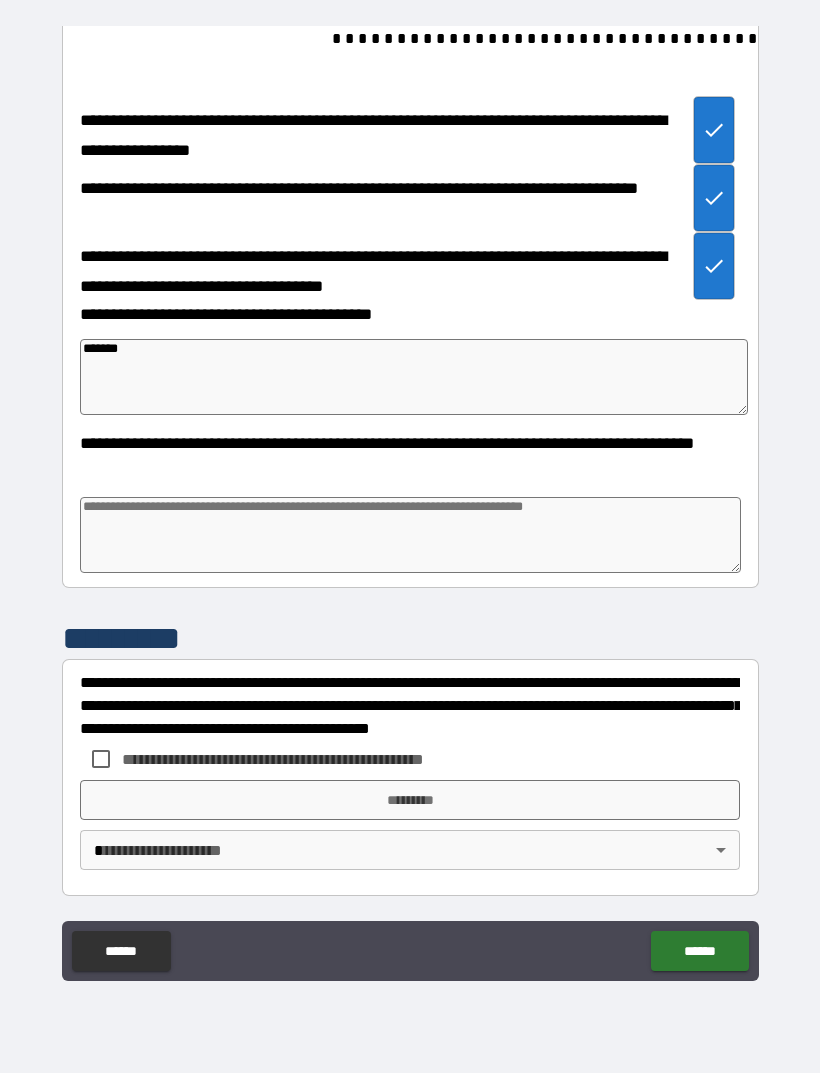type on "*" 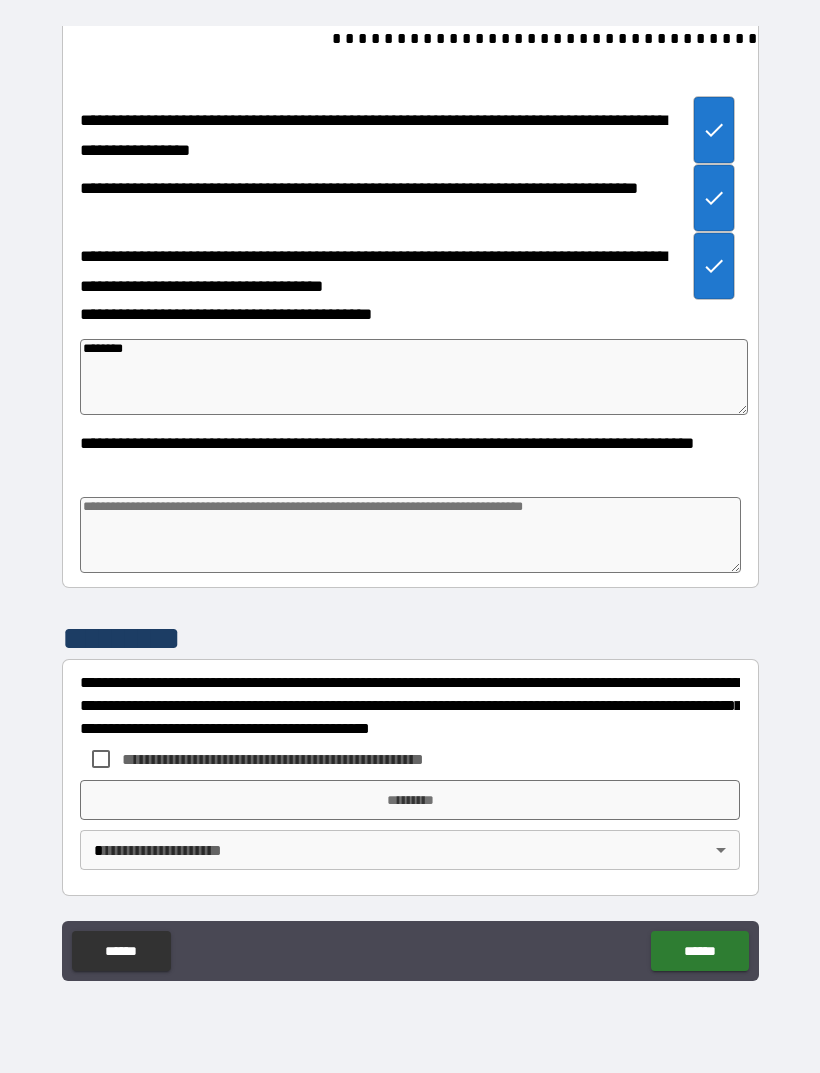 type on "*********" 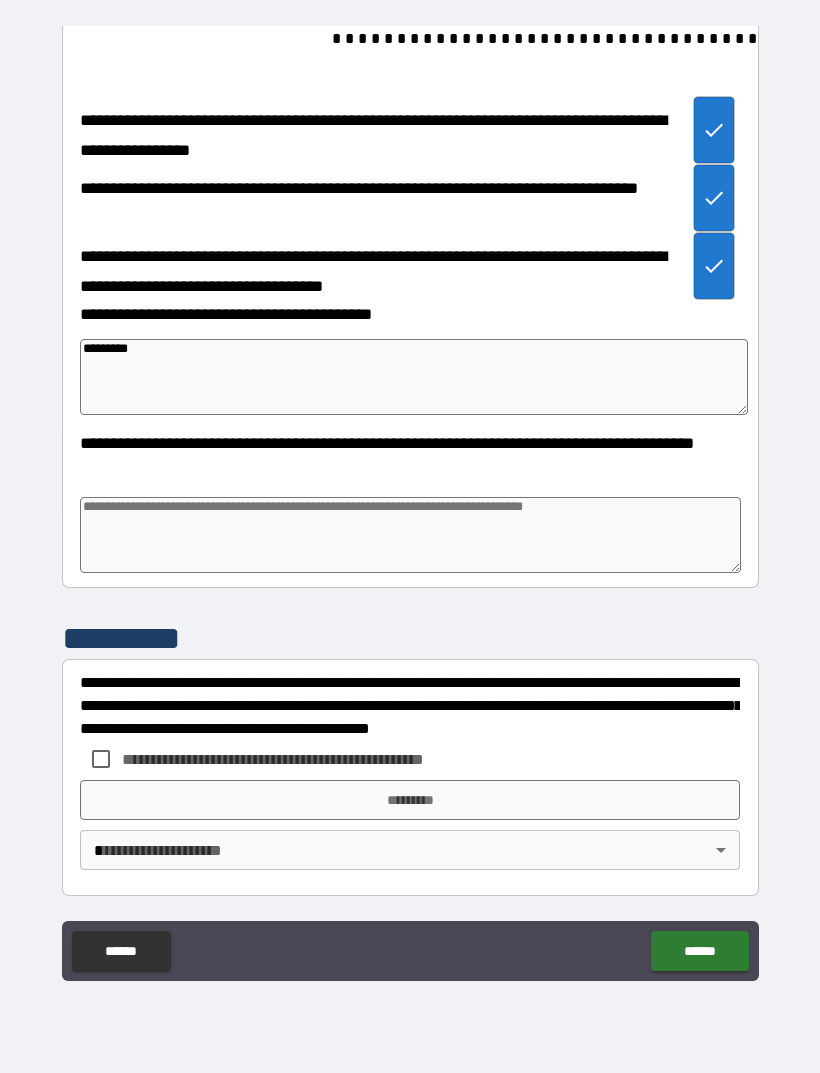 type on "*" 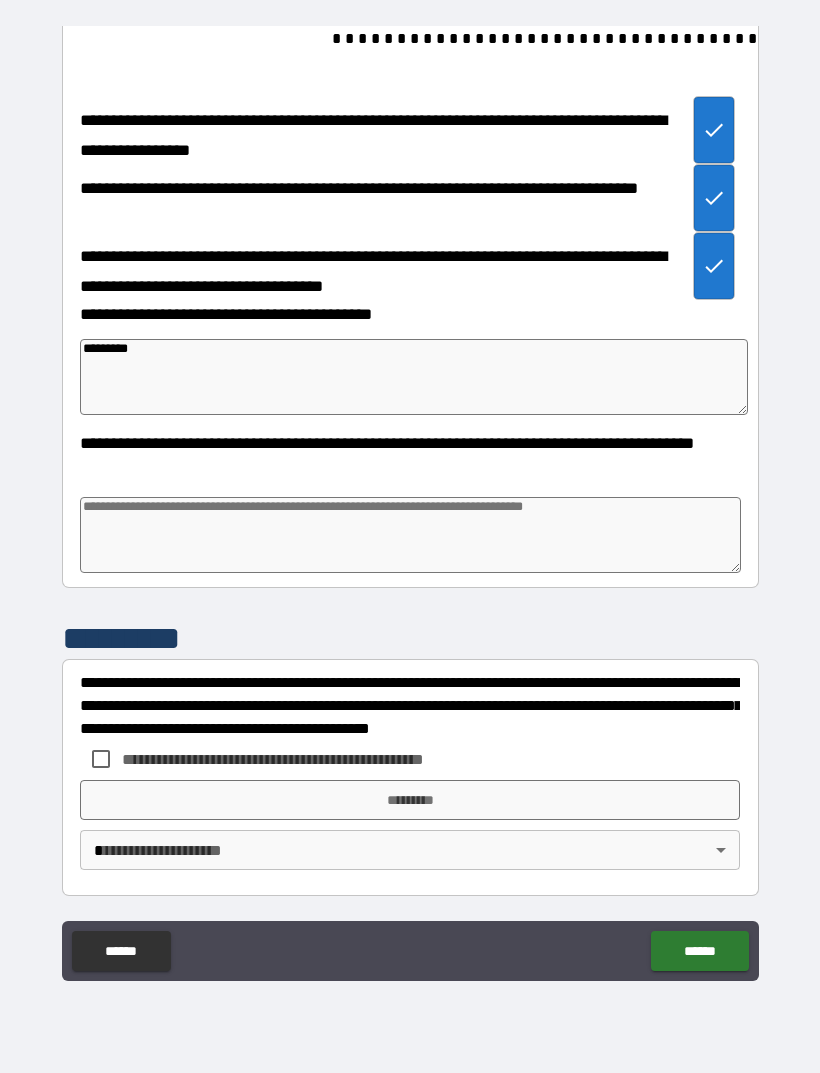 type on "*" 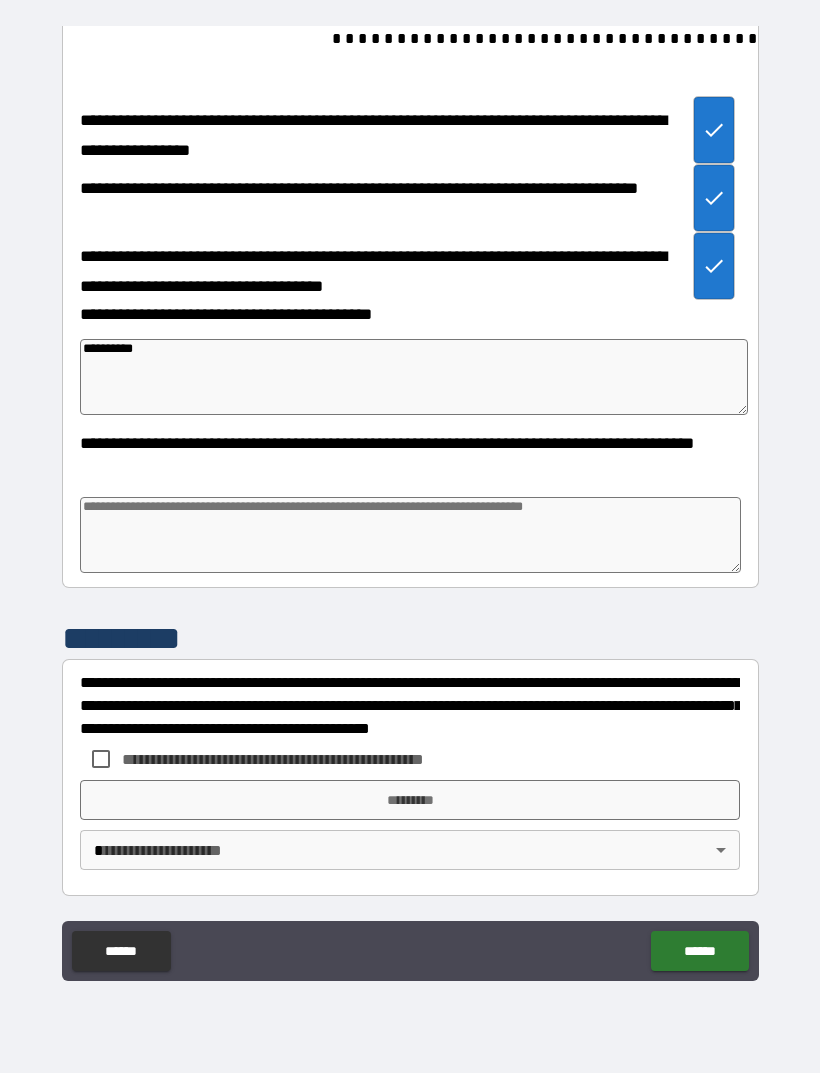 type on "*" 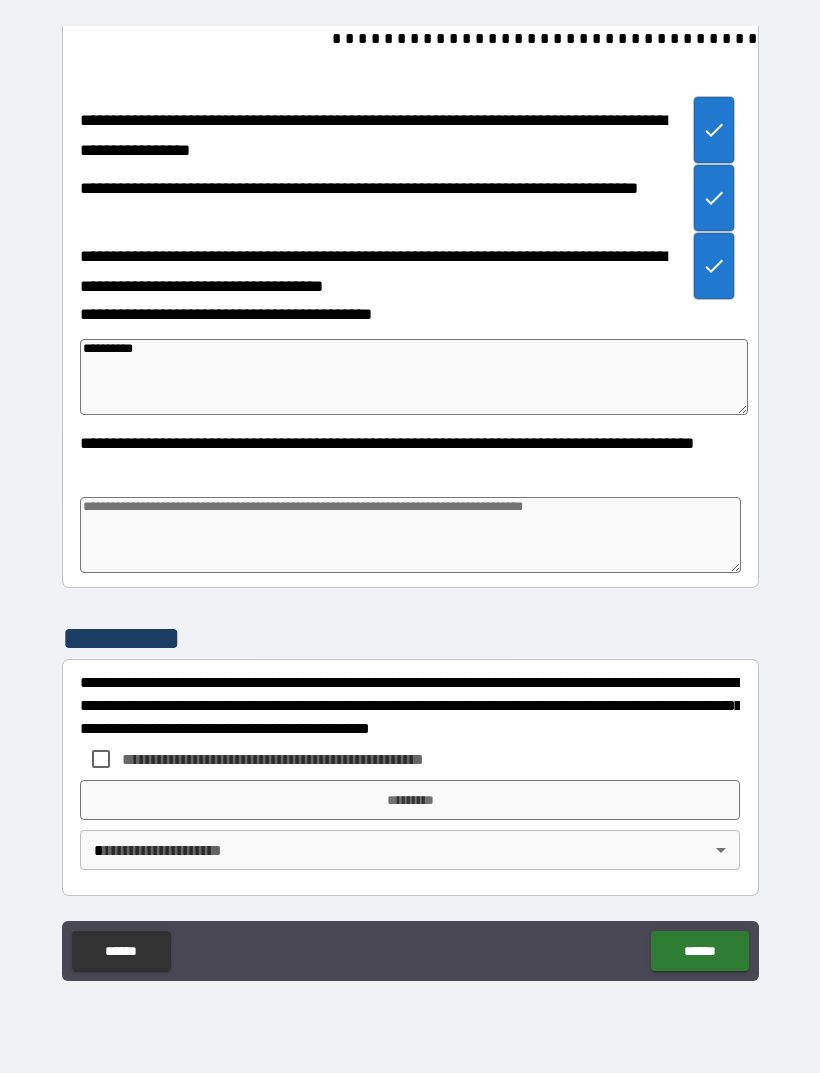 type on "*" 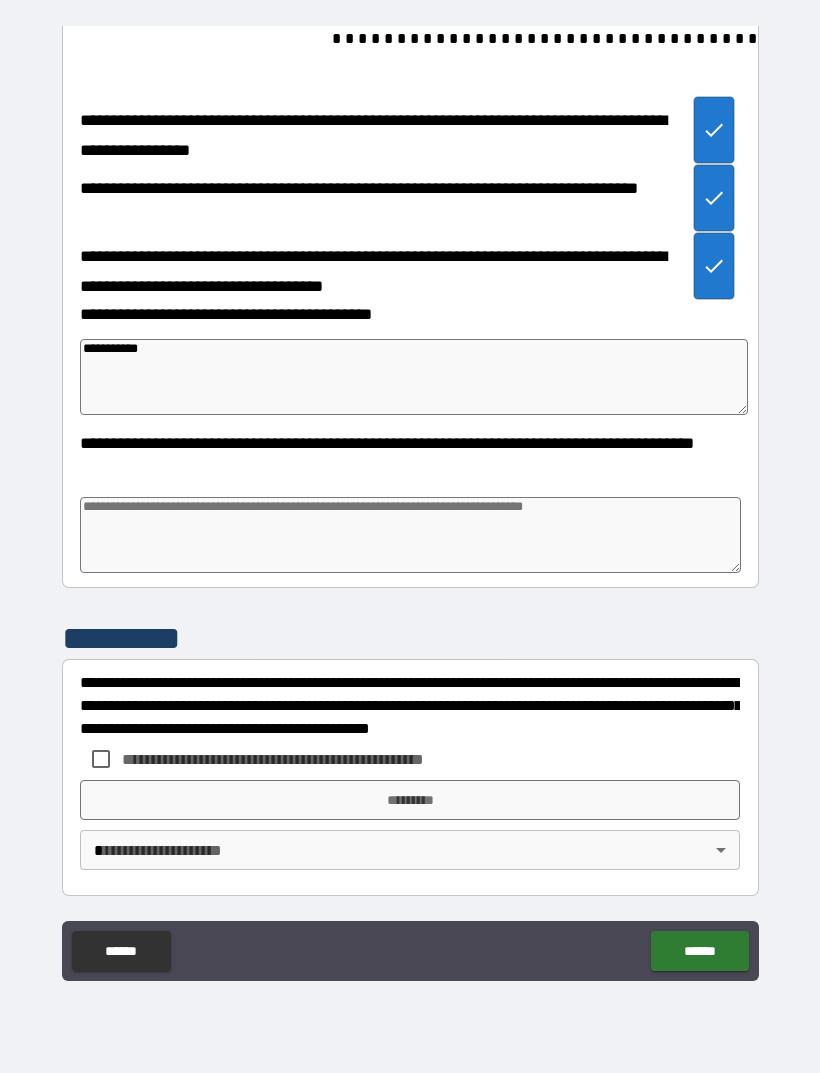 type on "**********" 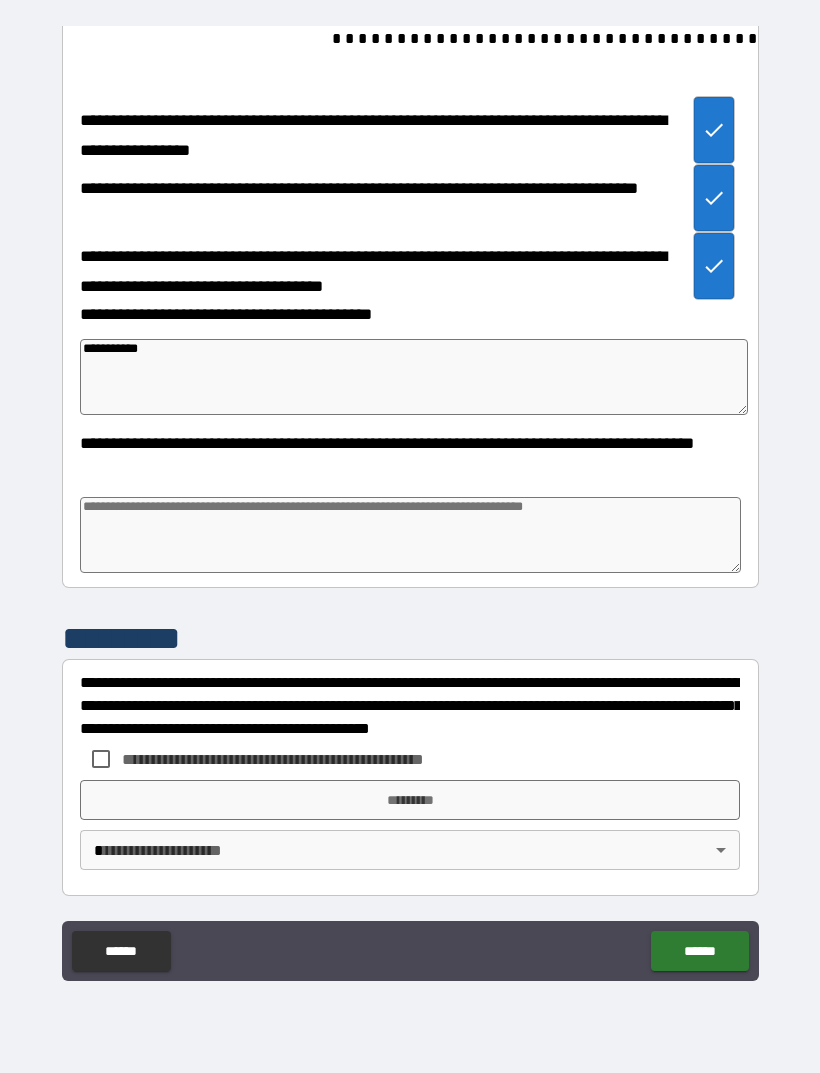 type on "*" 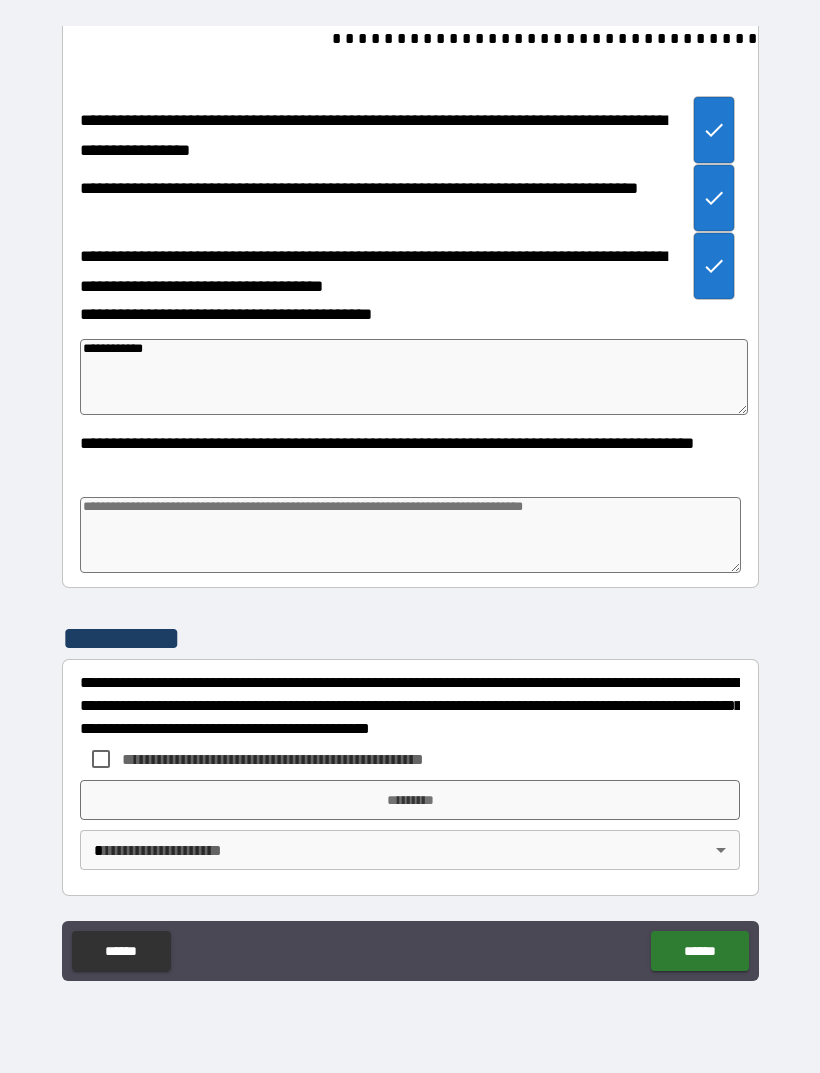 type on "**********" 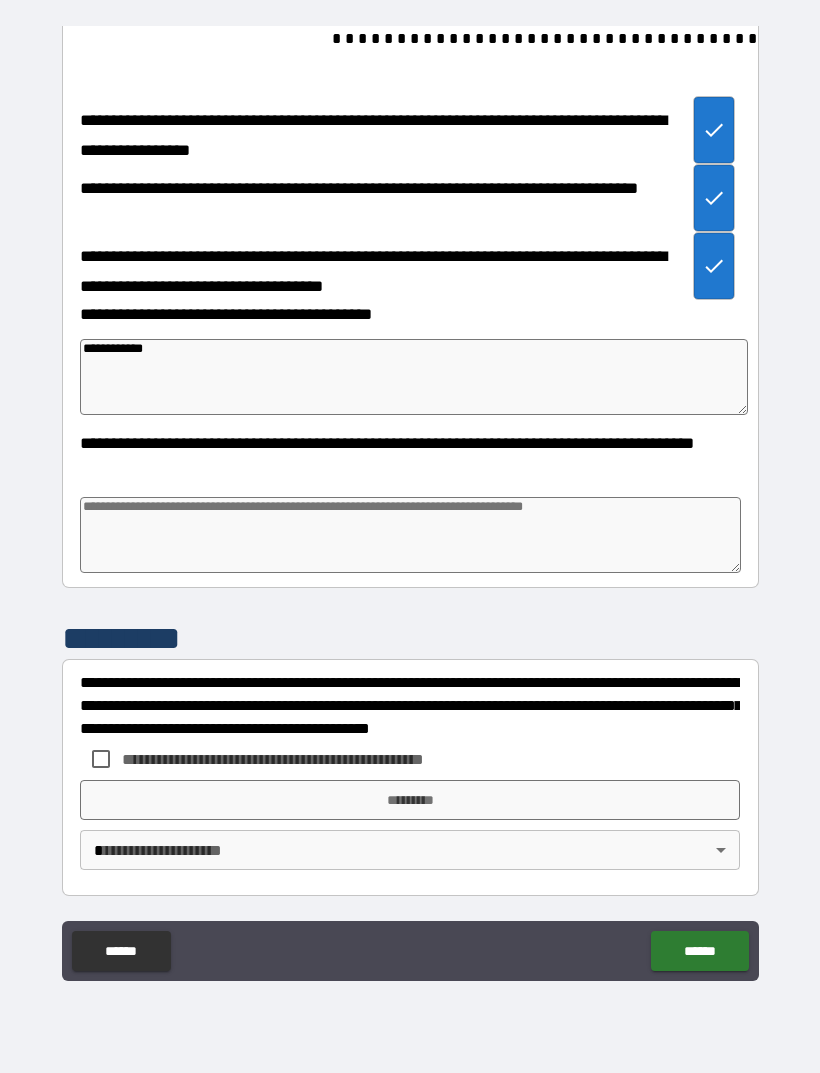 type on "*" 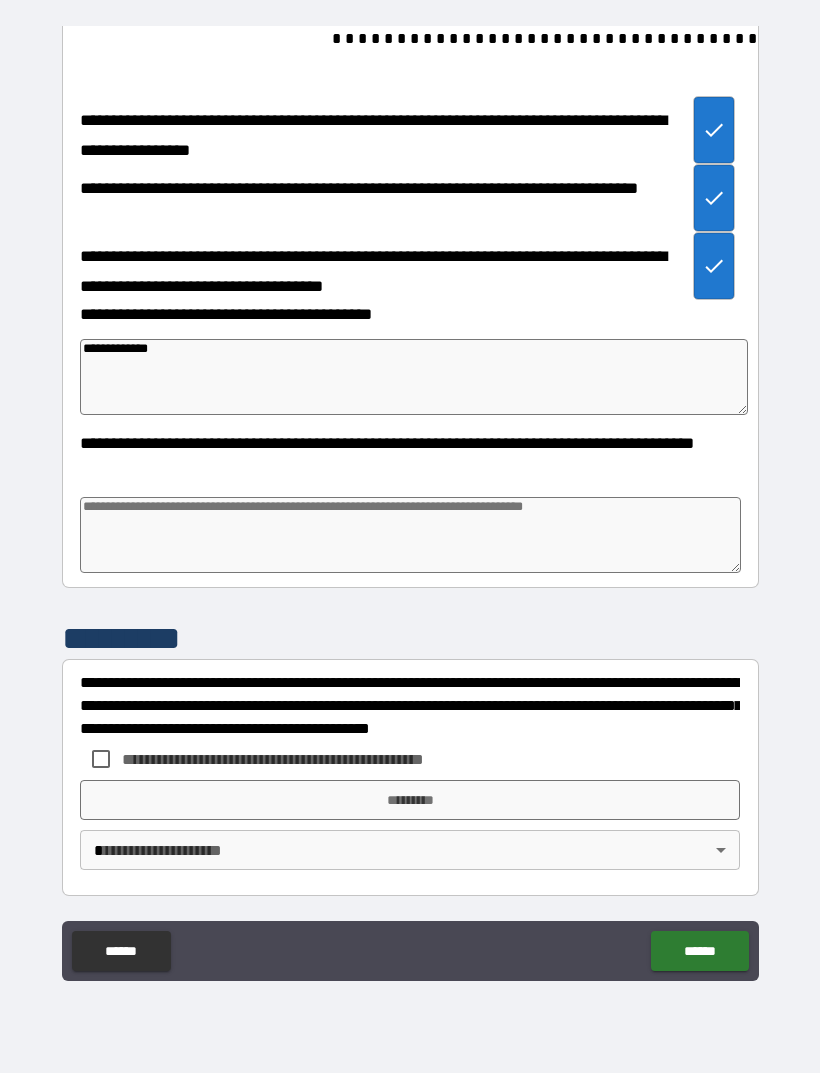 type on "**********" 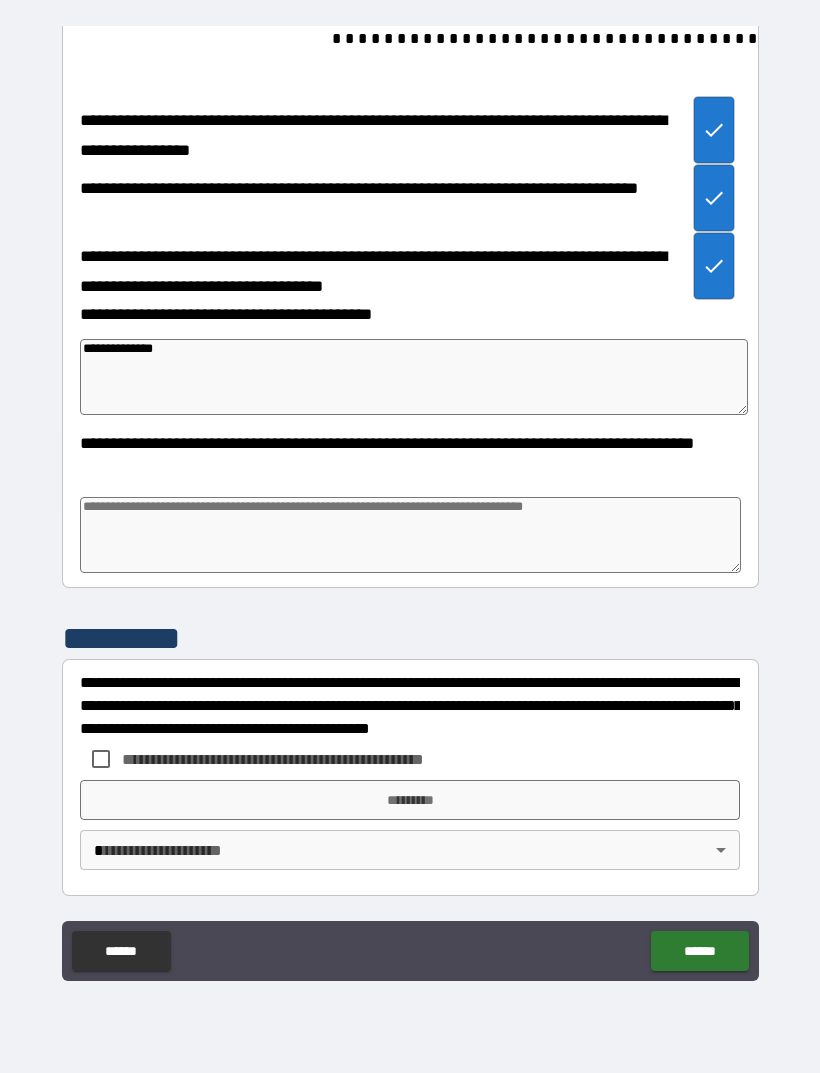 type on "*" 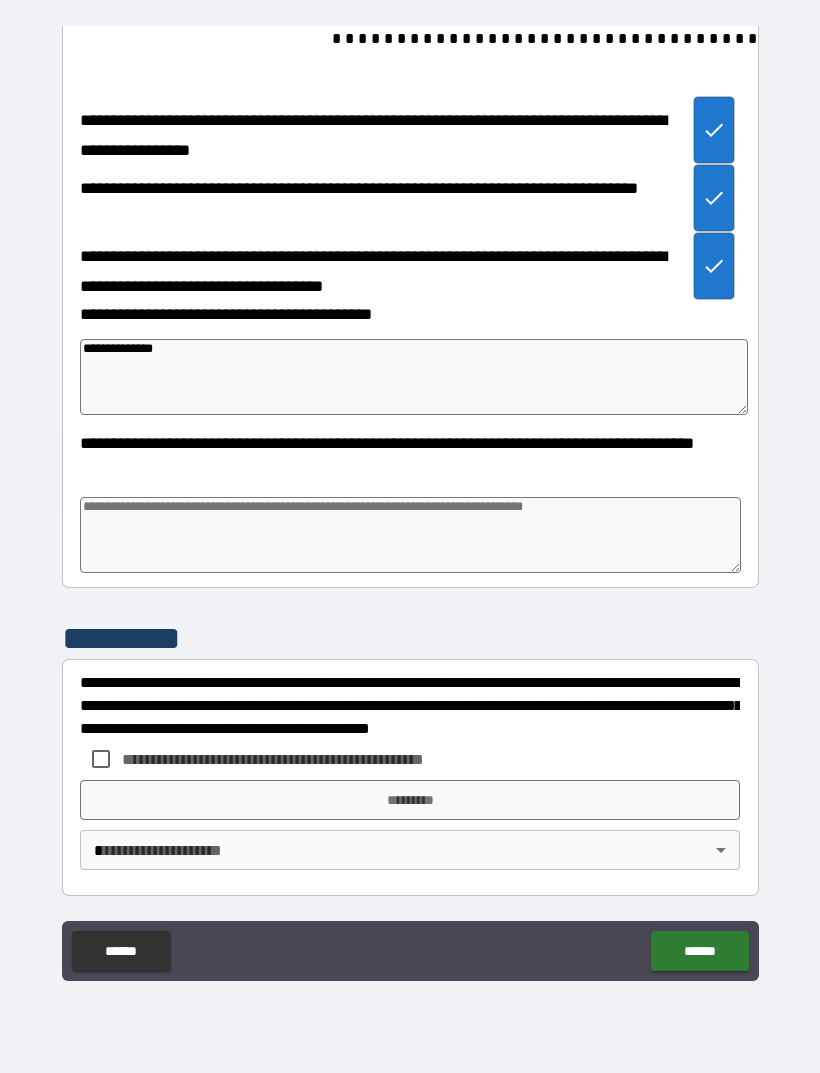 type on "*" 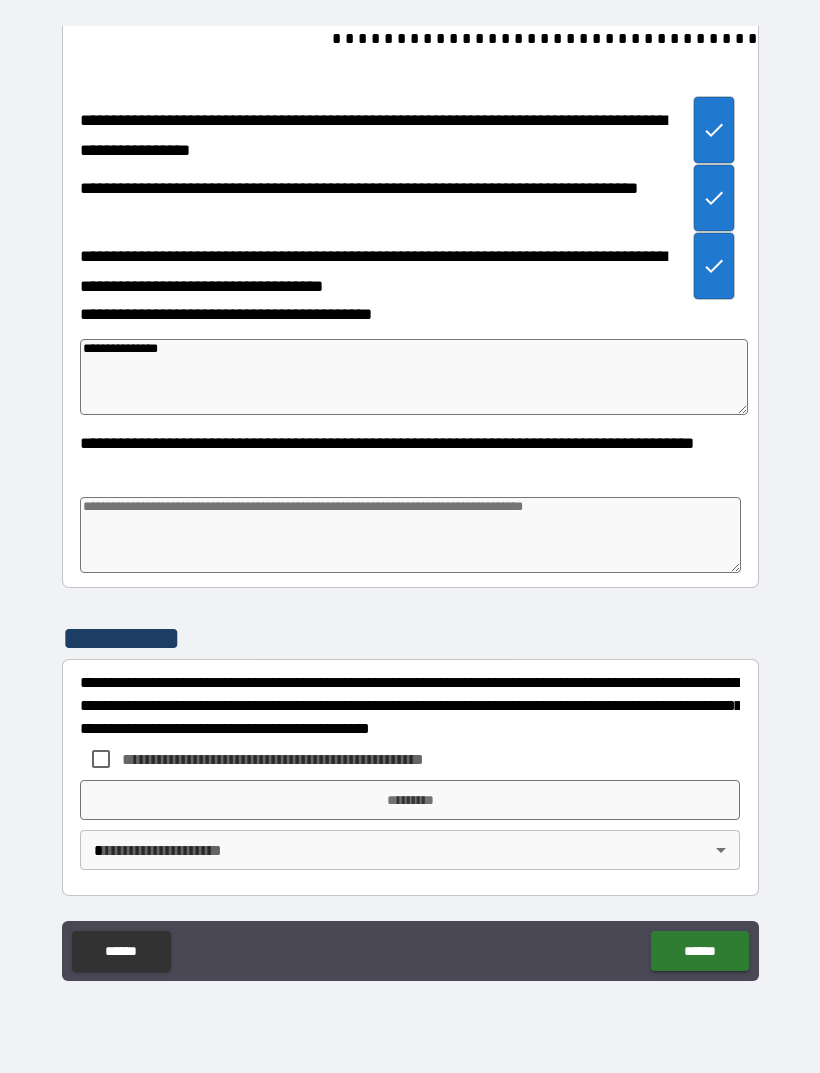 type on "*" 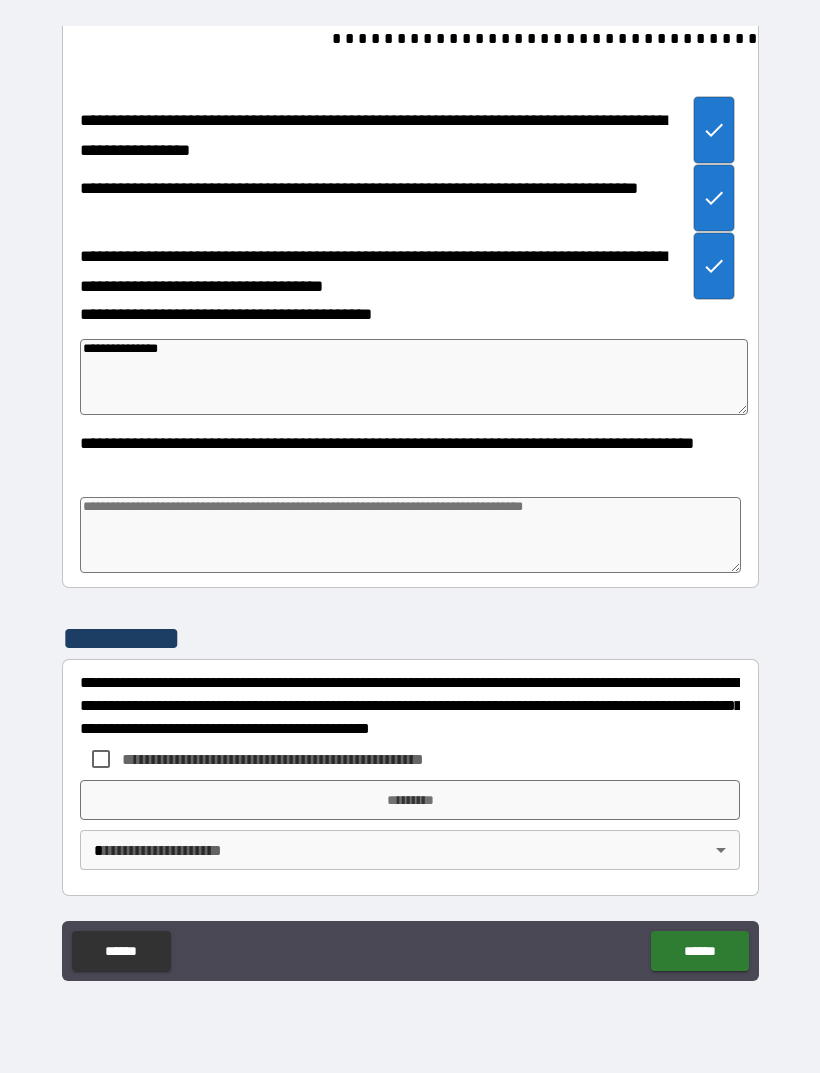 type on "*" 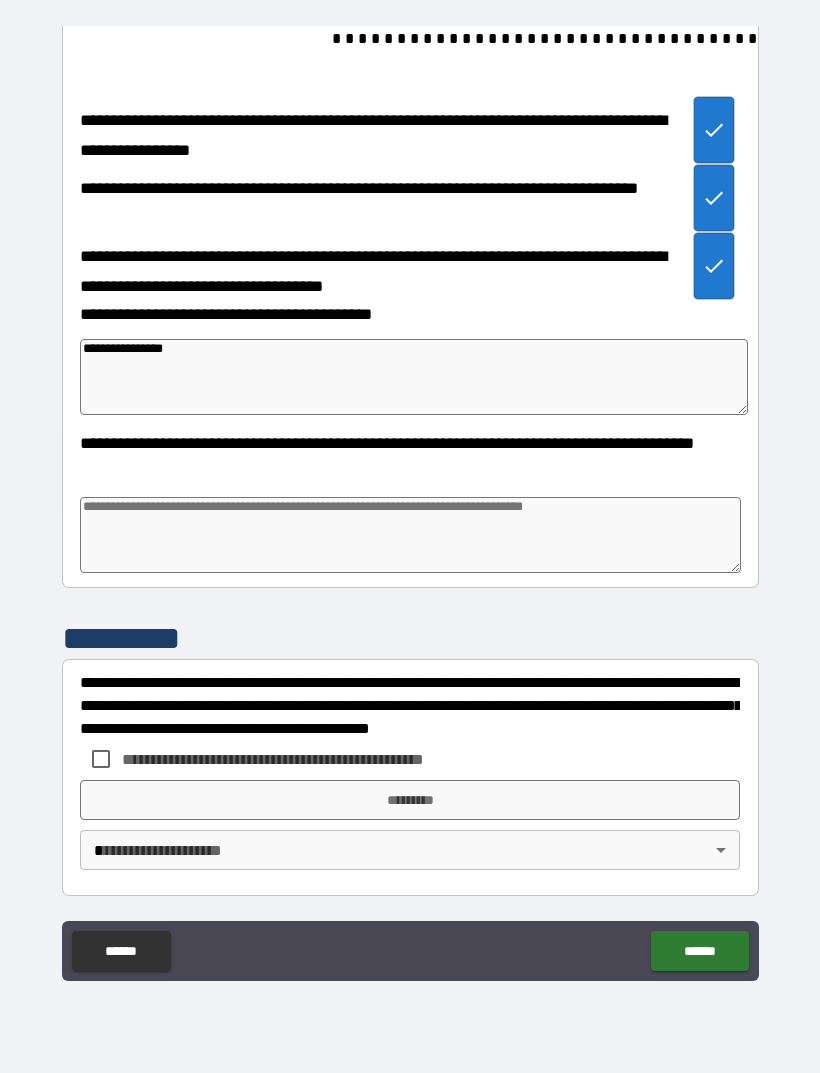type on "*" 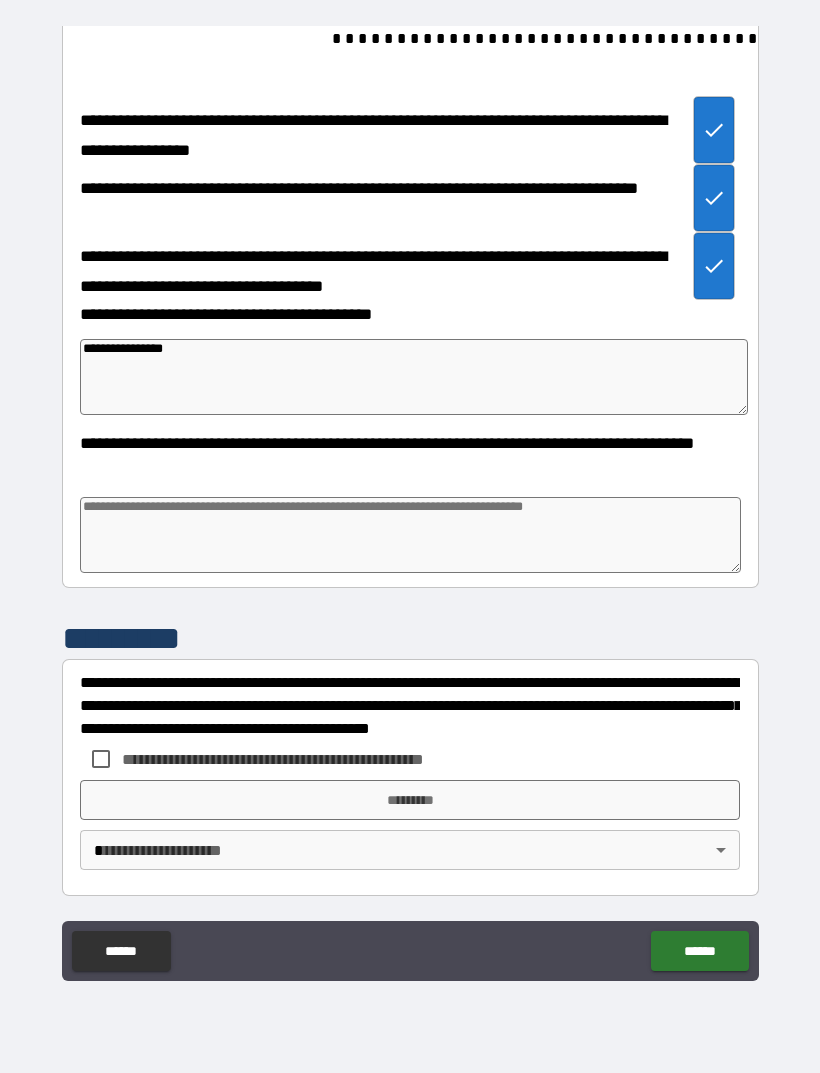 type on "*" 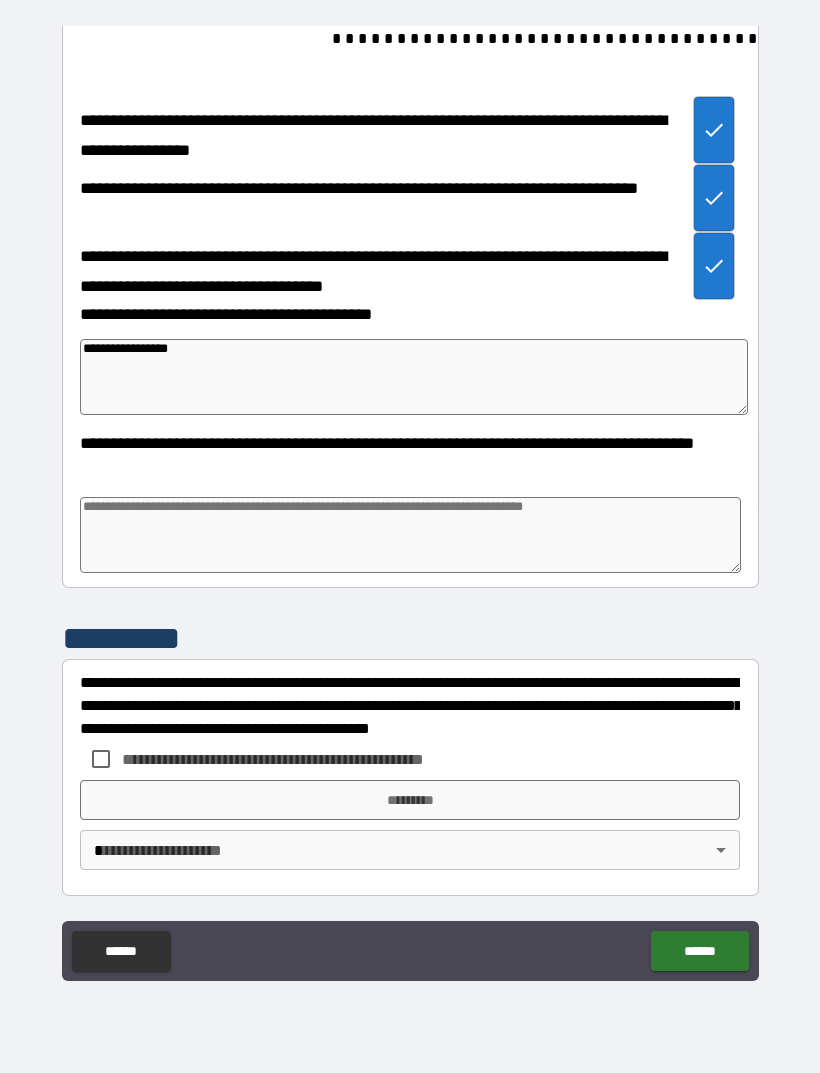 type on "*" 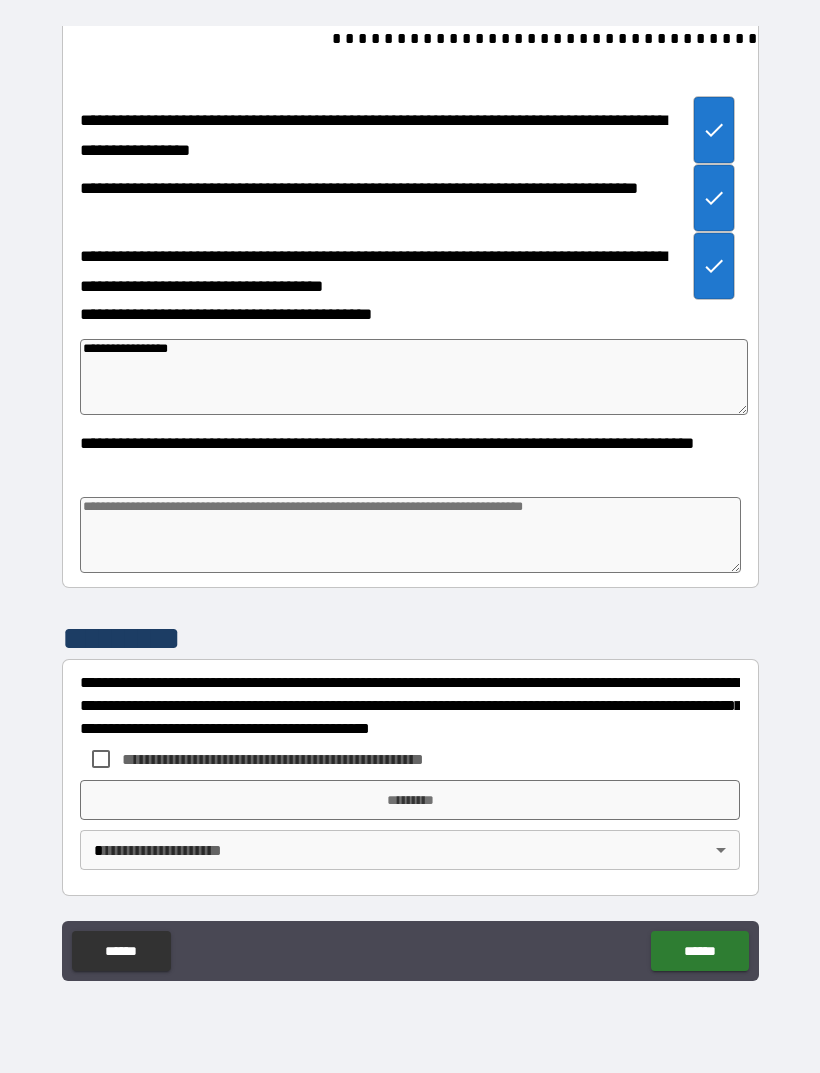 type on "**********" 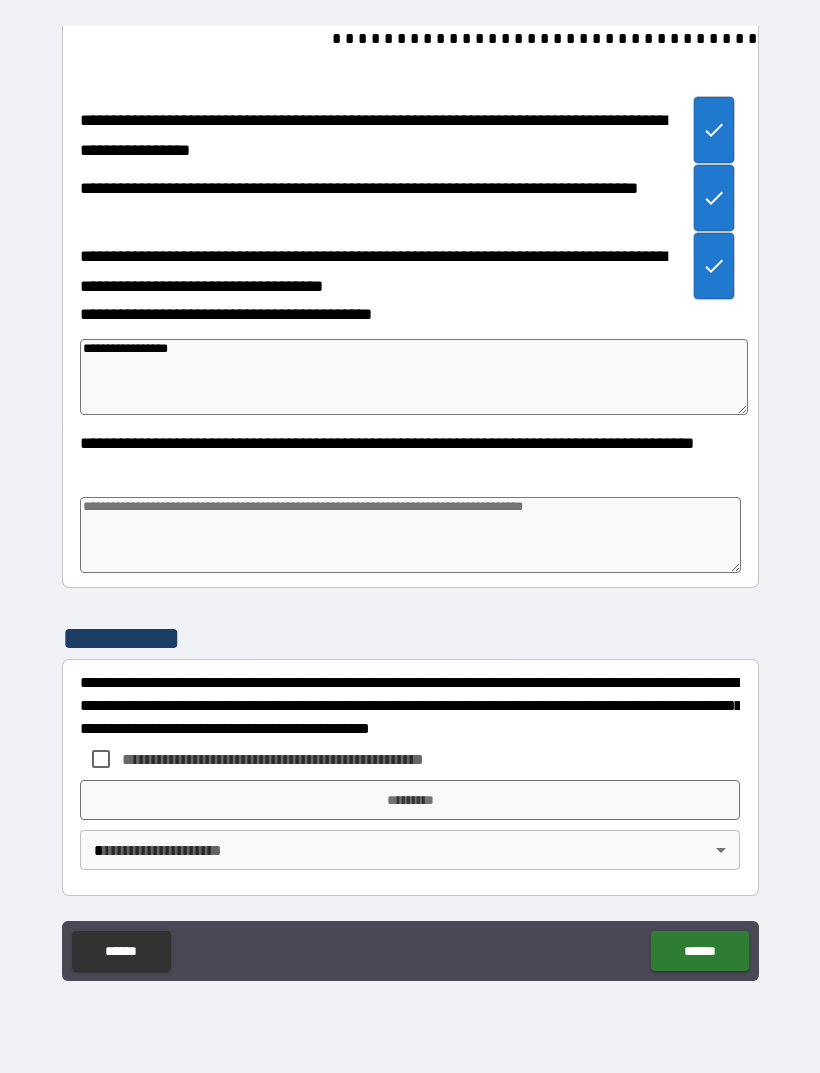 type on "*" 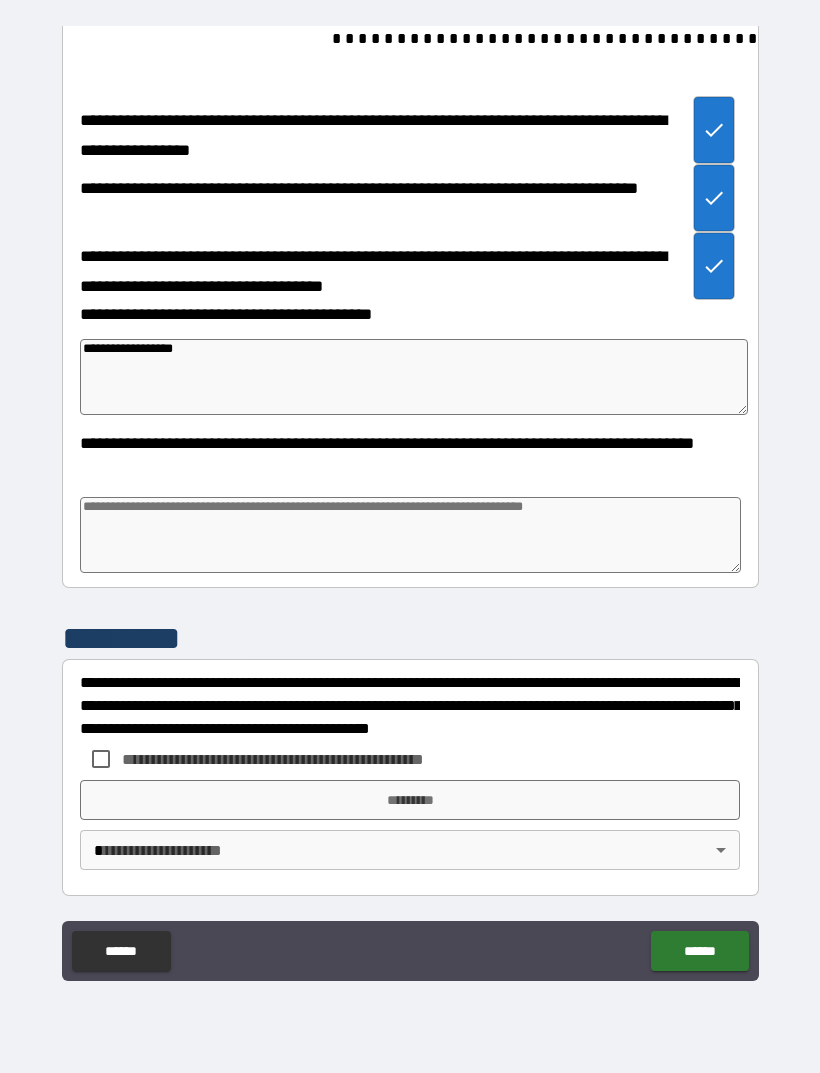 type on "*" 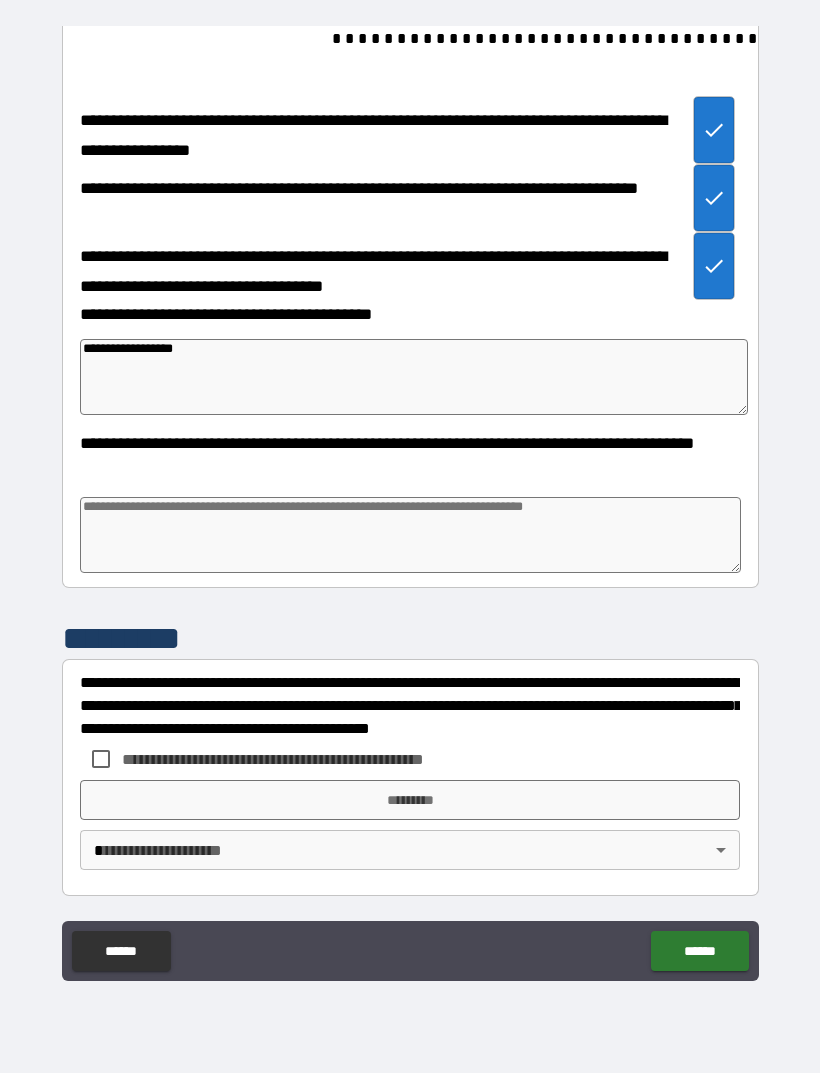 type on "*" 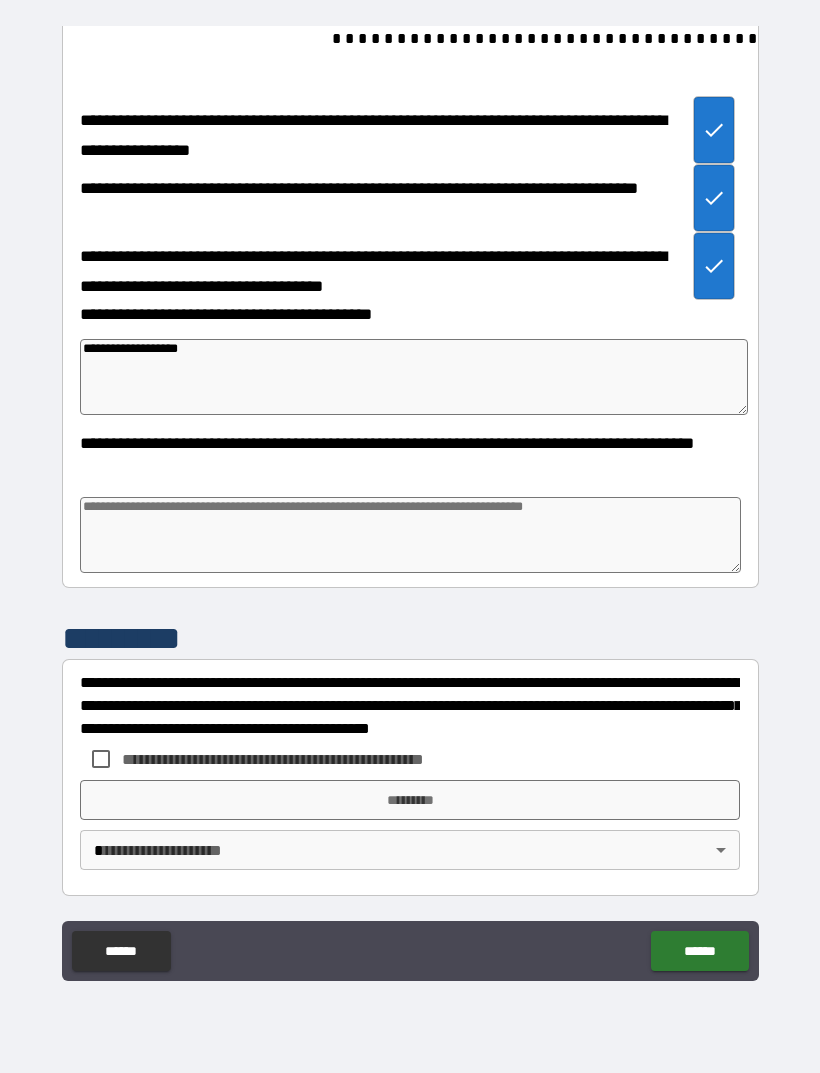 type on "*" 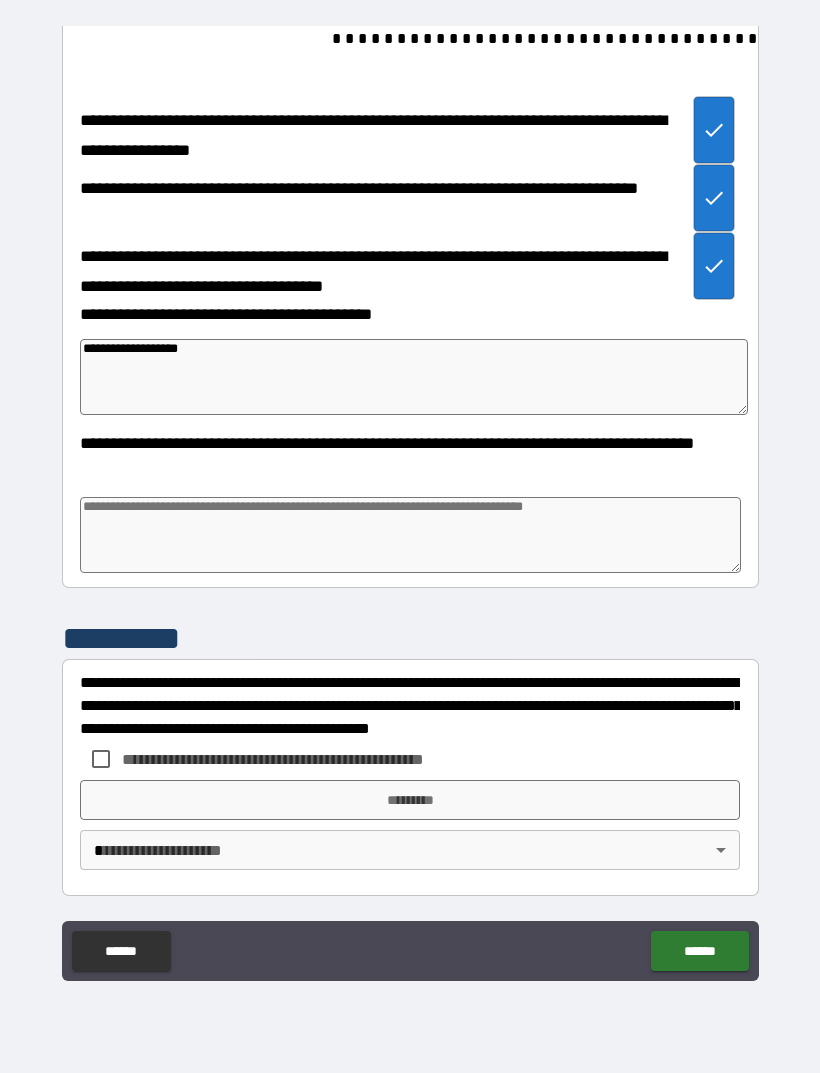type on "*" 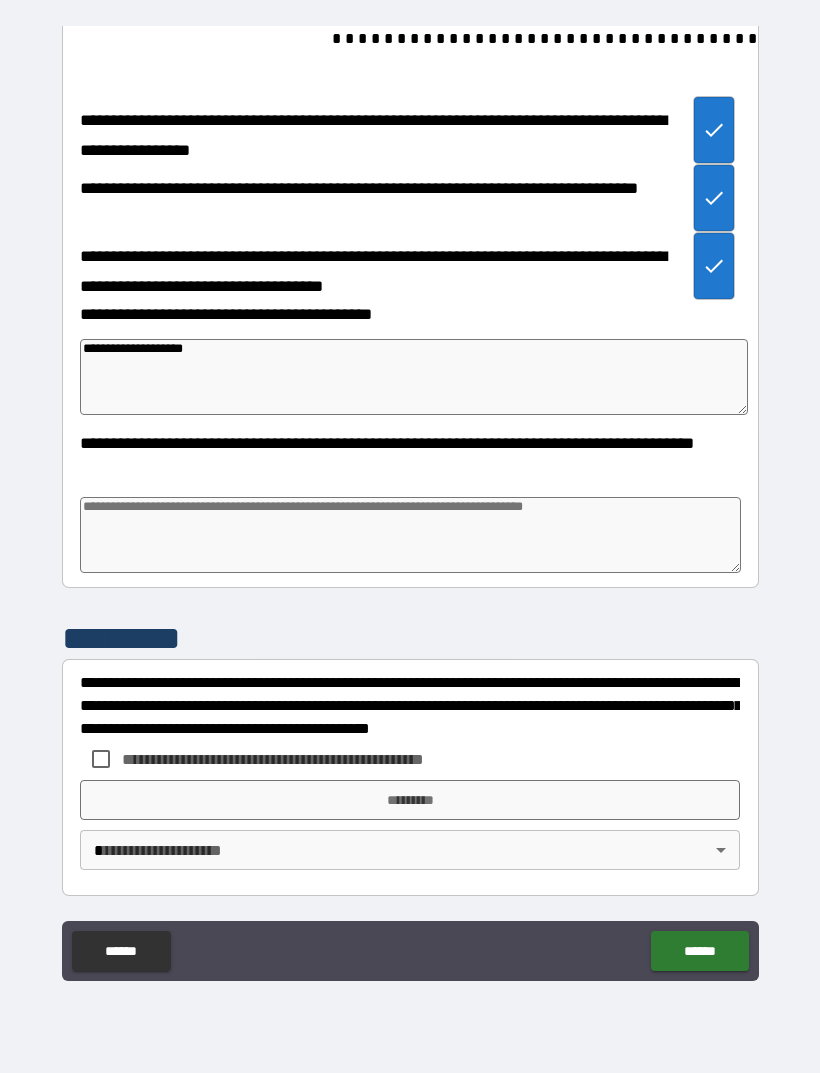 type on "*" 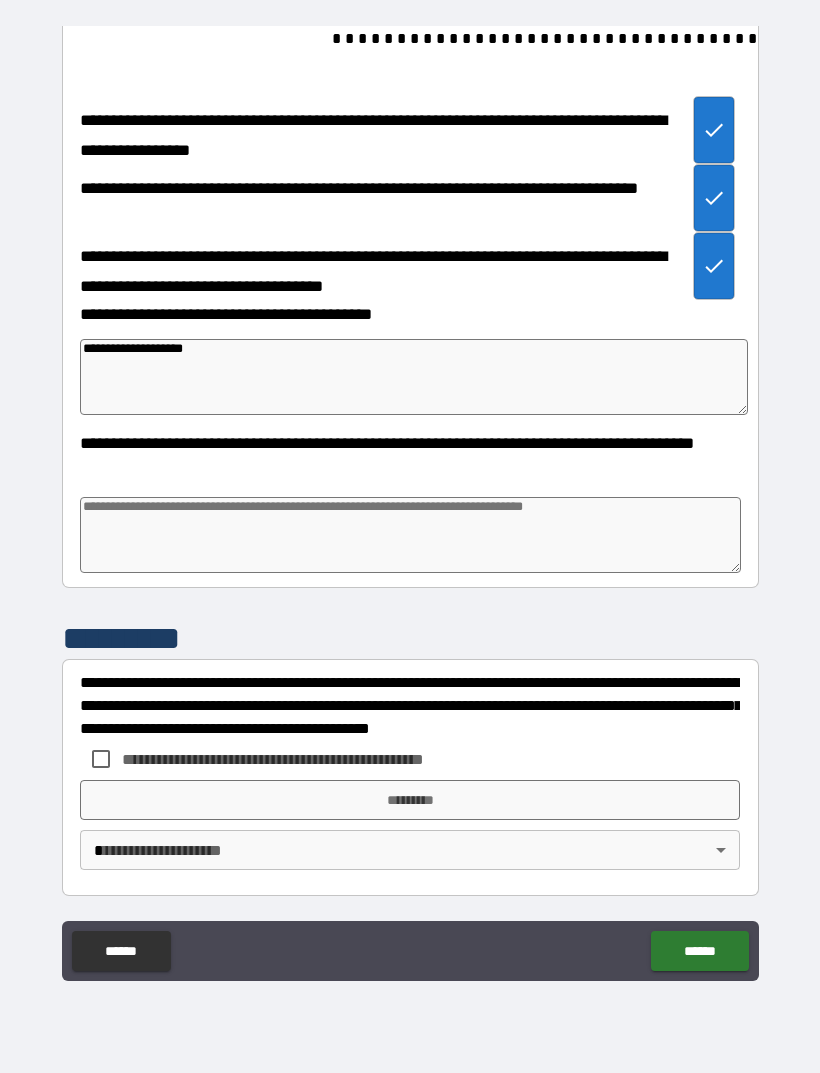 type on "*" 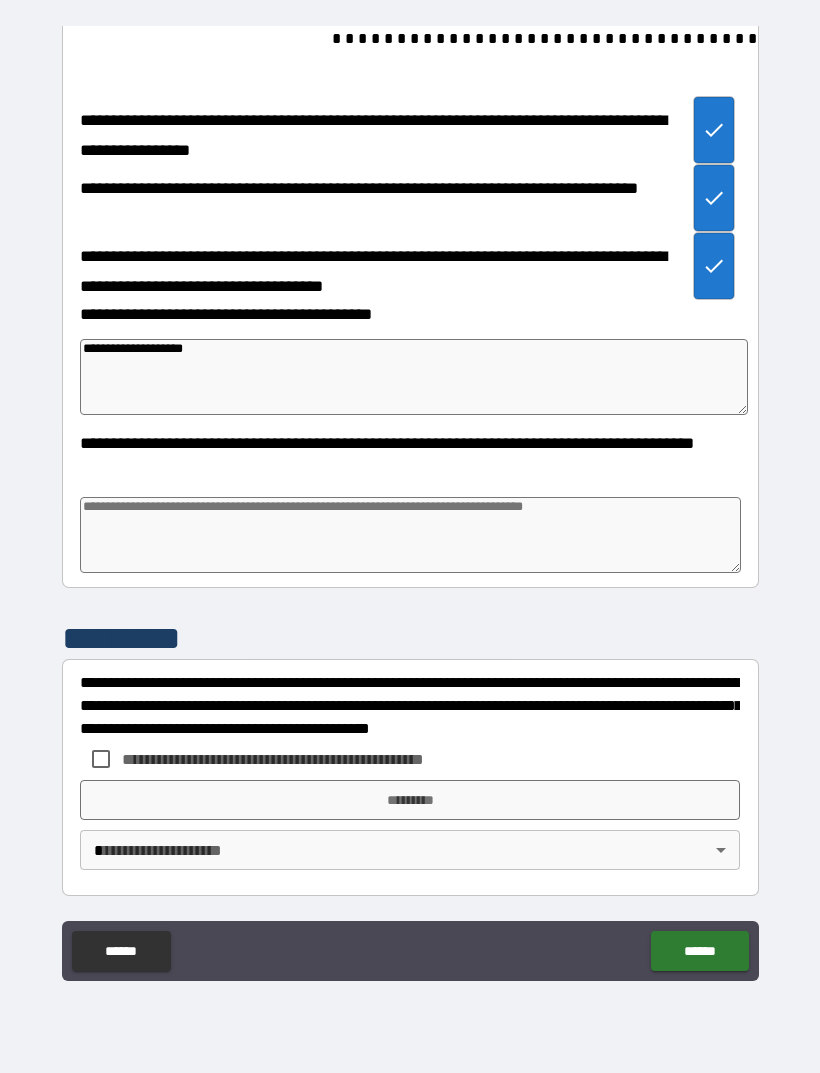 type 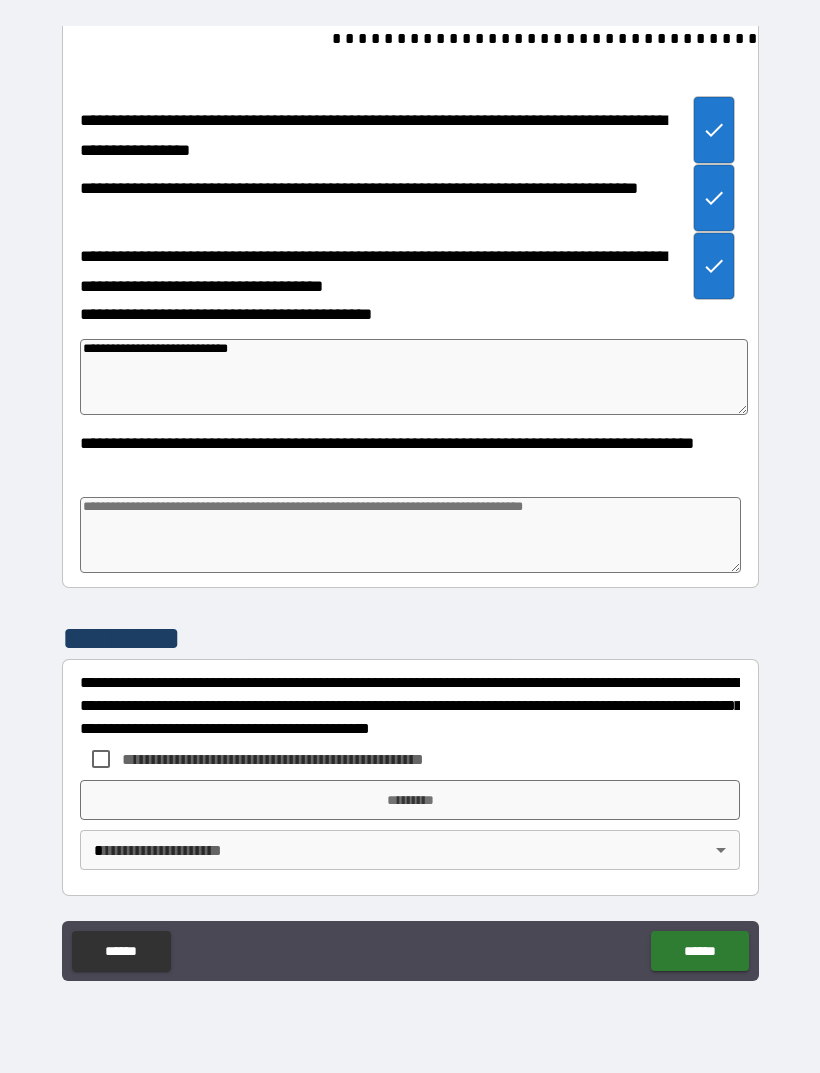 click at bounding box center [410, 535] 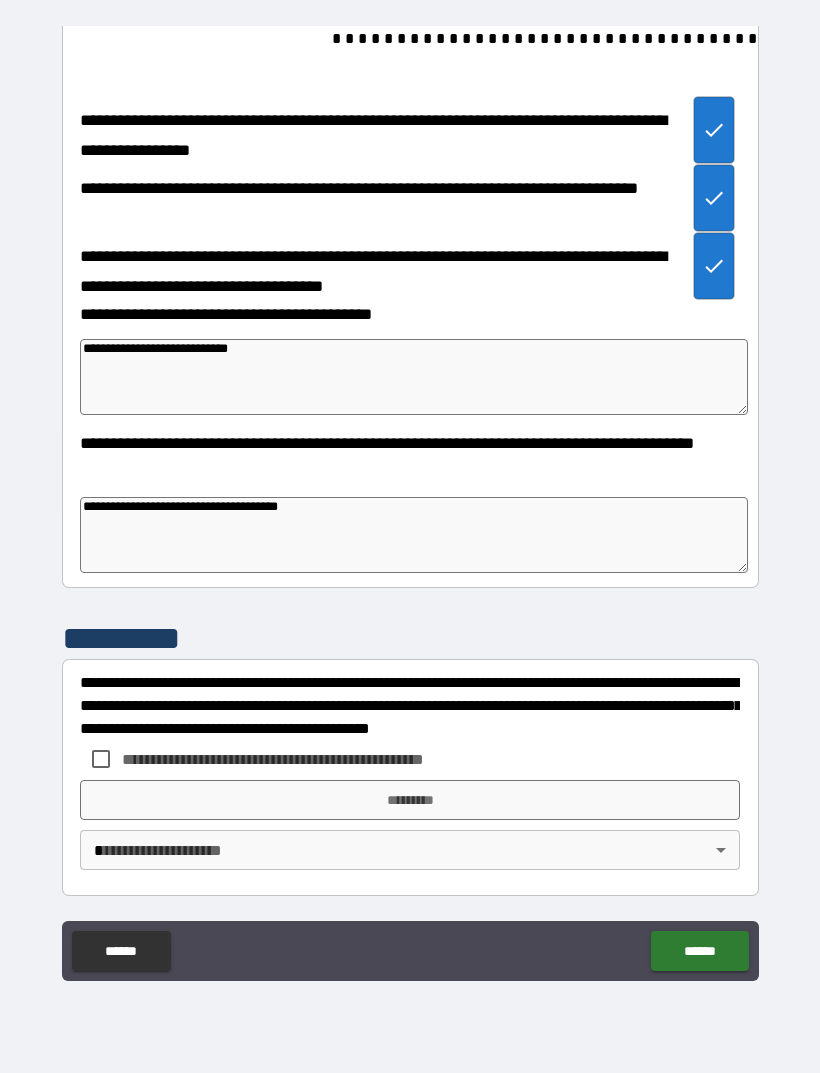 scroll, scrollTop: 1439, scrollLeft: 0, axis: vertical 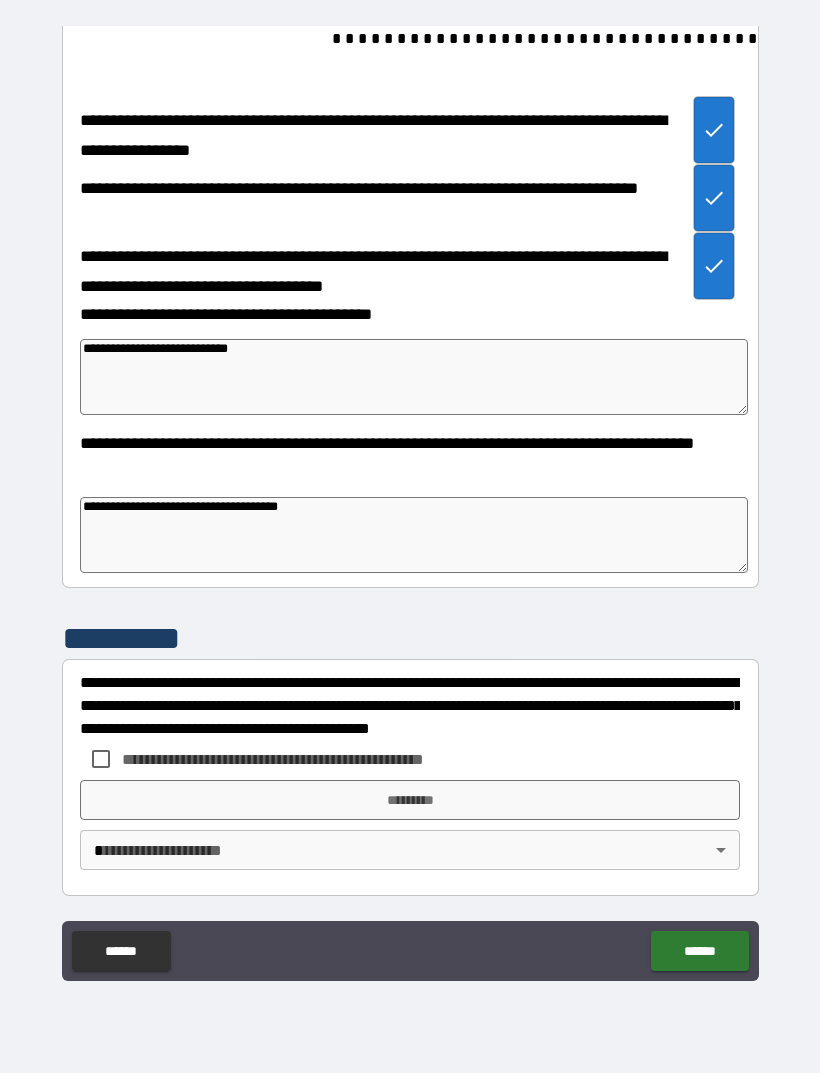 click on "**********" at bounding box center (410, 504) 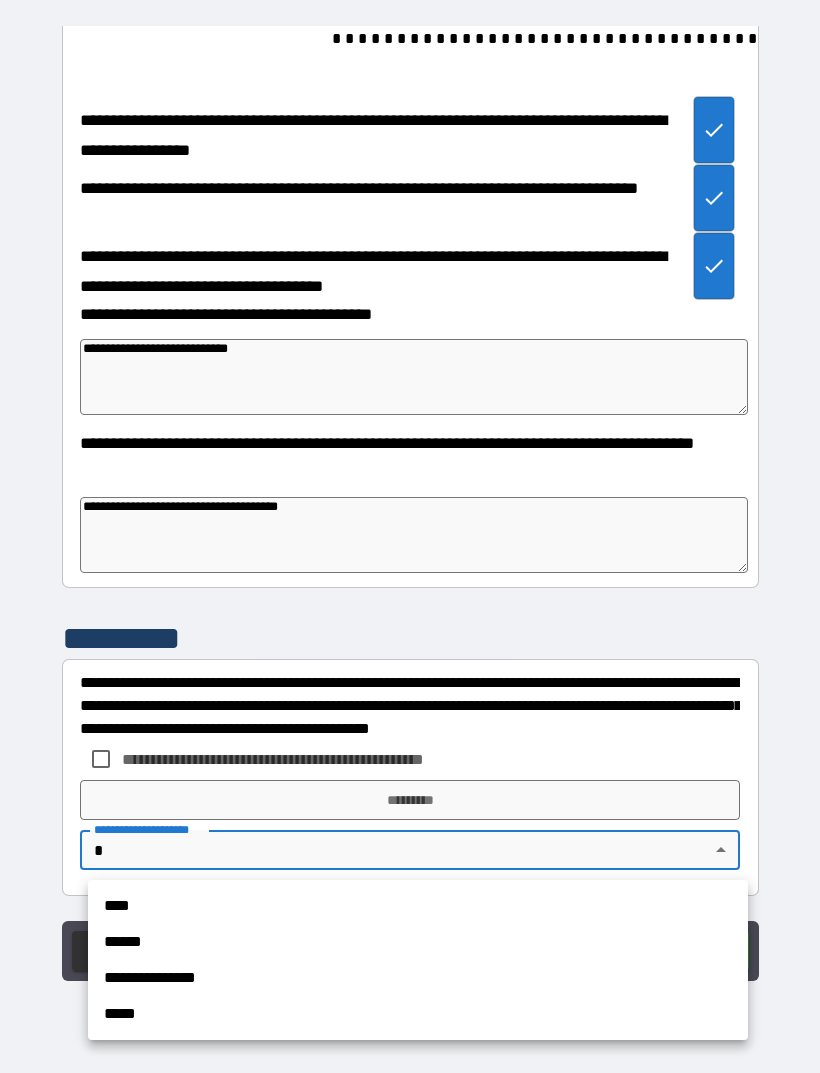 click on "**********" at bounding box center [418, 978] 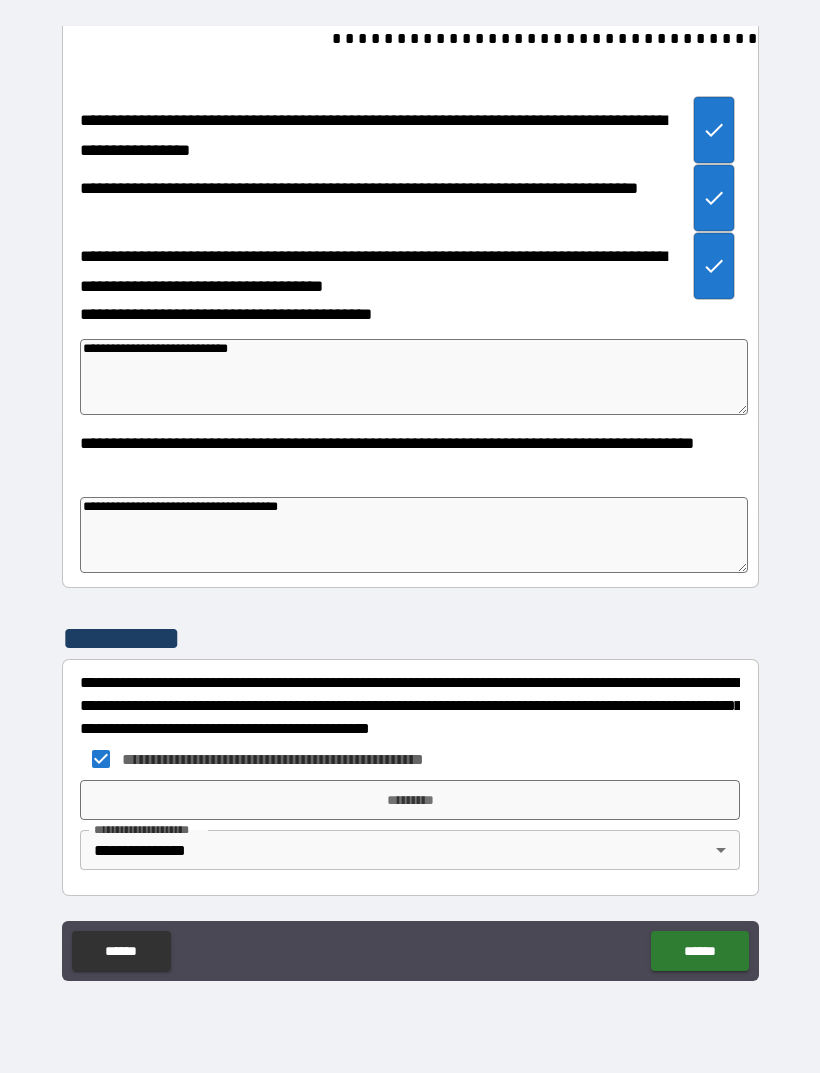 click on "*********" at bounding box center (410, 800) 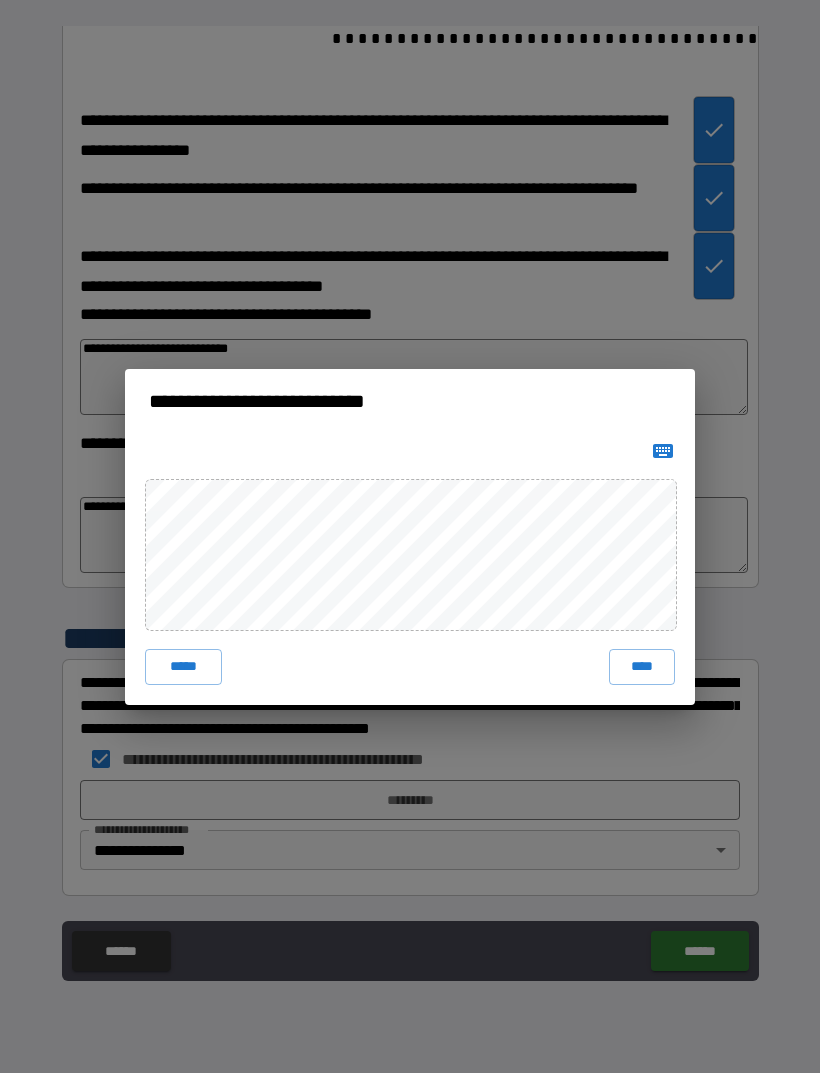 click on "****" at bounding box center (642, 667) 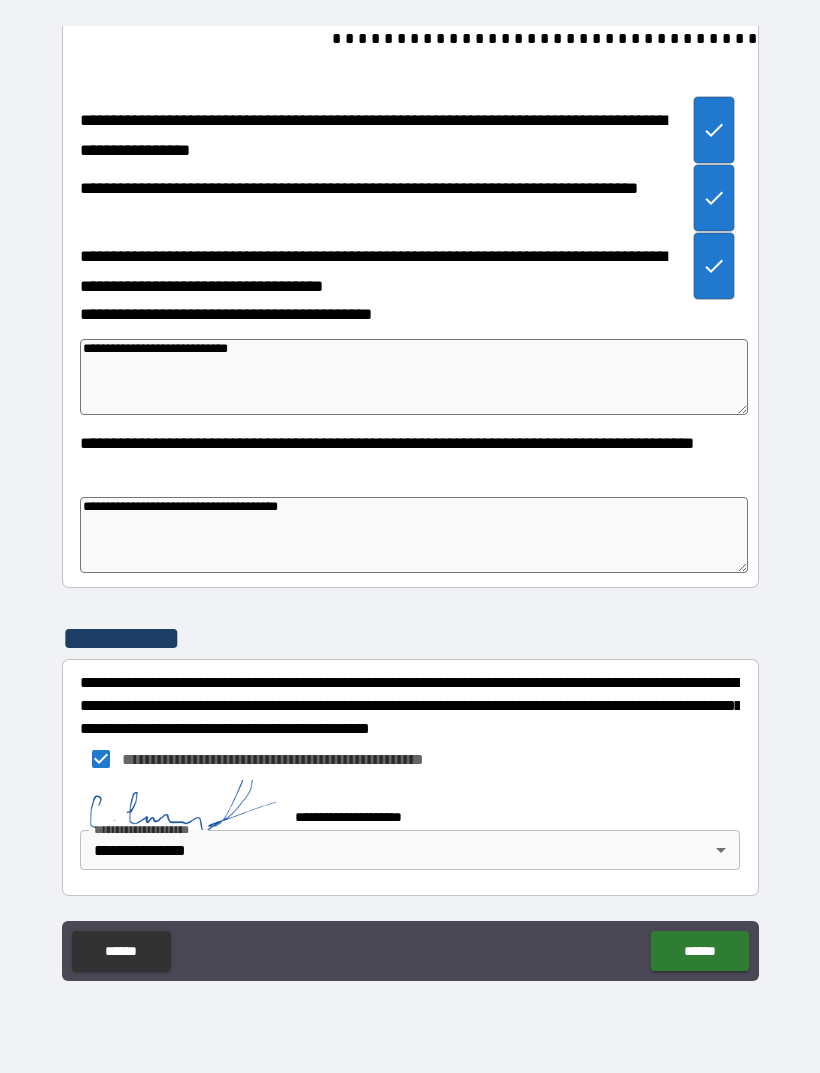 scroll, scrollTop: 1429, scrollLeft: 0, axis: vertical 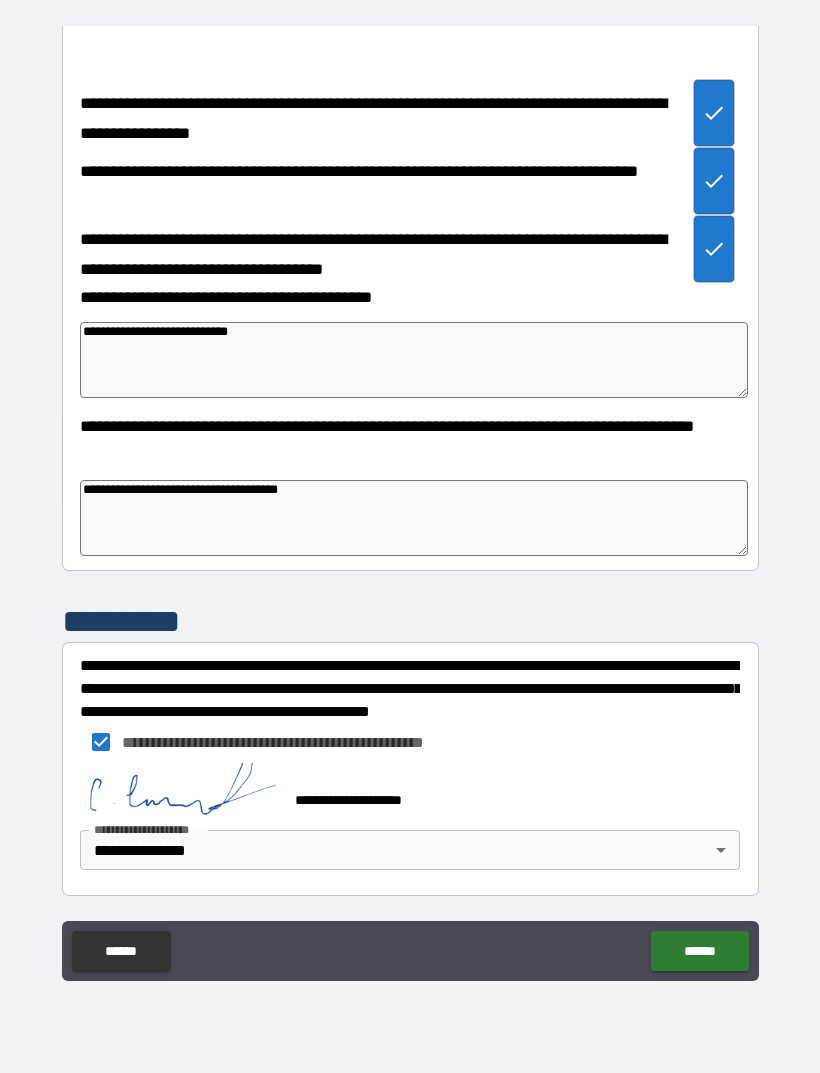 click on "******" at bounding box center (699, 951) 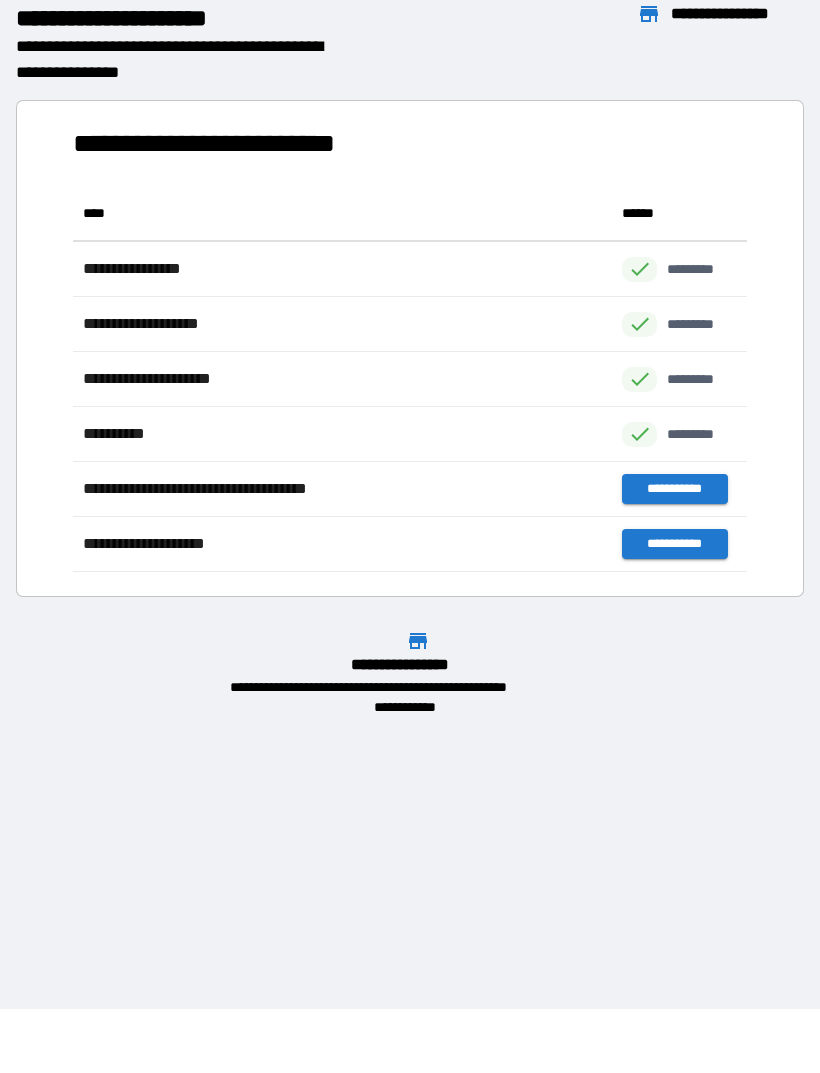 scroll, scrollTop: 386, scrollLeft: 674, axis: both 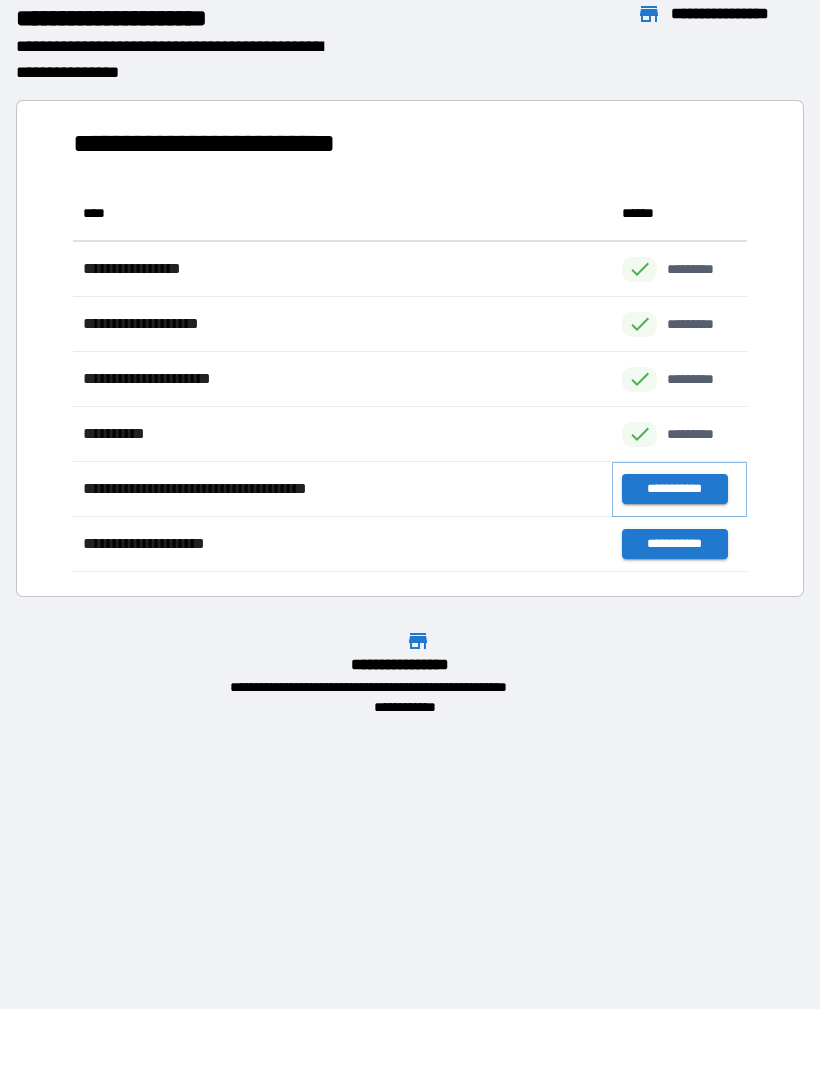 click on "**********" at bounding box center (674, 489) 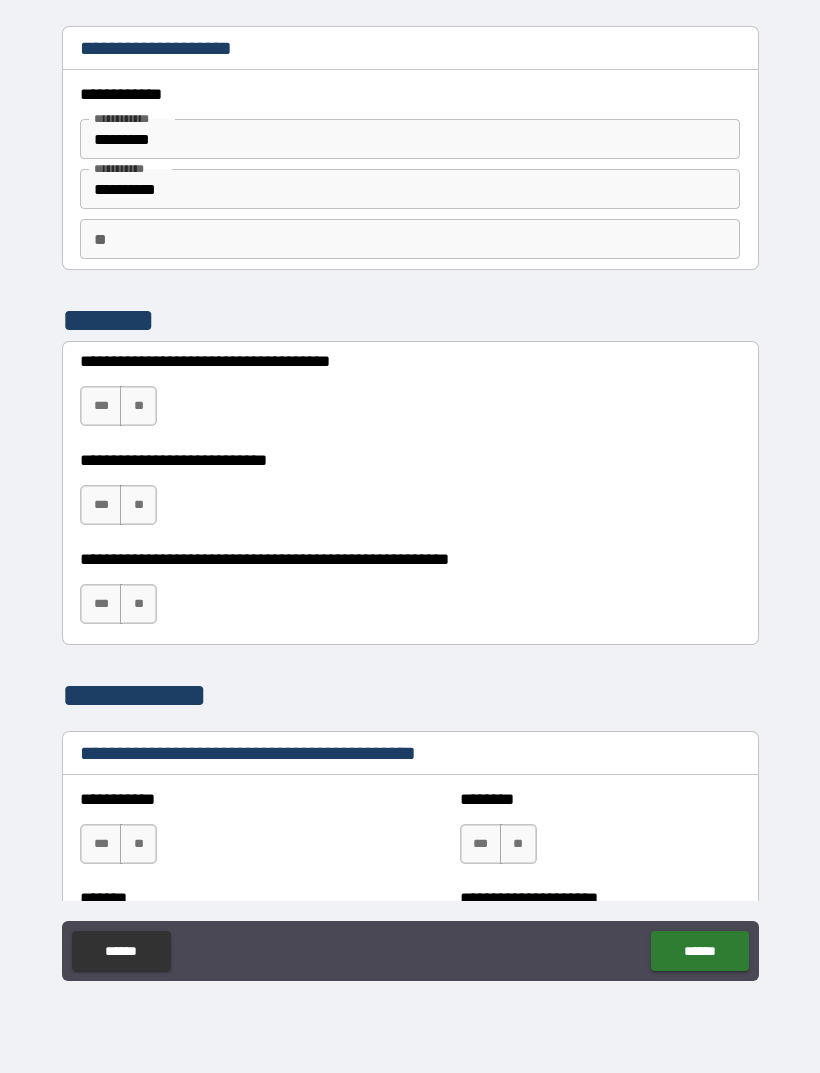 click on "***" at bounding box center [101, 406] 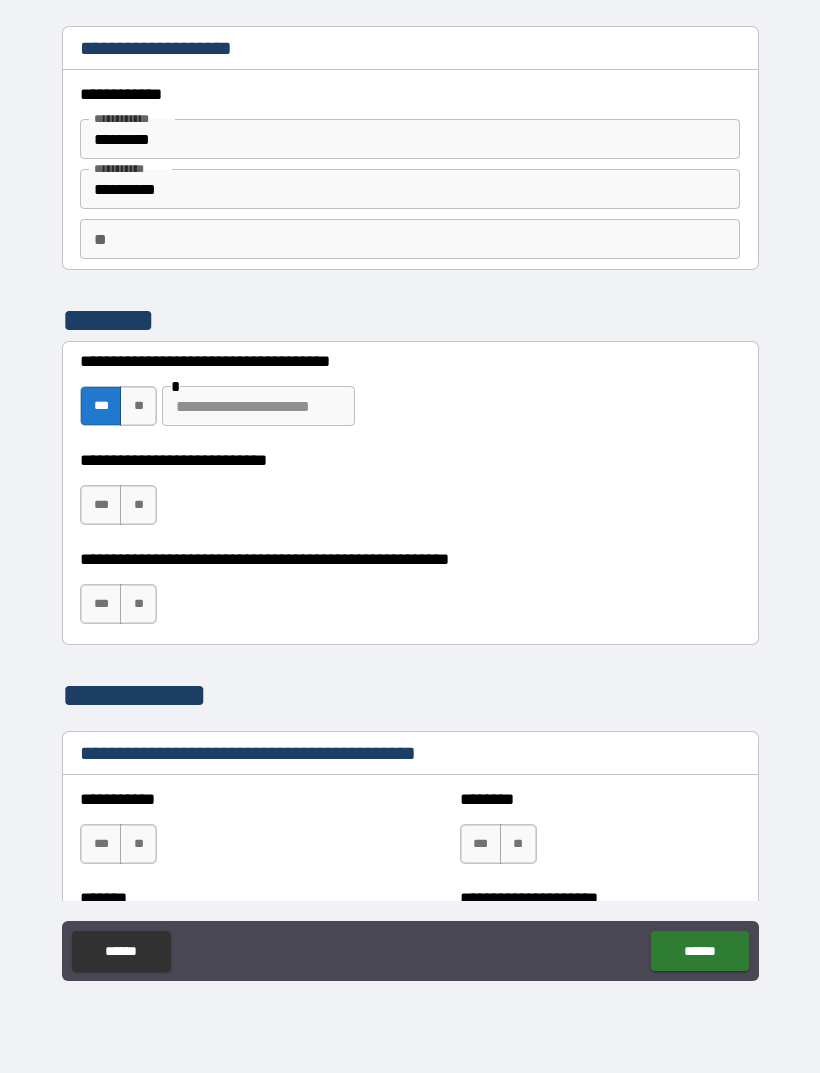 click at bounding box center [258, 406] 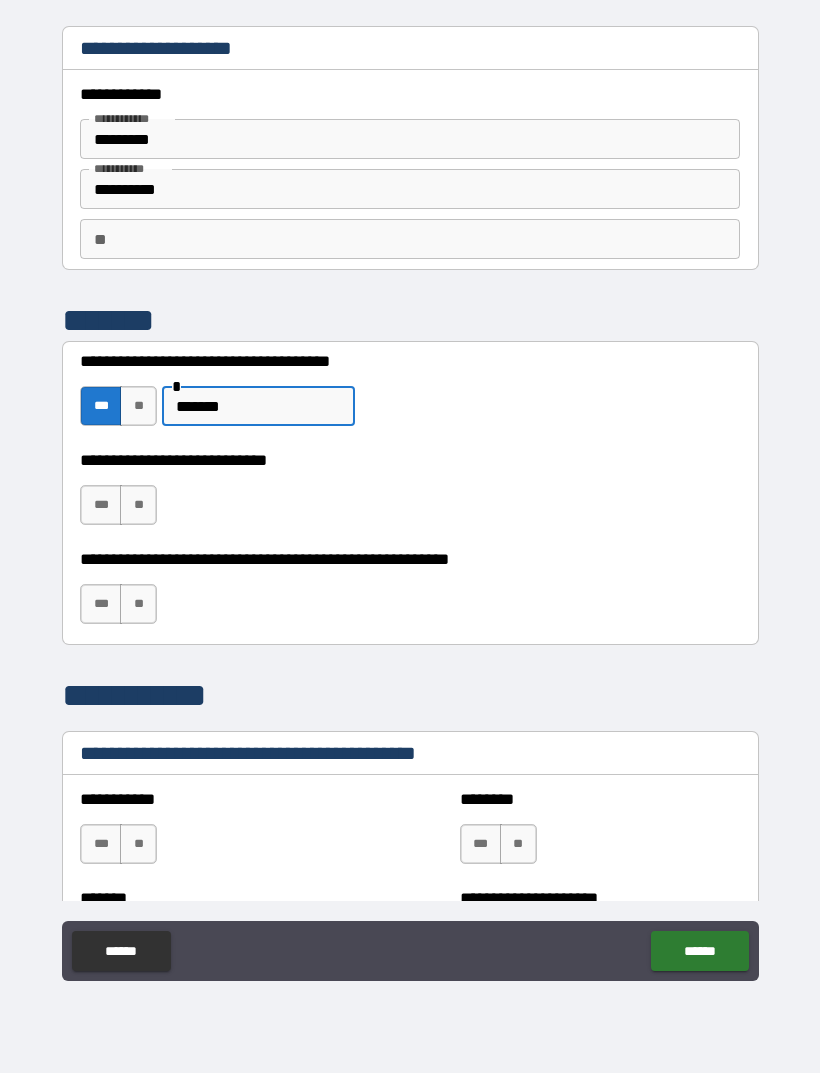 click on "**" at bounding box center [138, 604] 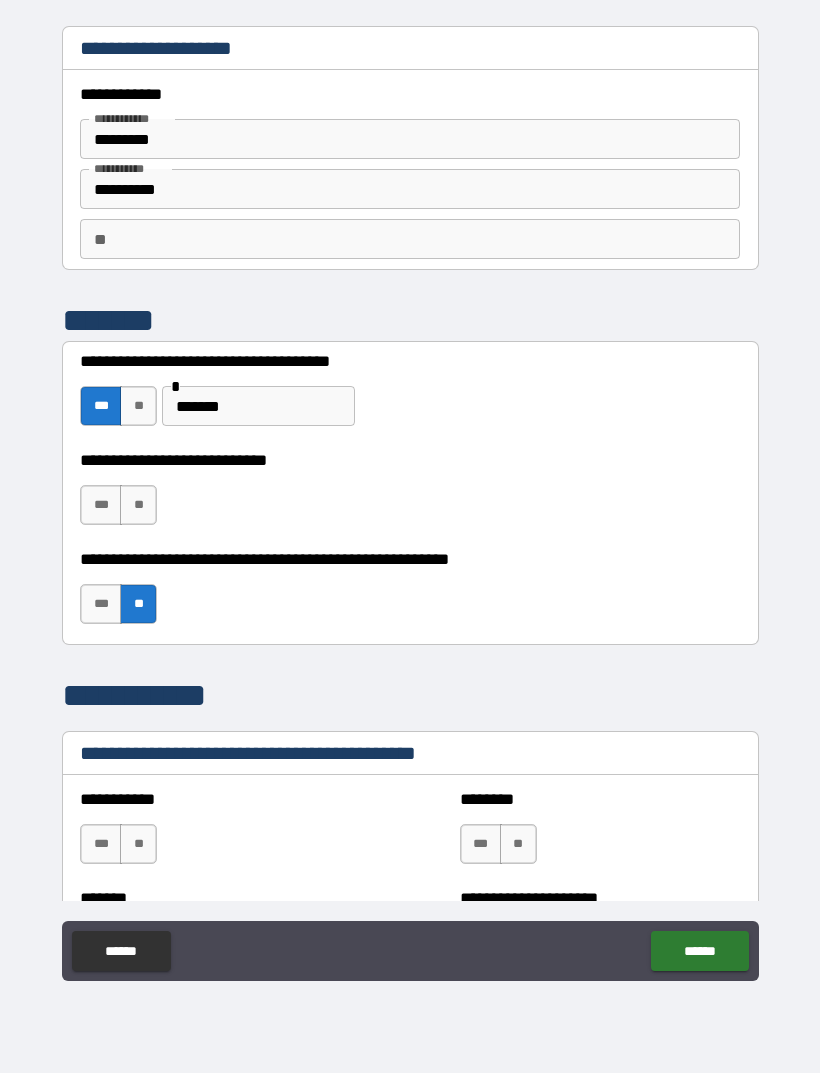 click on "***" at bounding box center (101, 505) 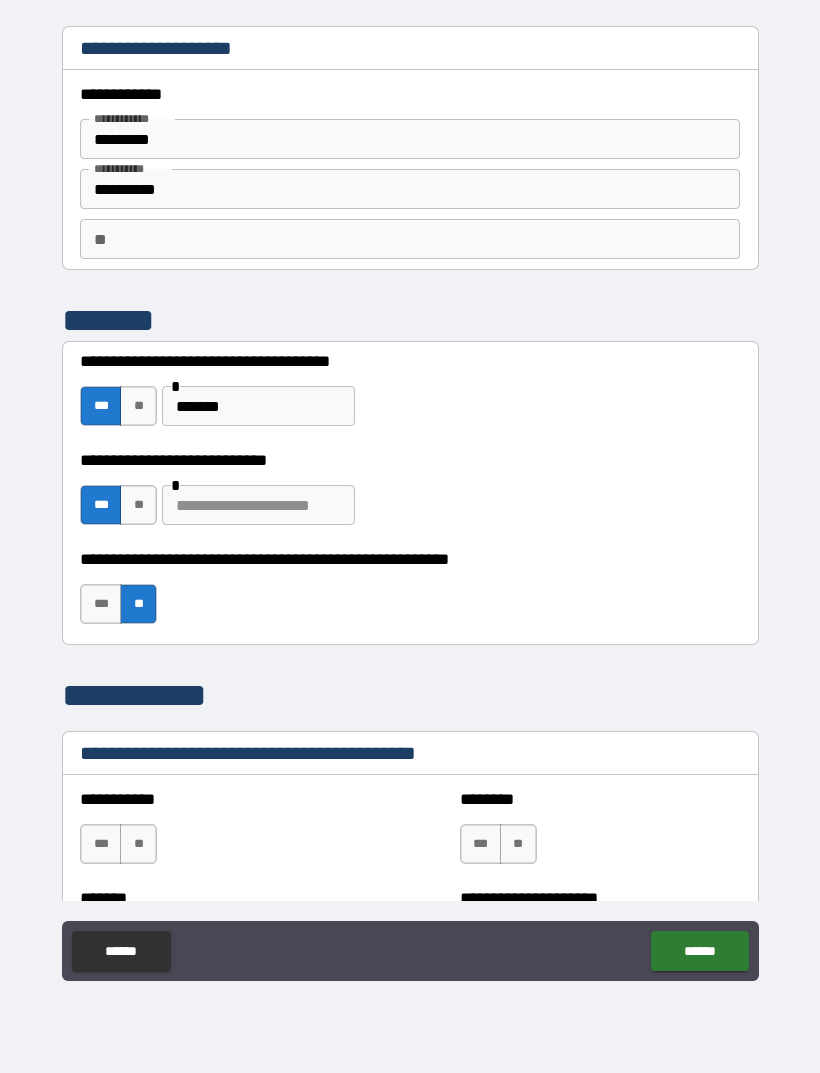 click at bounding box center [258, 505] 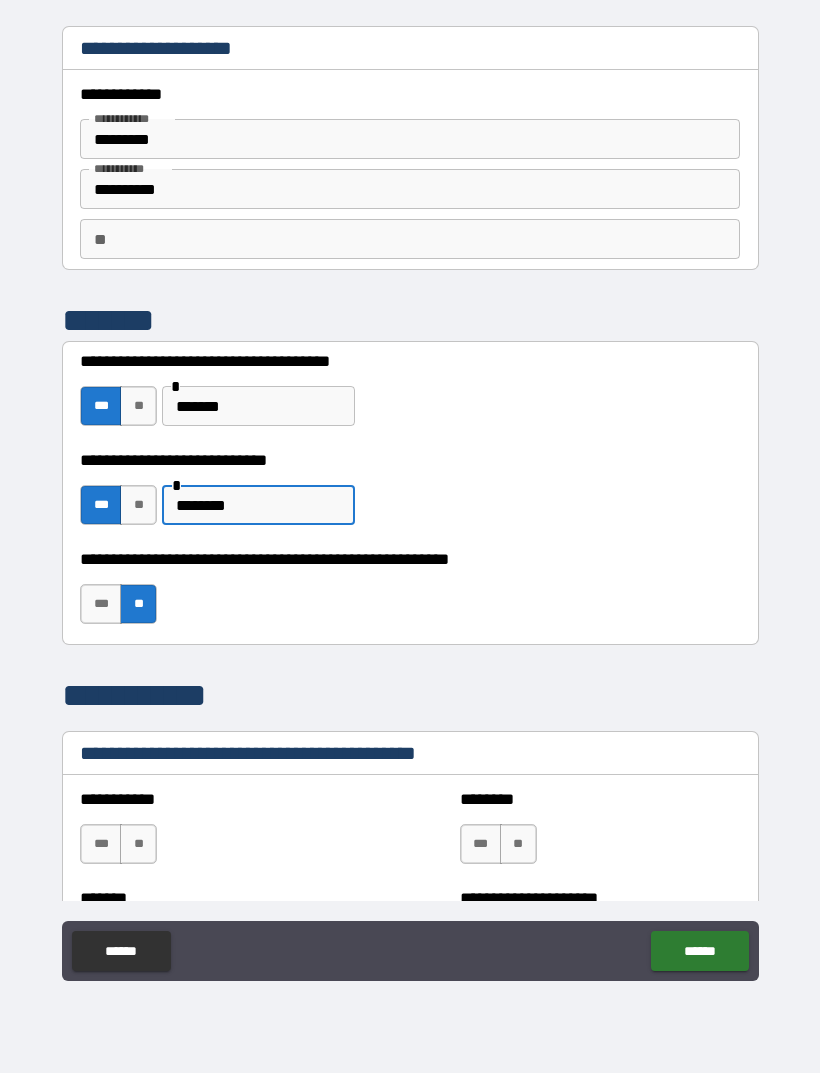 click on "******" at bounding box center (258, 406) 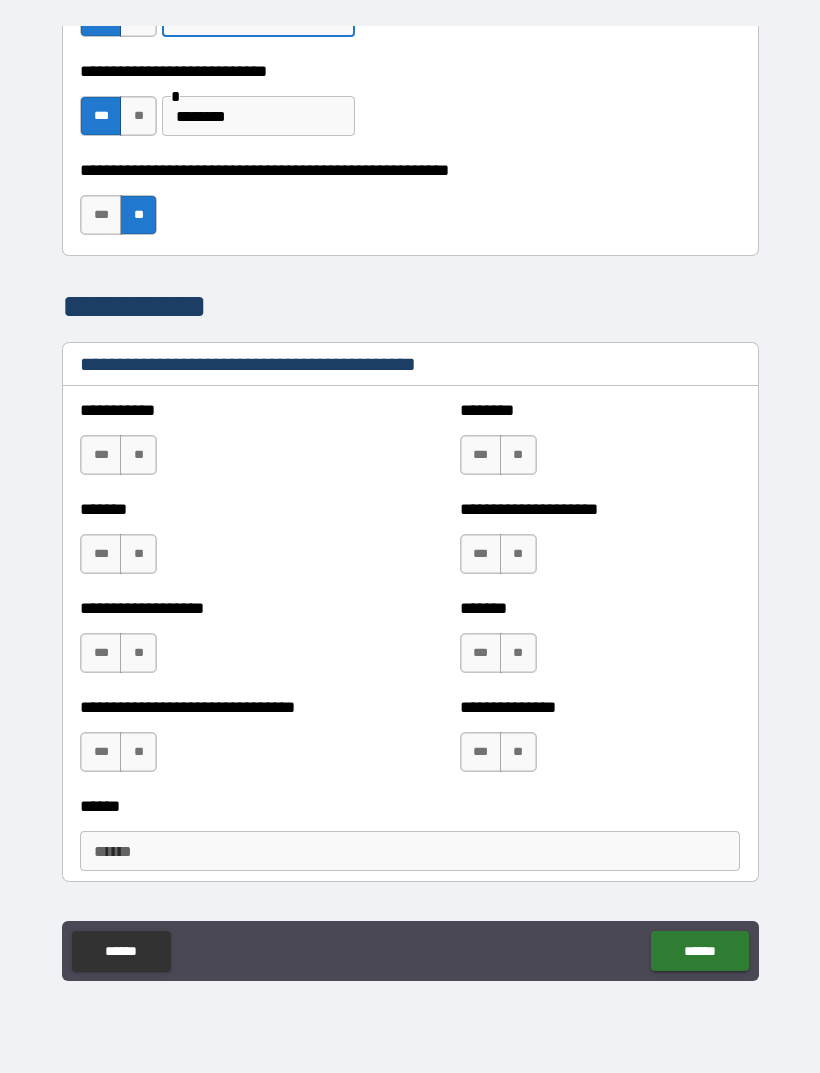 scroll, scrollTop: 410, scrollLeft: 0, axis: vertical 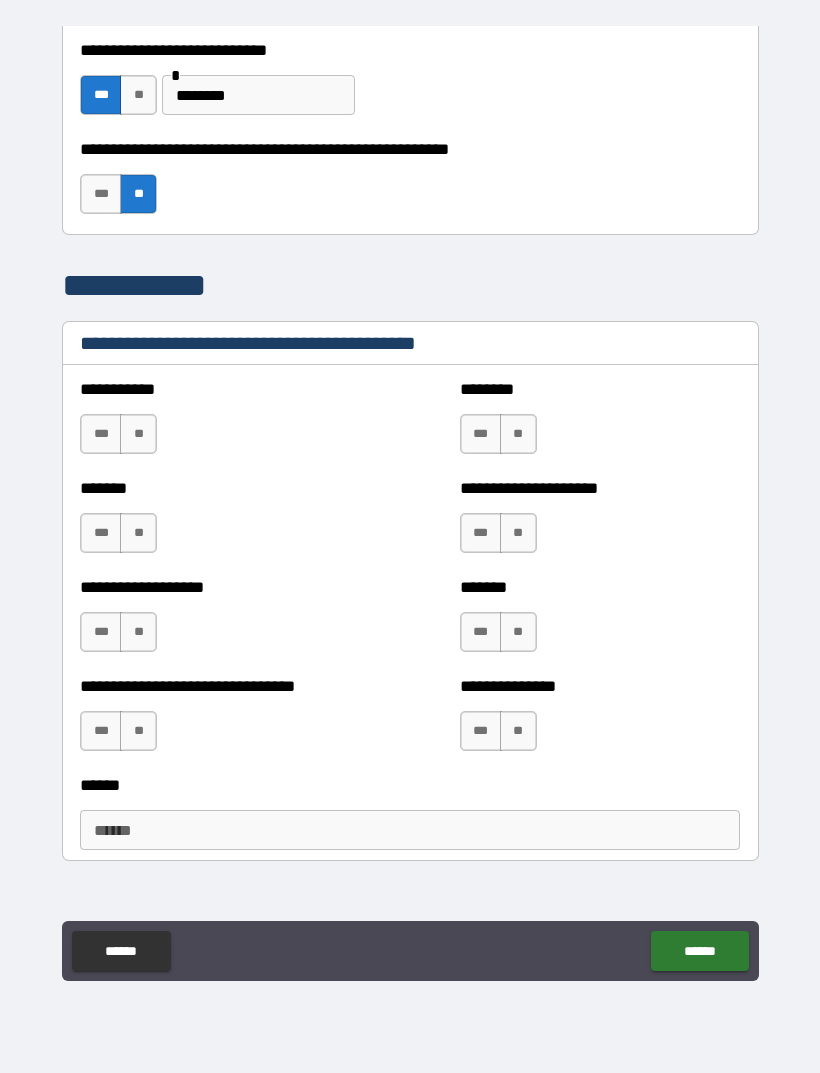 click on "**" at bounding box center (138, 434) 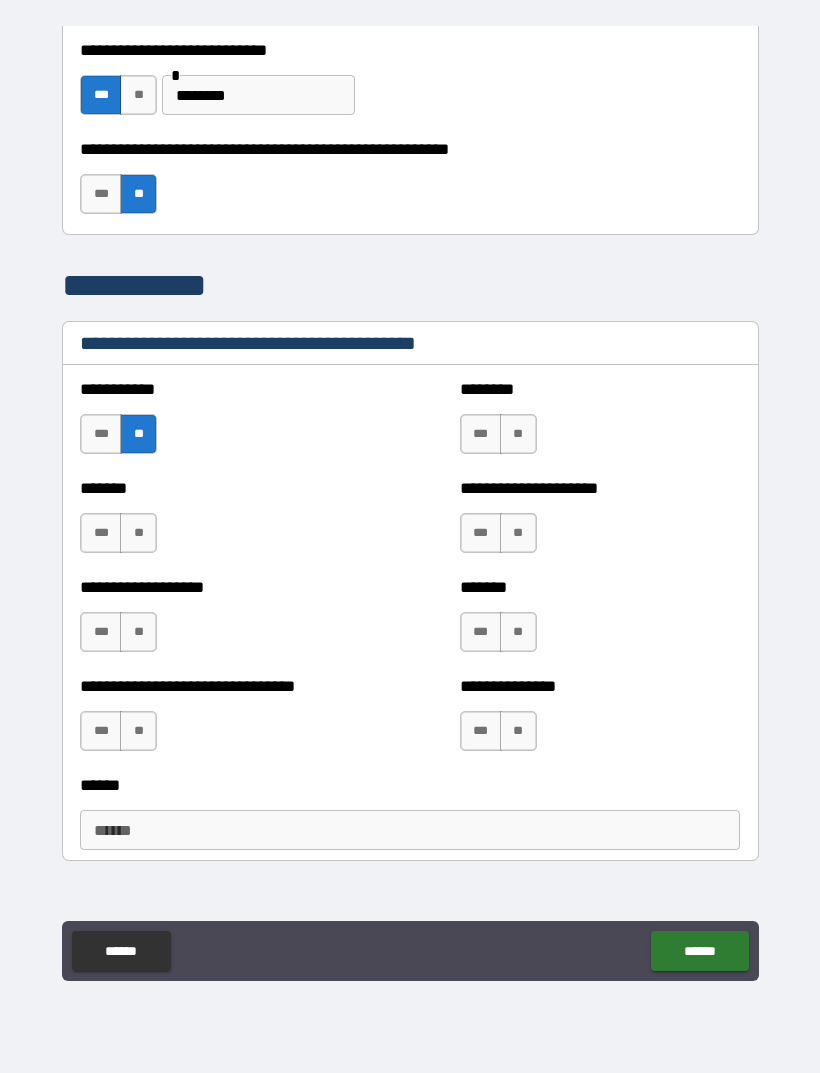 click on "**" at bounding box center (138, 533) 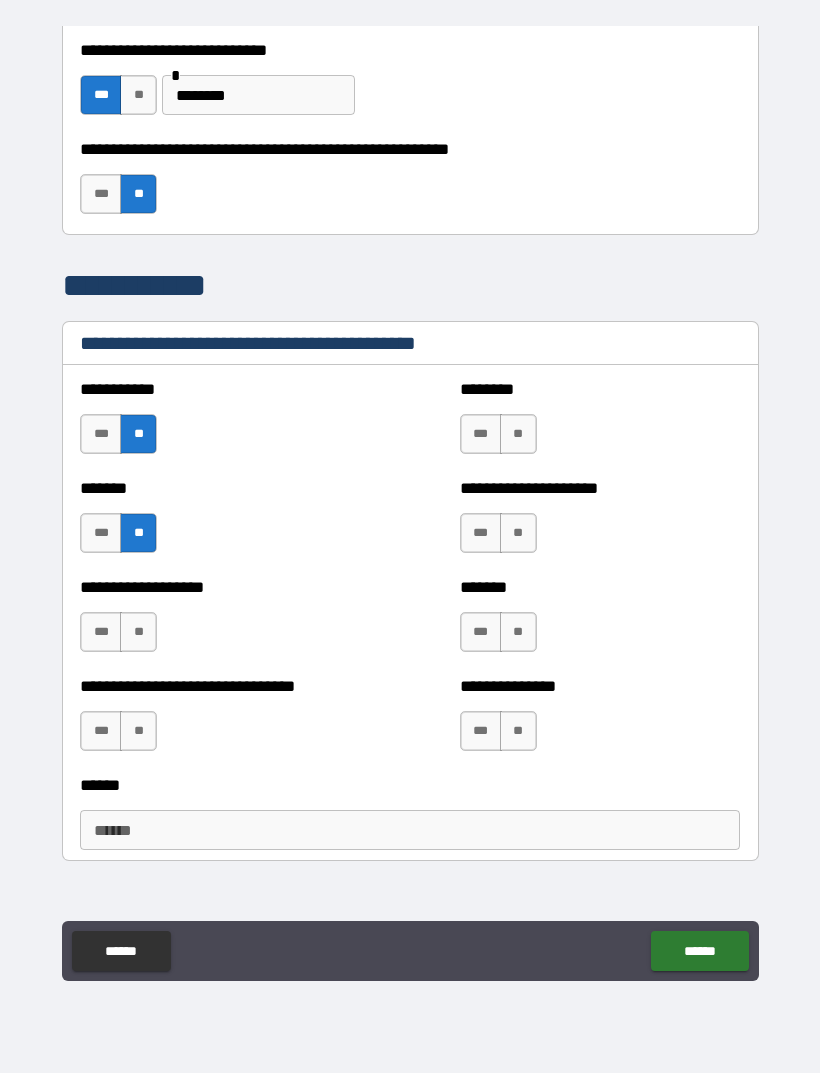 click on "**" at bounding box center (138, 632) 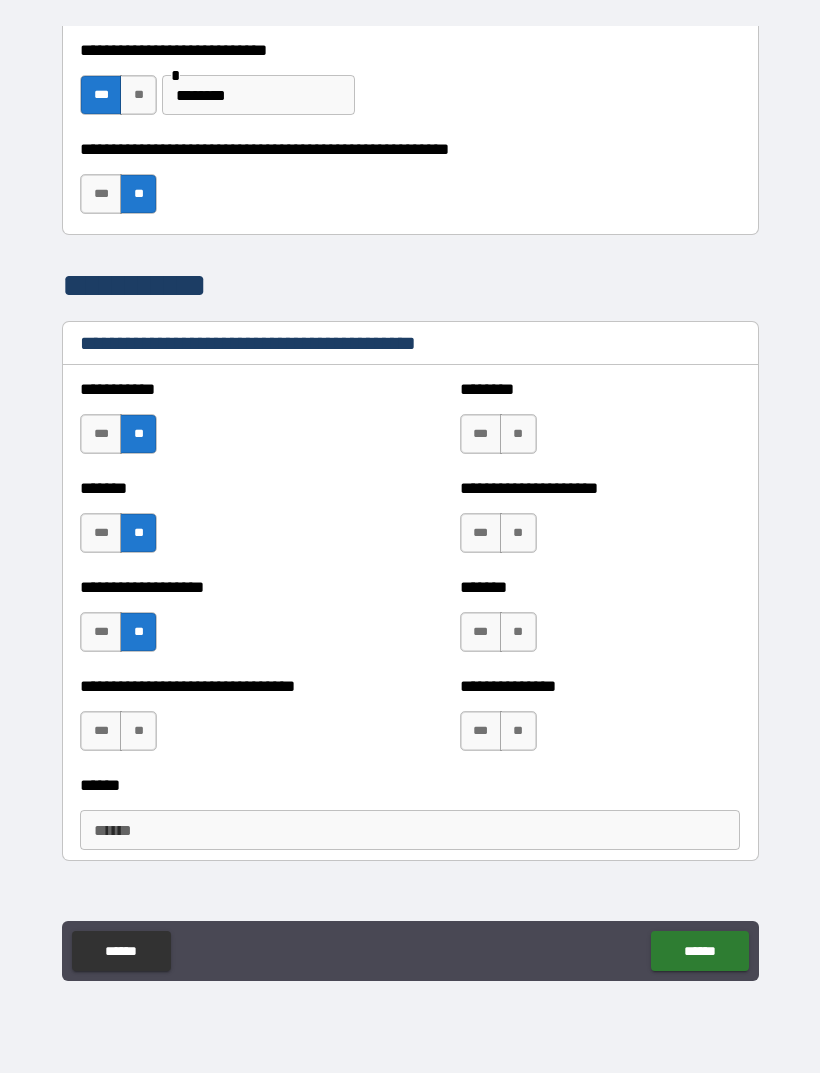 click on "**" at bounding box center (138, 731) 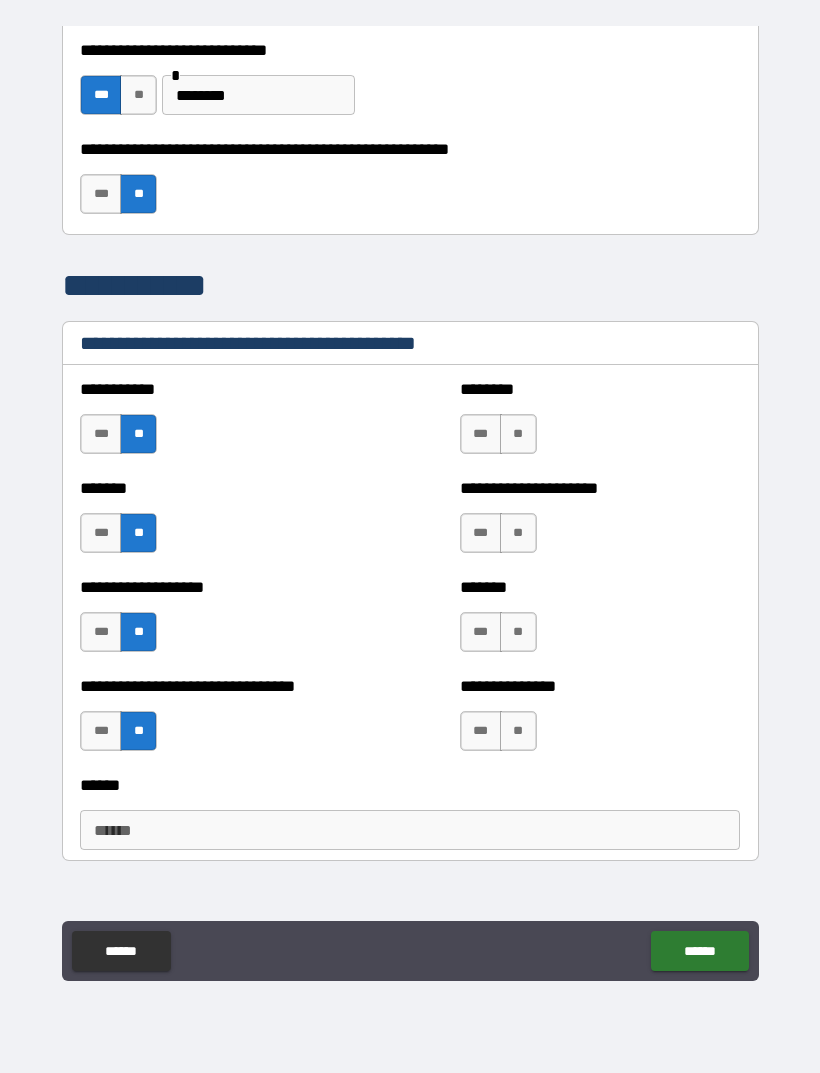 click on "**" at bounding box center (518, 434) 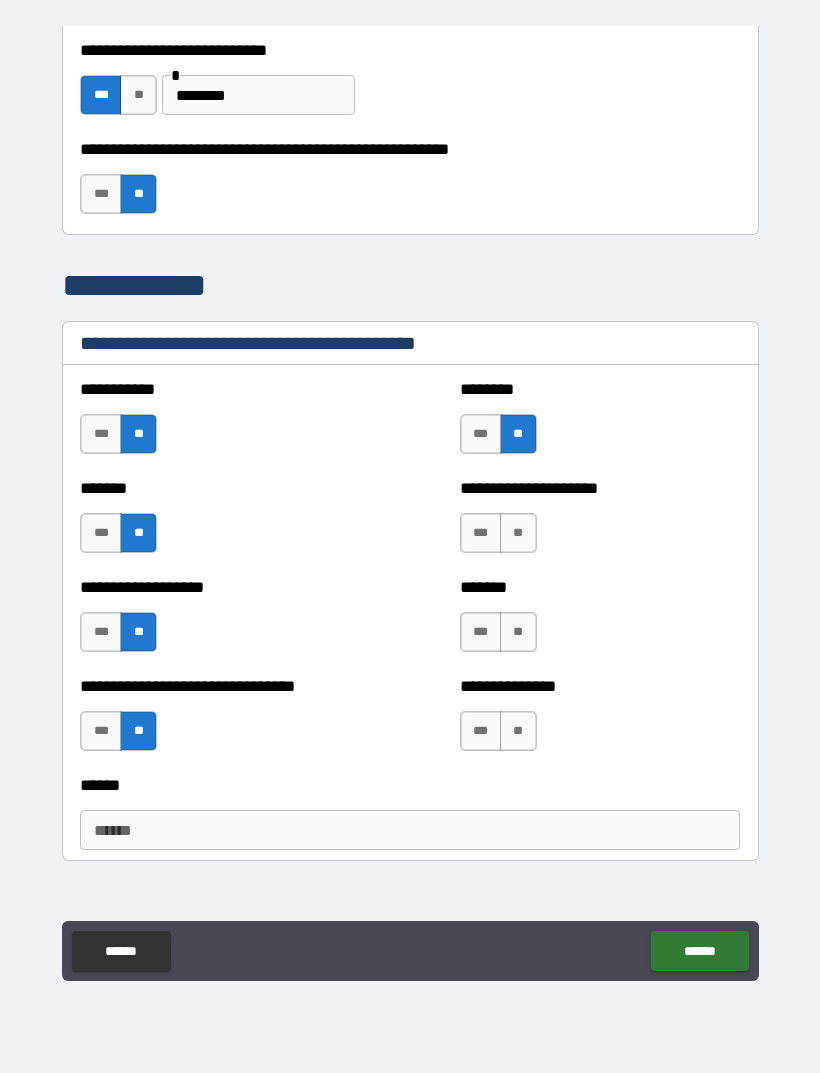 click on "**" at bounding box center (518, 533) 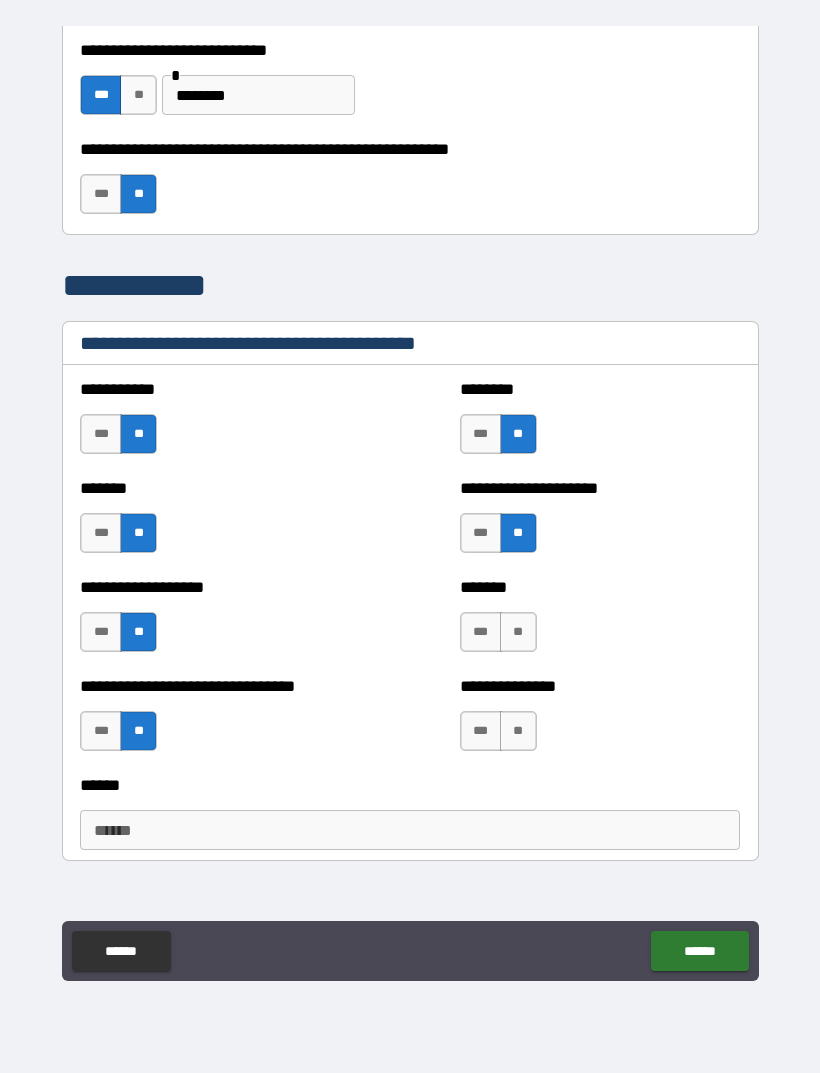click on "**" at bounding box center [518, 632] 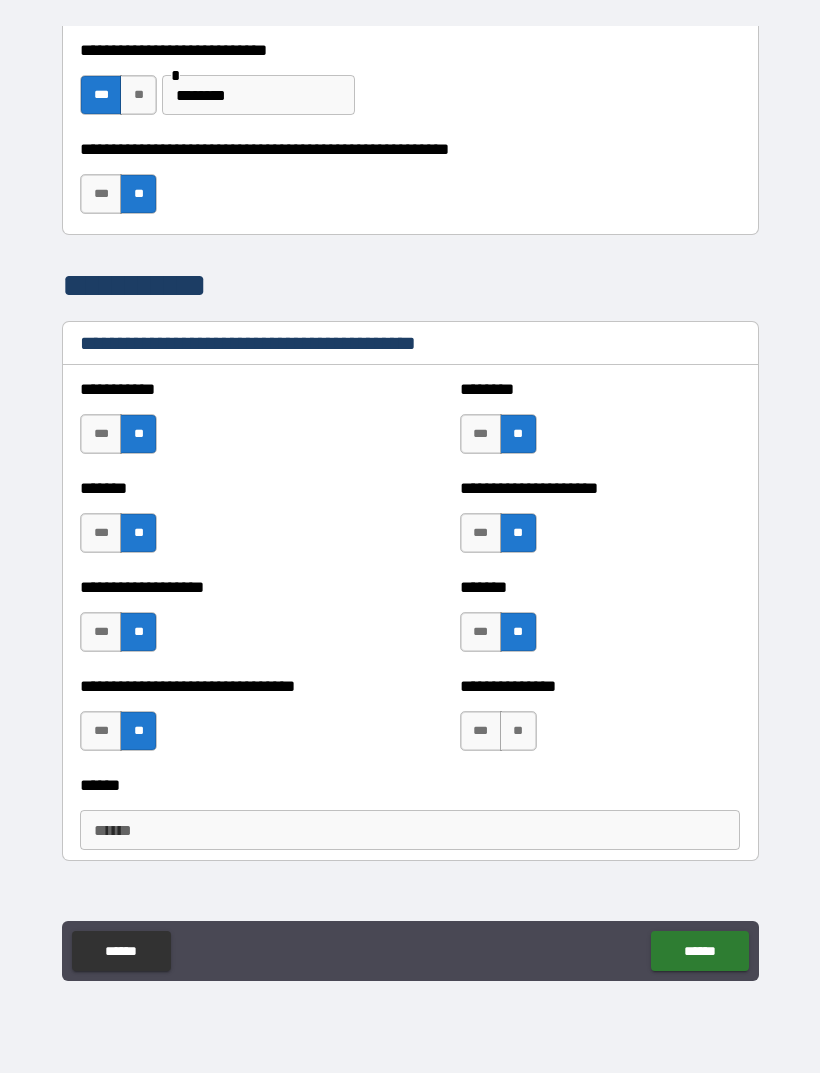click on "**" at bounding box center [518, 731] 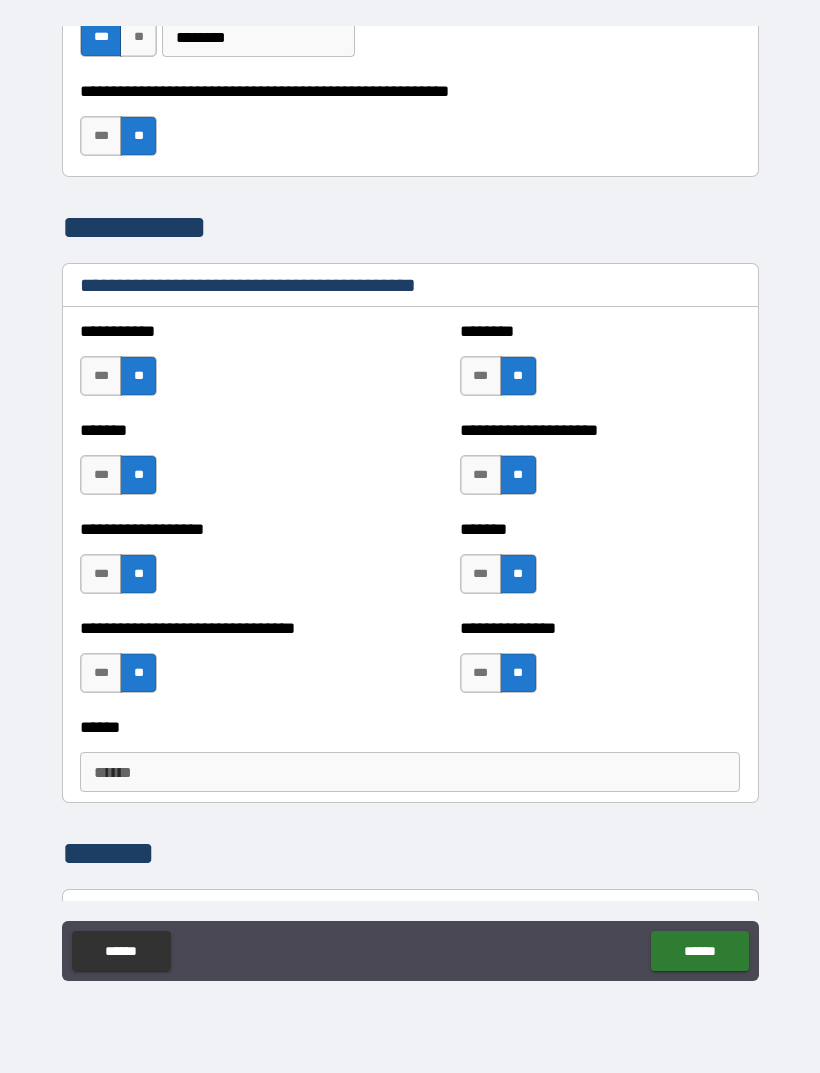 scroll, scrollTop: 481, scrollLeft: 0, axis: vertical 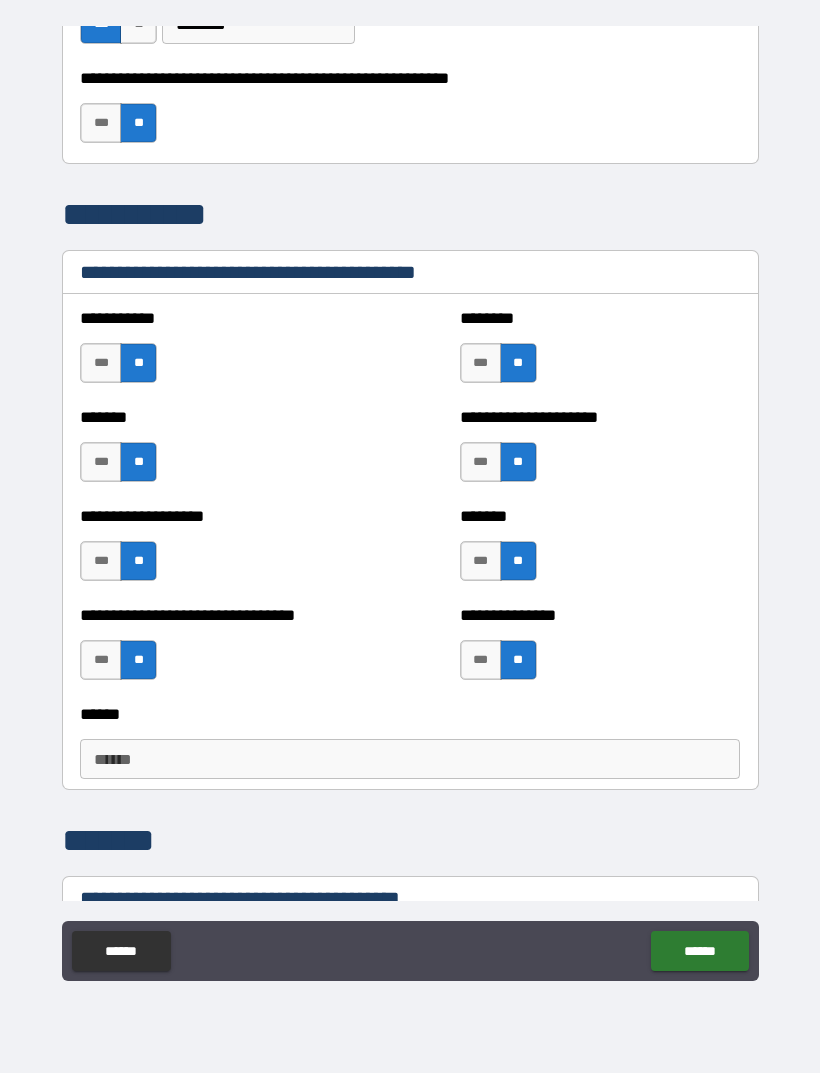 click on "******" at bounding box center (410, 759) 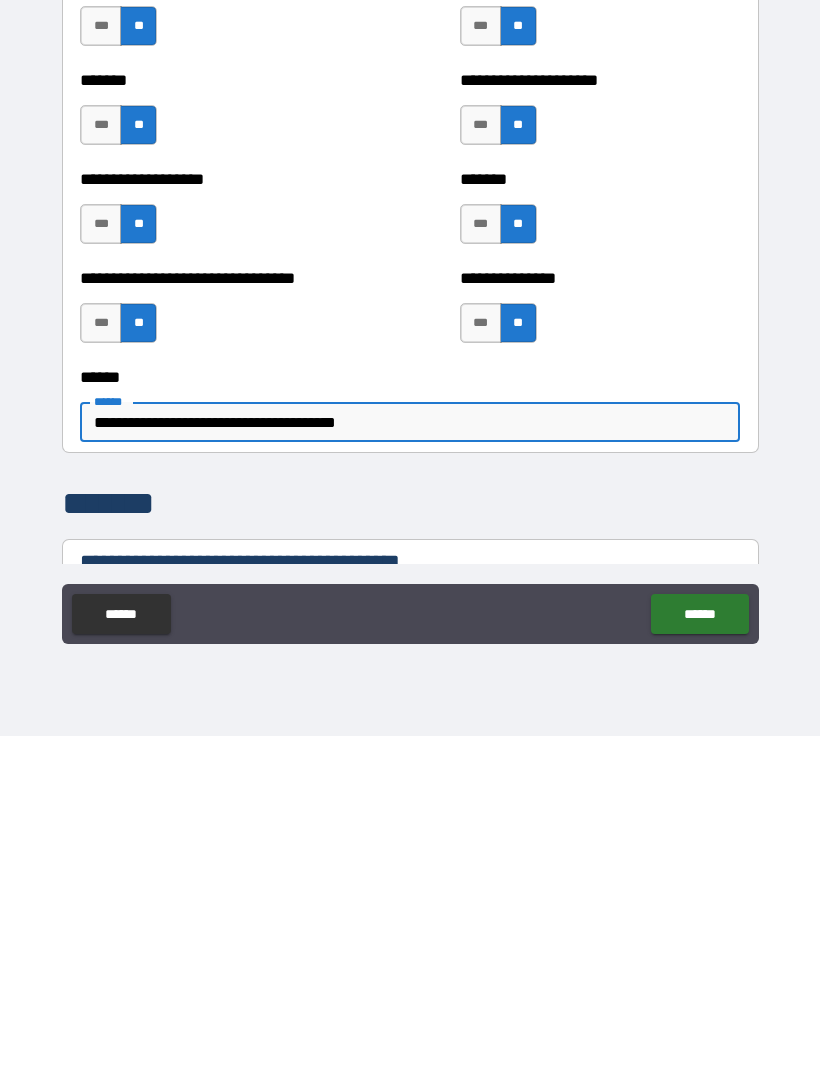 click on "**********" at bounding box center [410, 759] 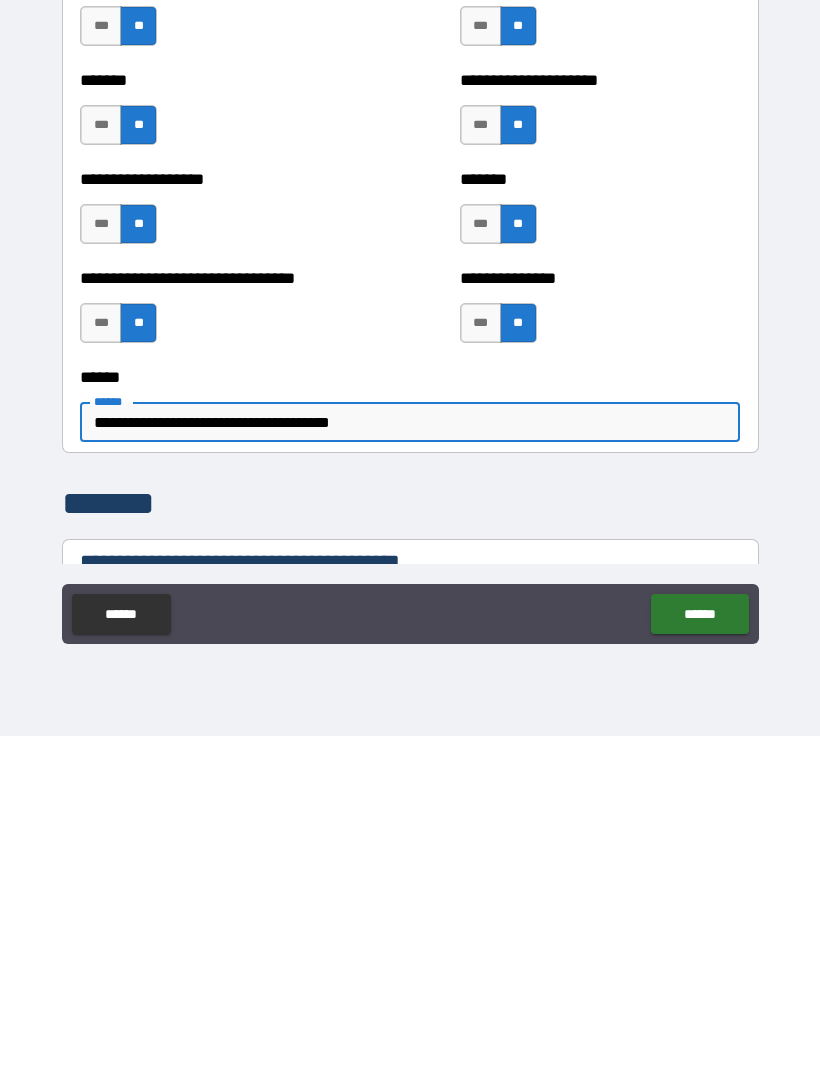 click on "**********" at bounding box center [410, 759] 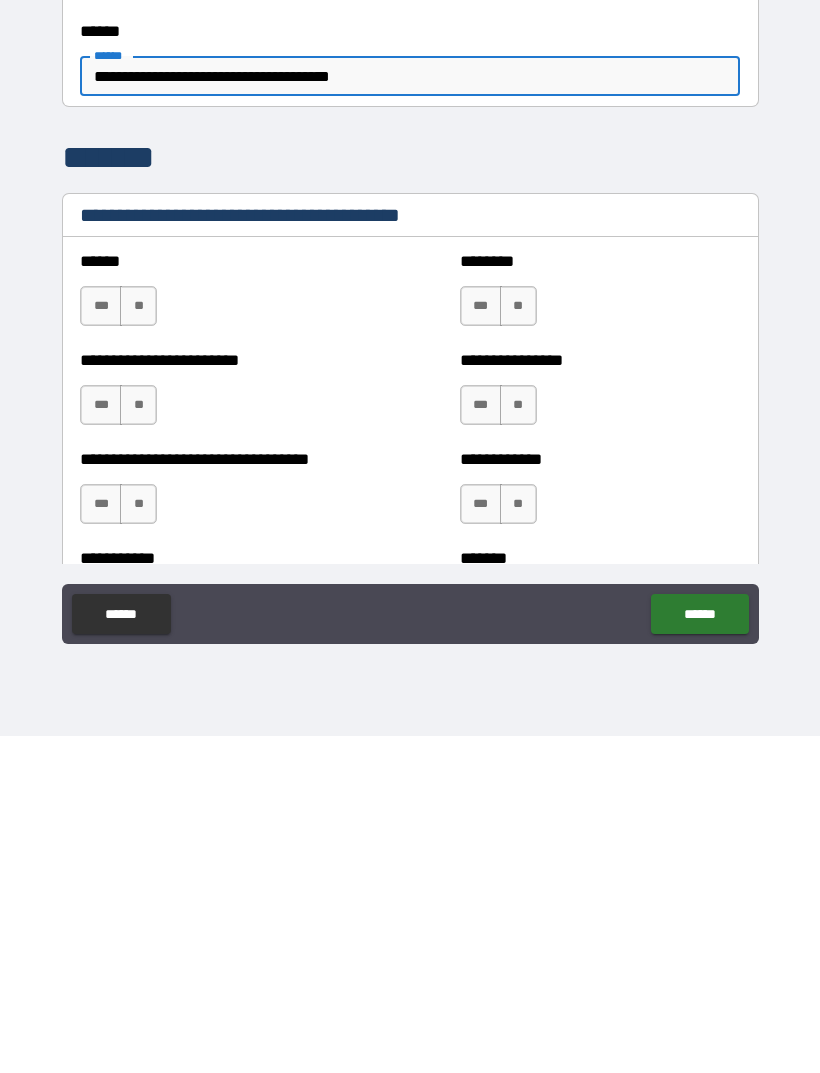 scroll, scrollTop: 828, scrollLeft: 0, axis: vertical 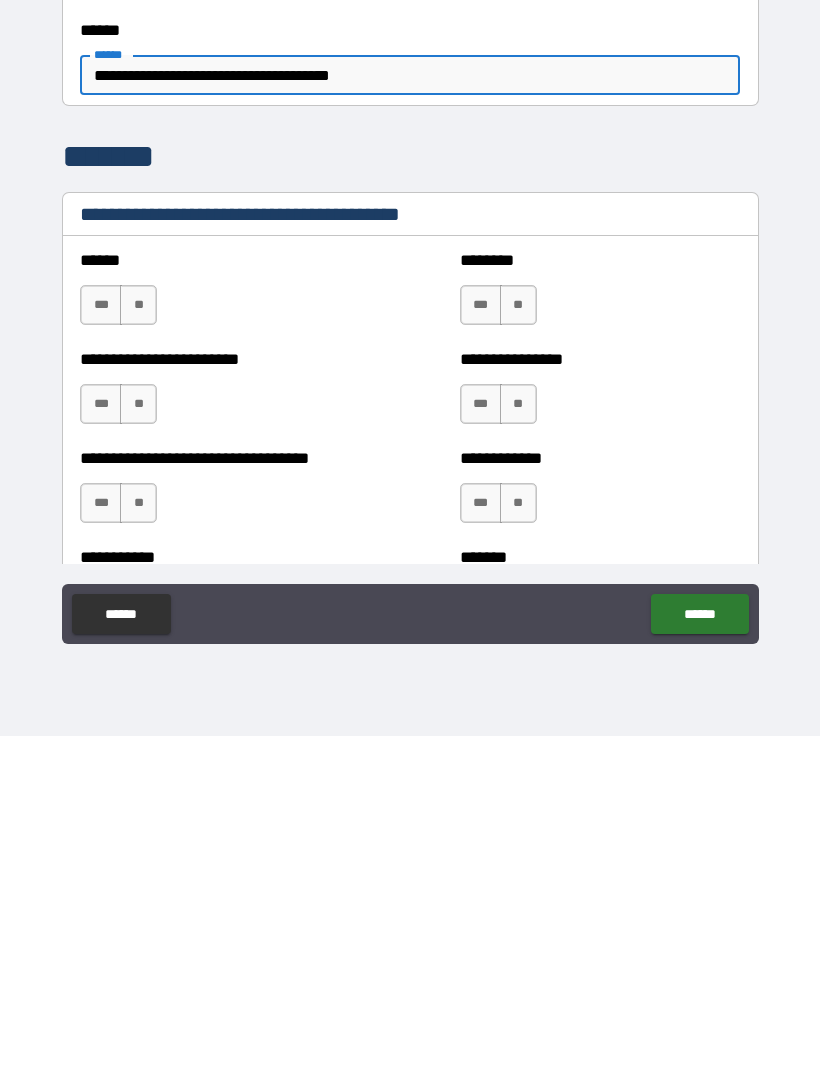 click on "***" at bounding box center (101, 642) 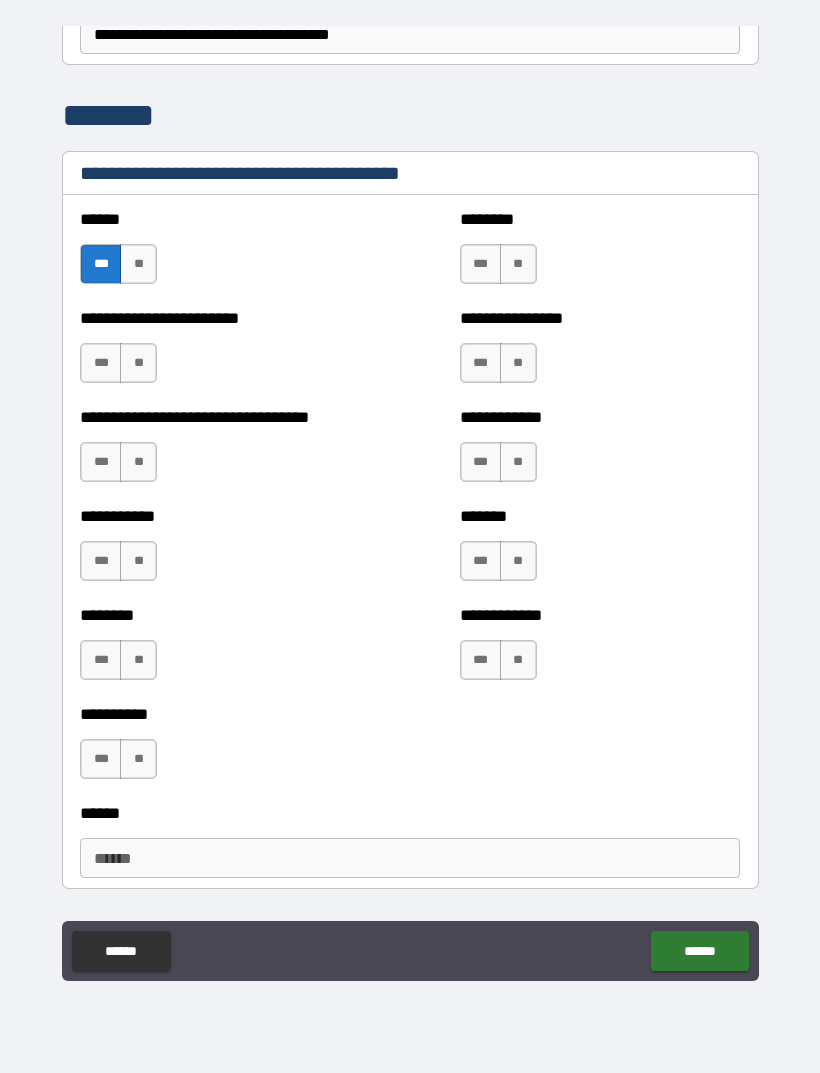 scroll, scrollTop: 1210, scrollLeft: 0, axis: vertical 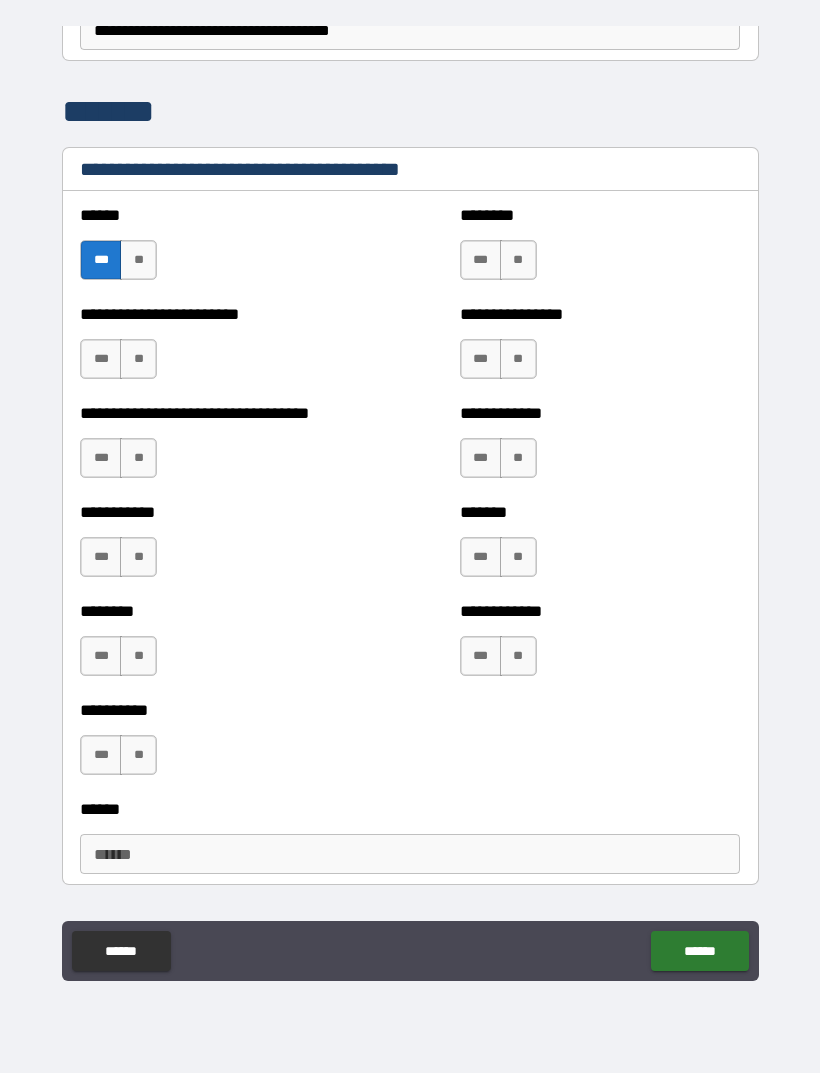 click on "**" at bounding box center (138, 359) 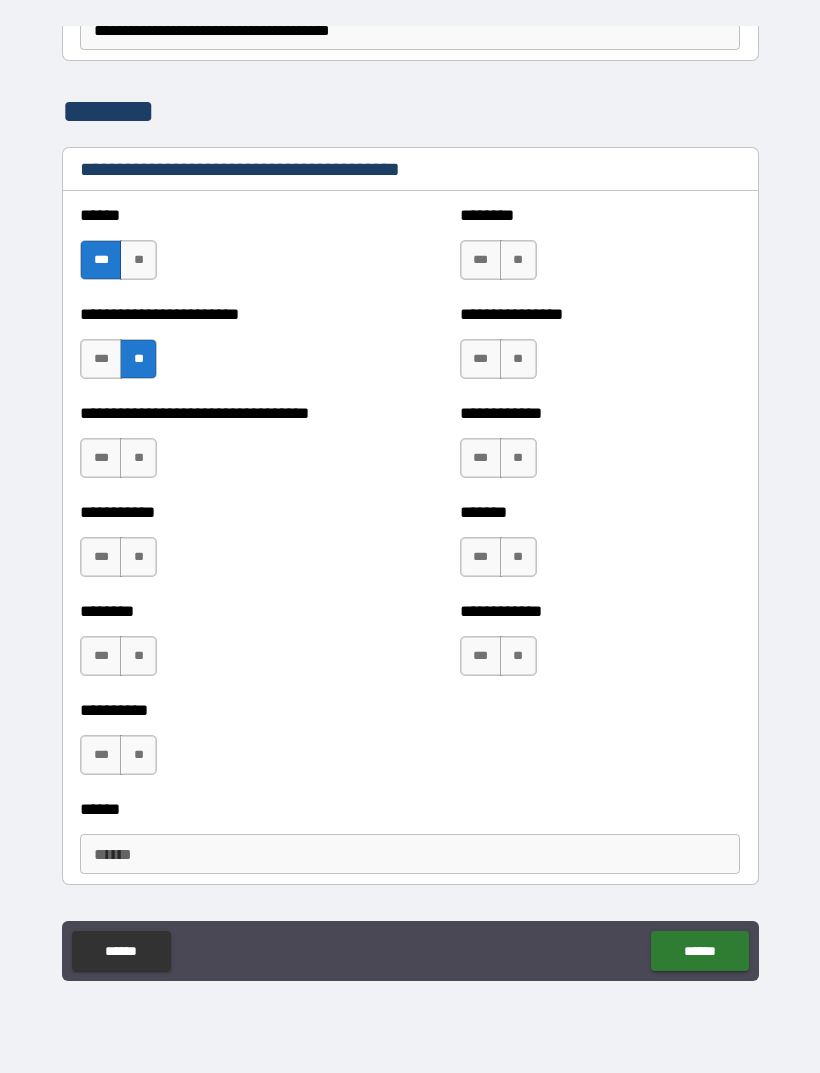 click on "**" at bounding box center (138, 458) 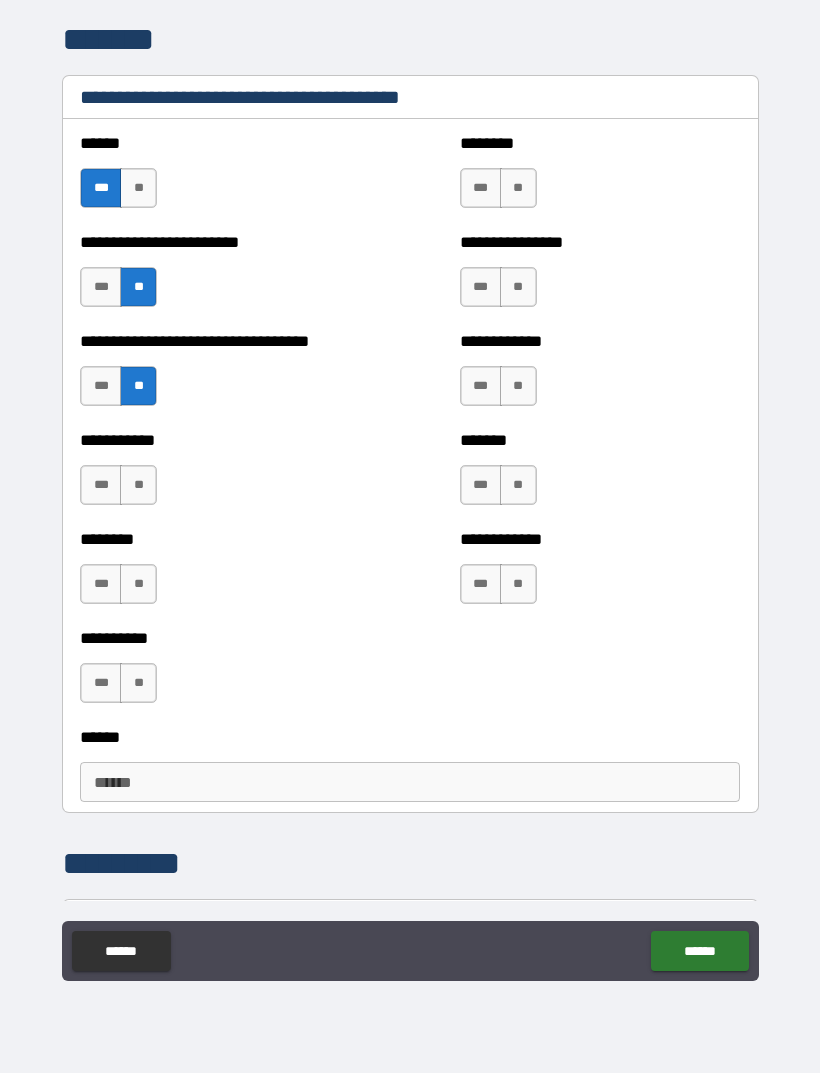 scroll, scrollTop: 1289, scrollLeft: 0, axis: vertical 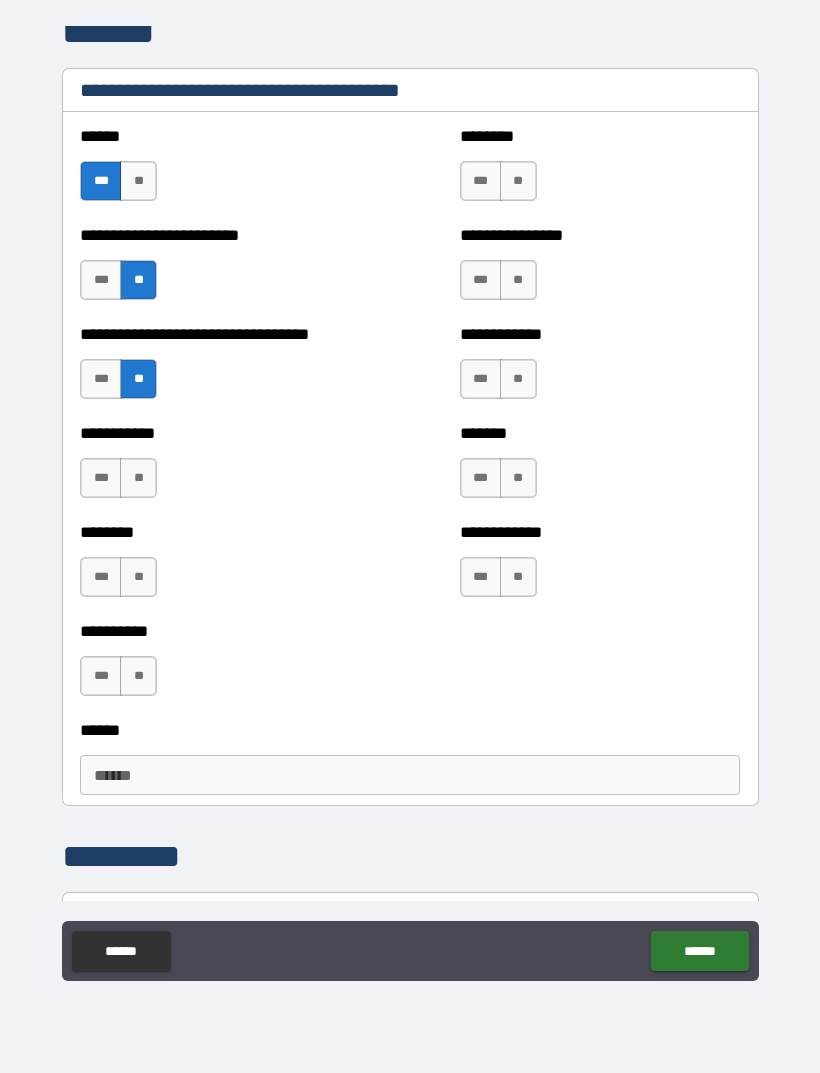 click on "**" at bounding box center [138, 478] 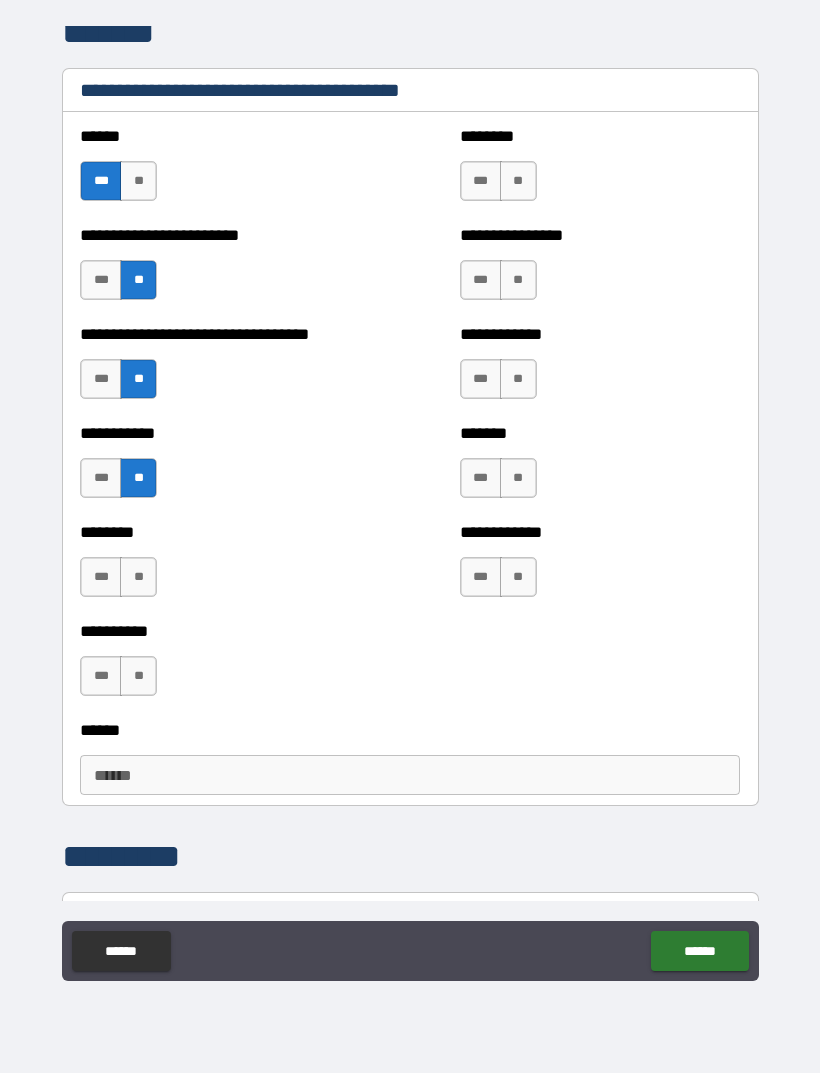 click on "**" at bounding box center (138, 577) 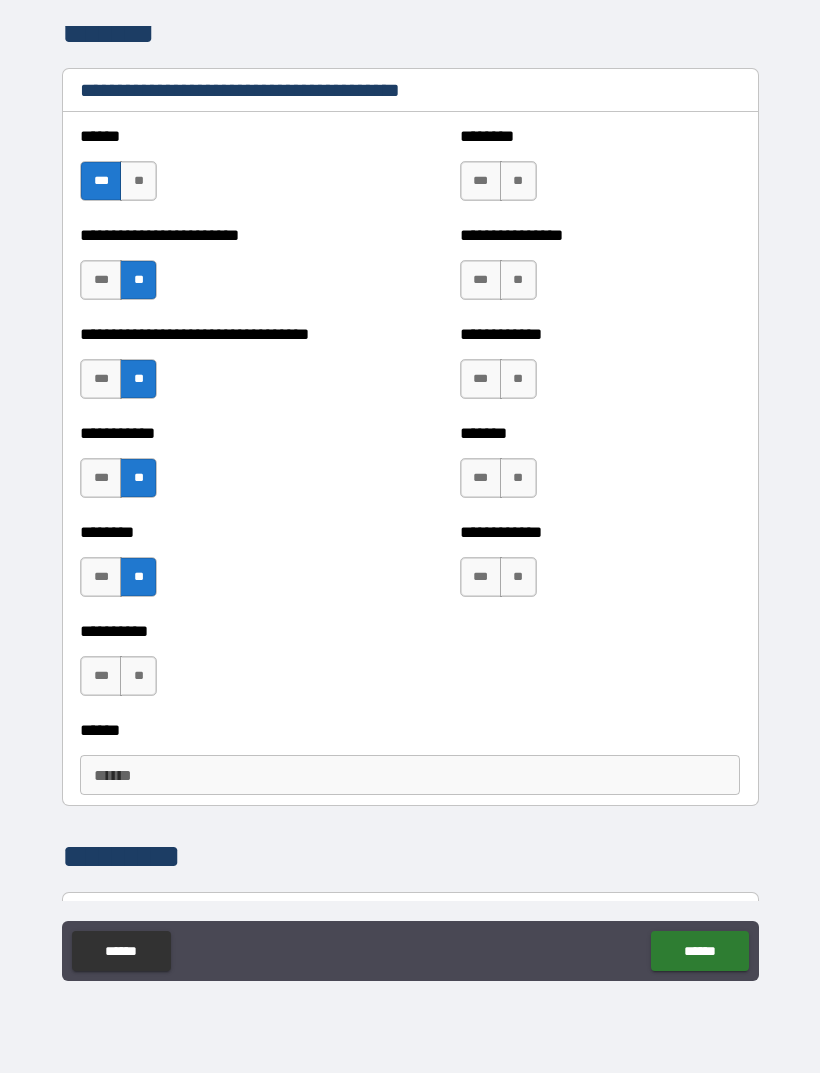 click on "**" at bounding box center (138, 676) 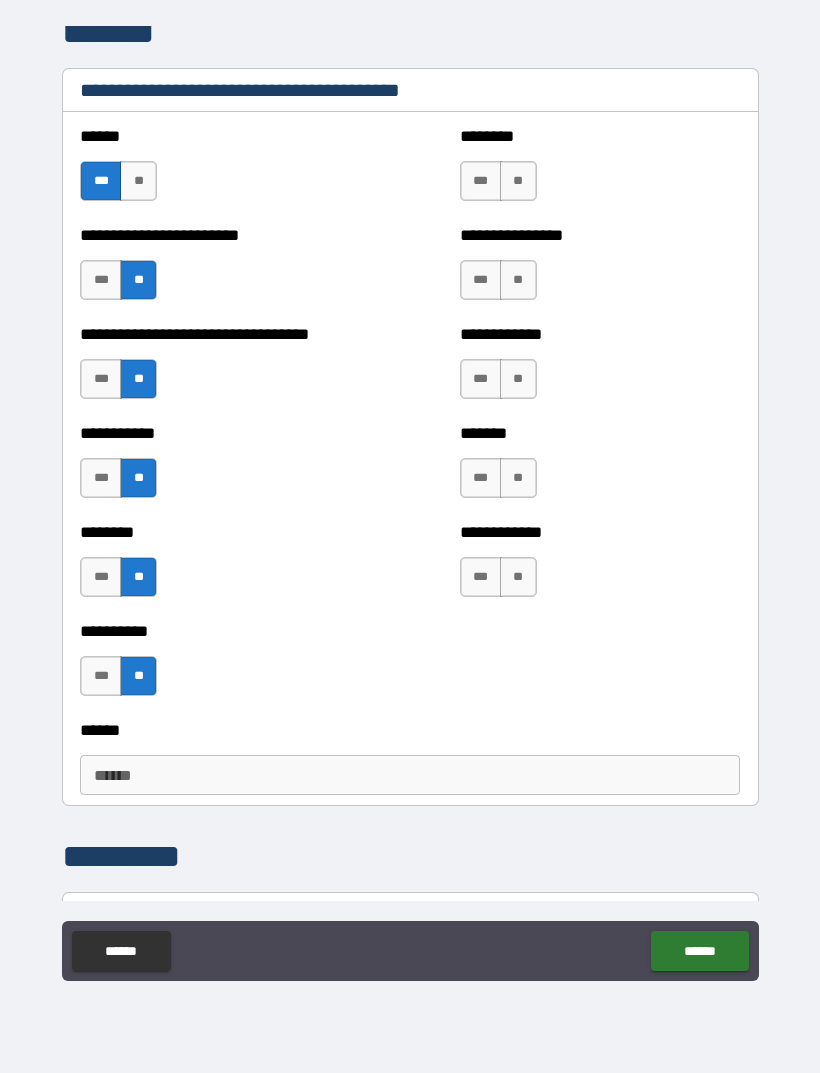 click on "**" at bounding box center [518, 577] 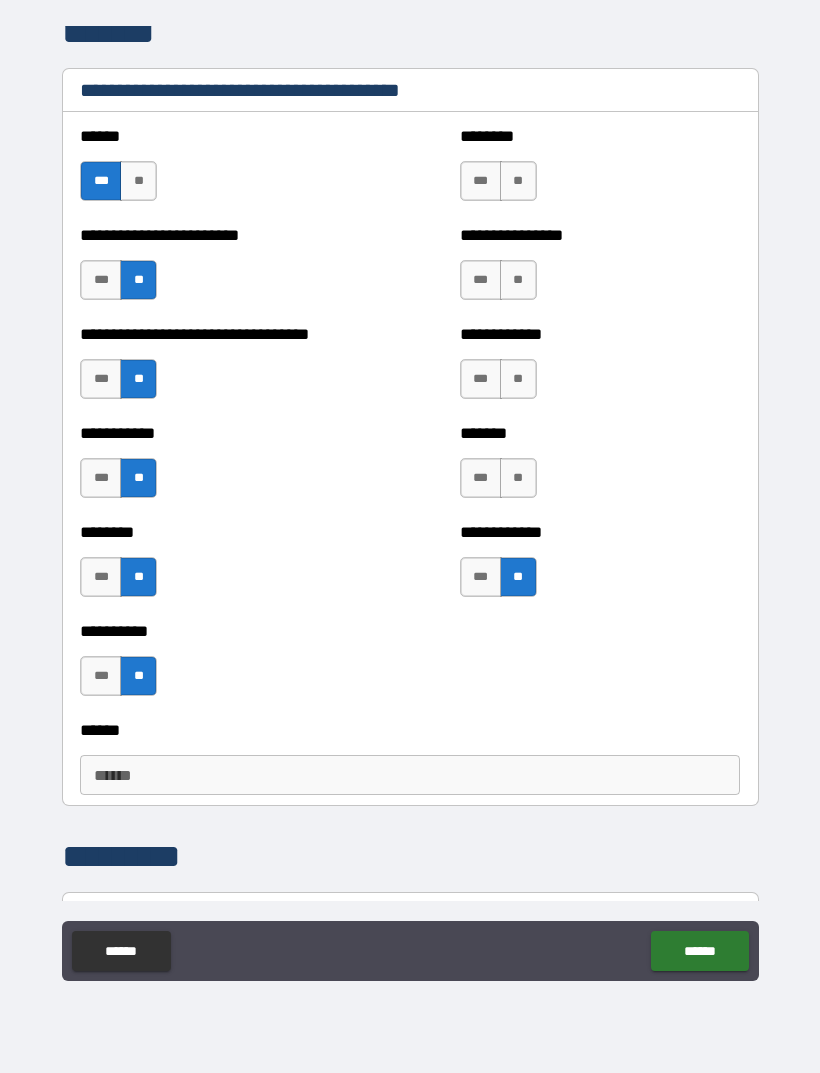 click on "**" at bounding box center [518, 478] 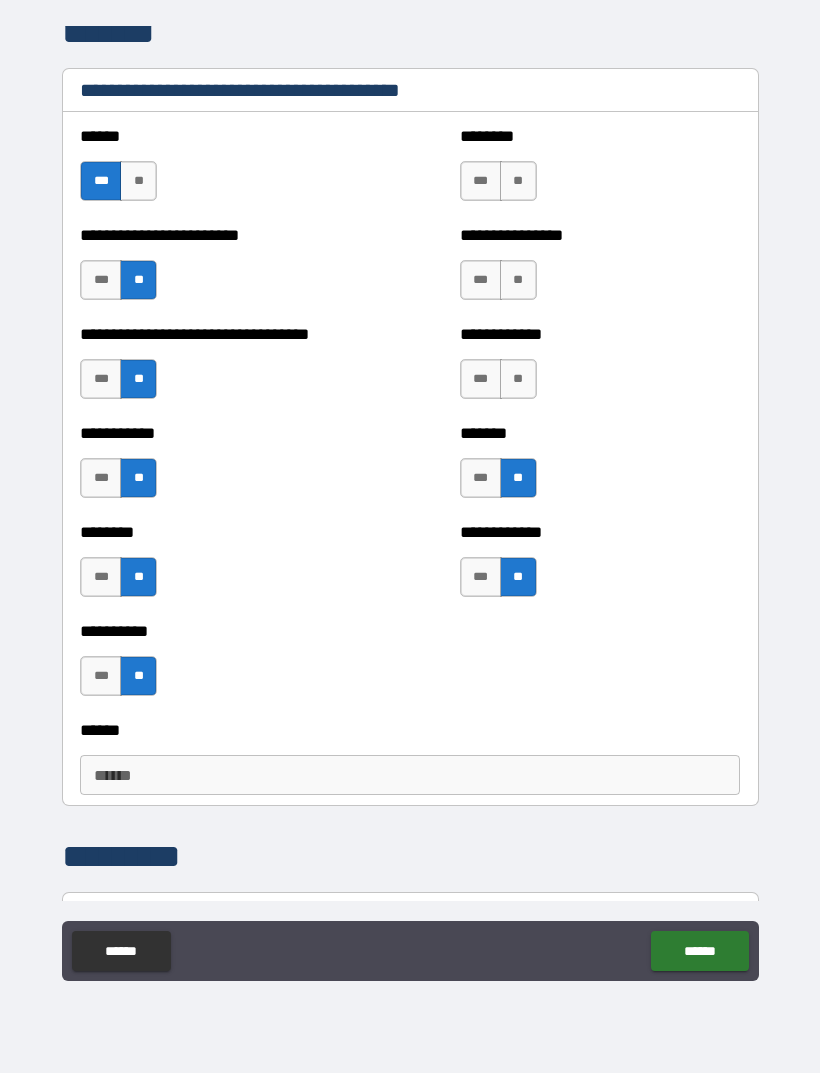 click on "**" at bounding box center (518, 379) 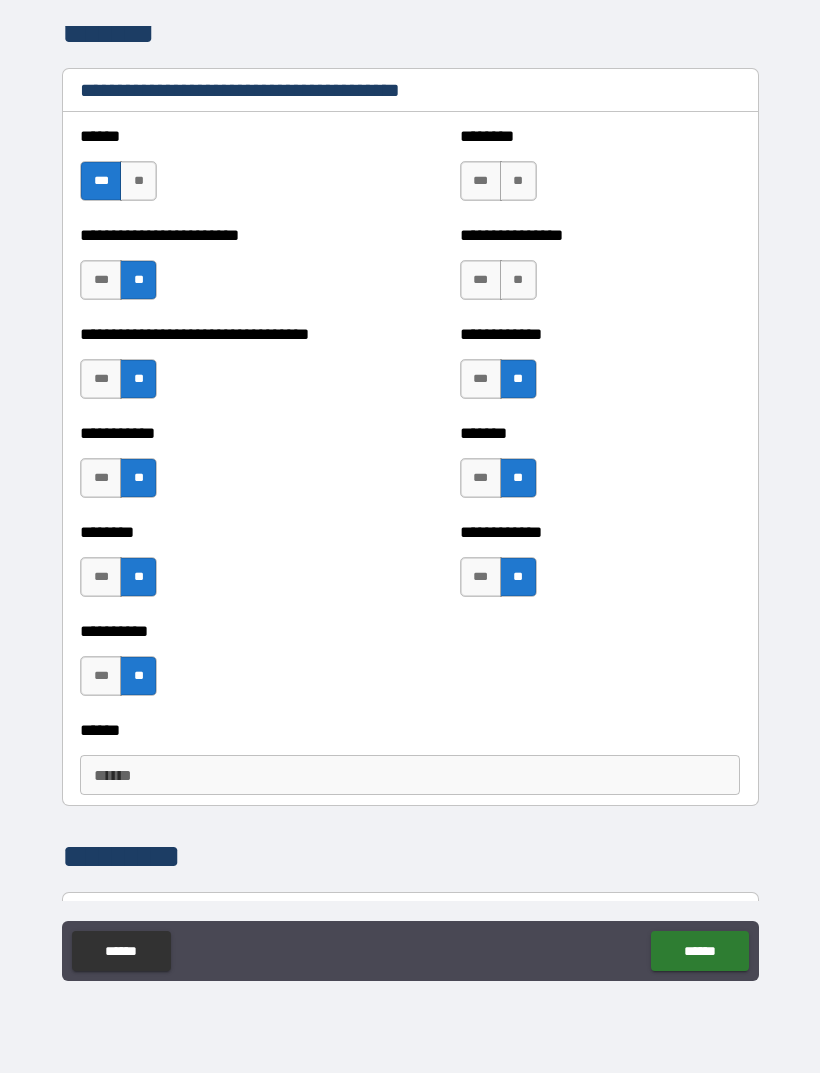 click on "**" at bounding box center (518, 280) 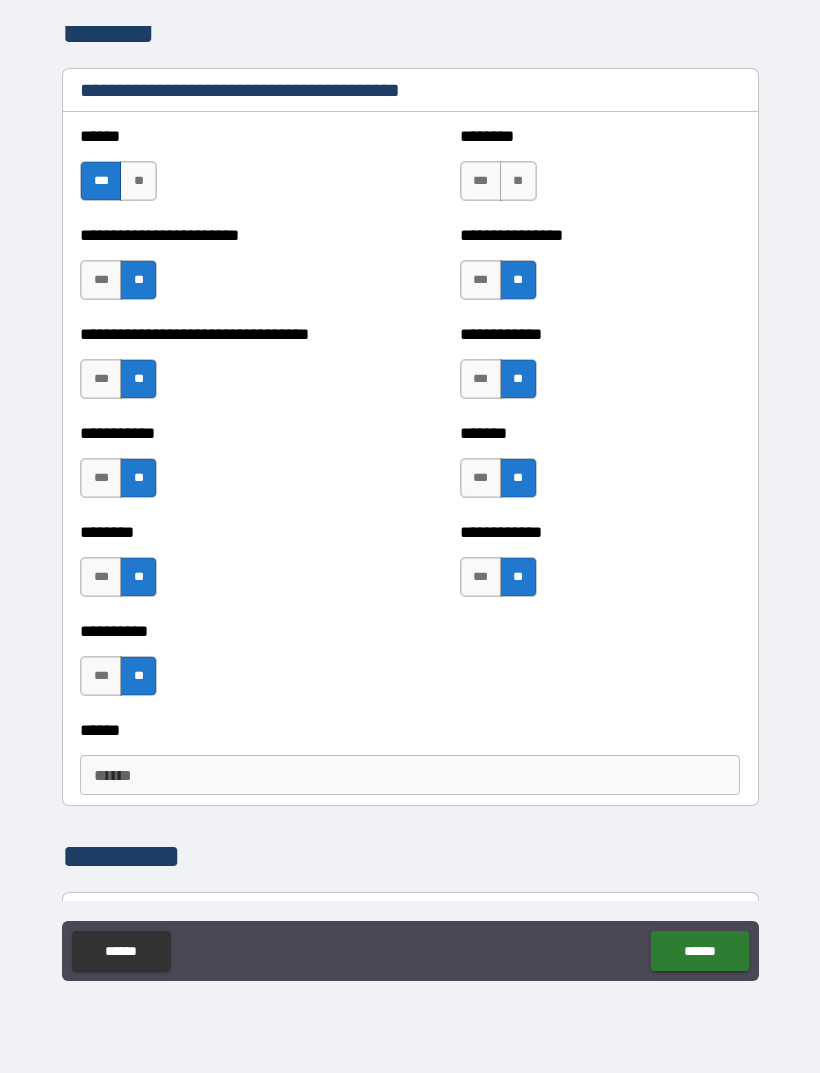 click on "**" at bounding box center (518, 181) 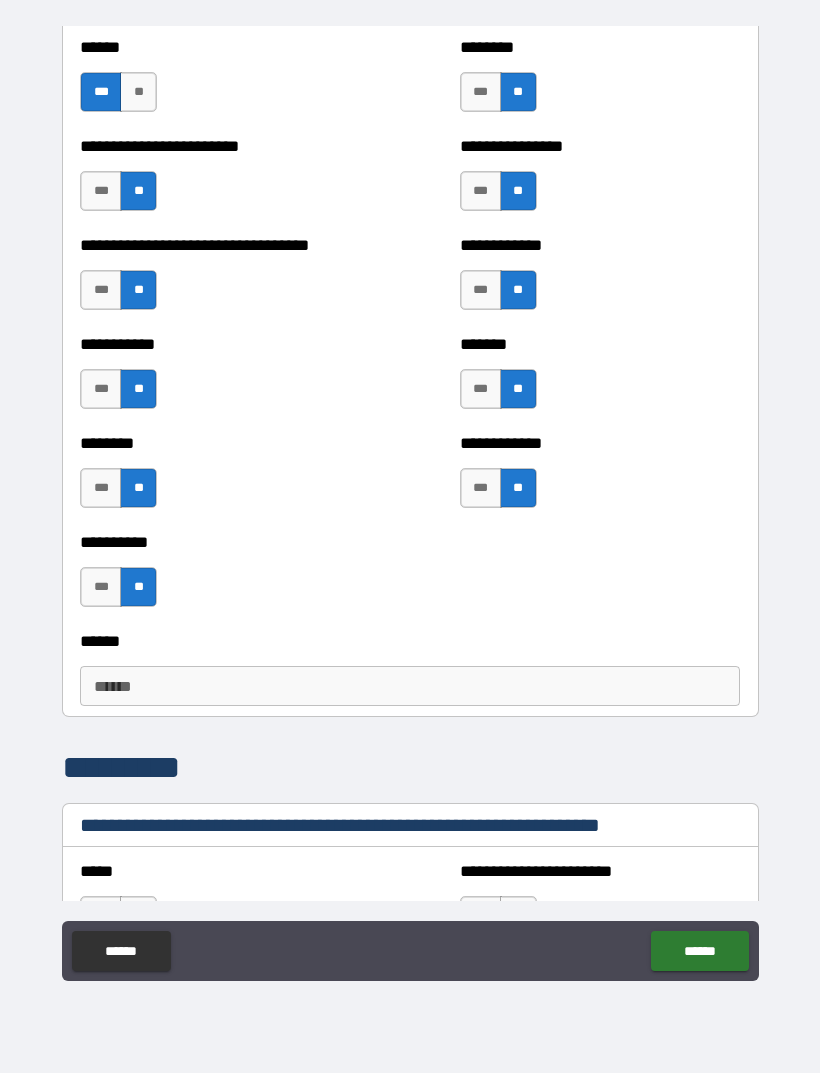scroll, scrollTop: 1384, scrollLeft: 0, axis: vertical 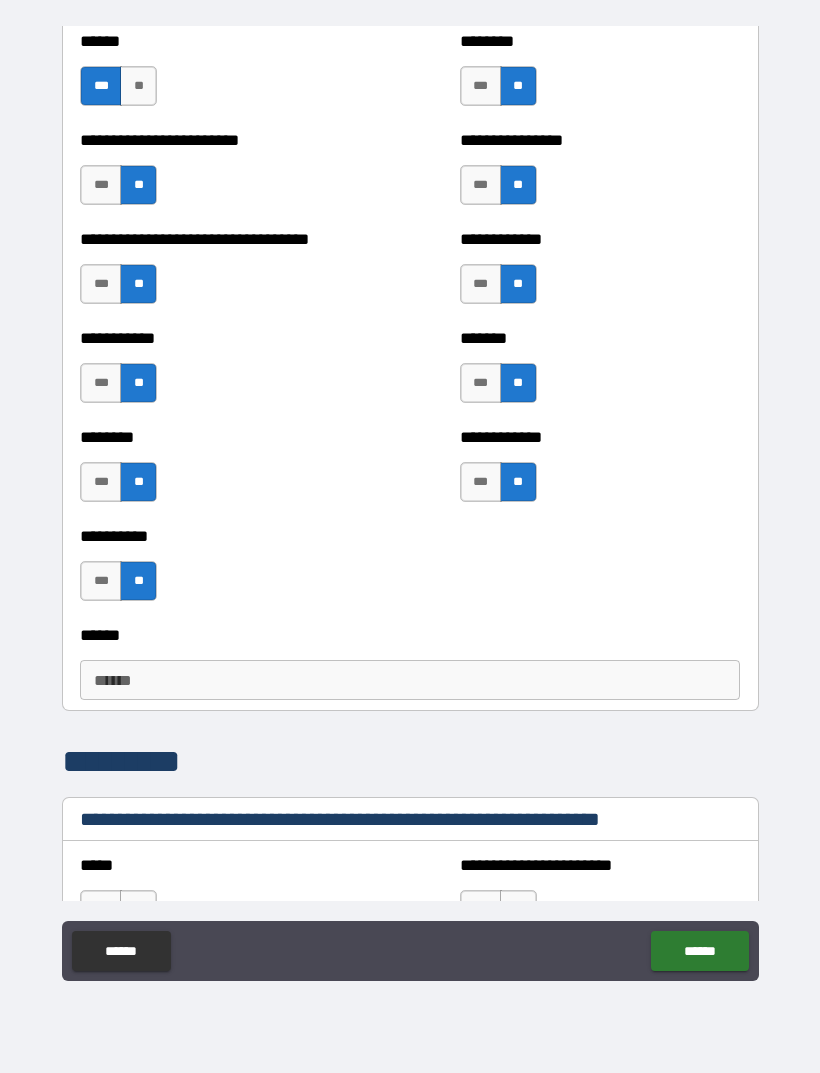 click on "******" at bounding box center (410, 680) 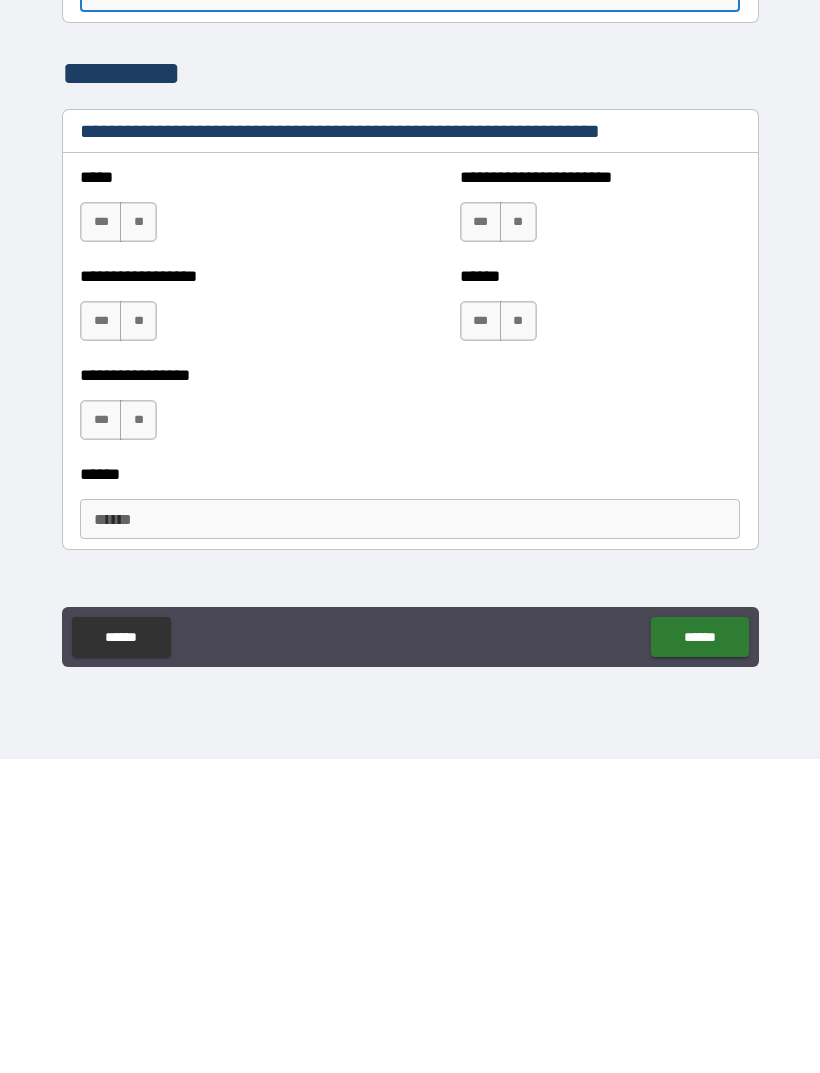 scroll, scrollTop: 1757, scrollLeft: 0, axis: vertical 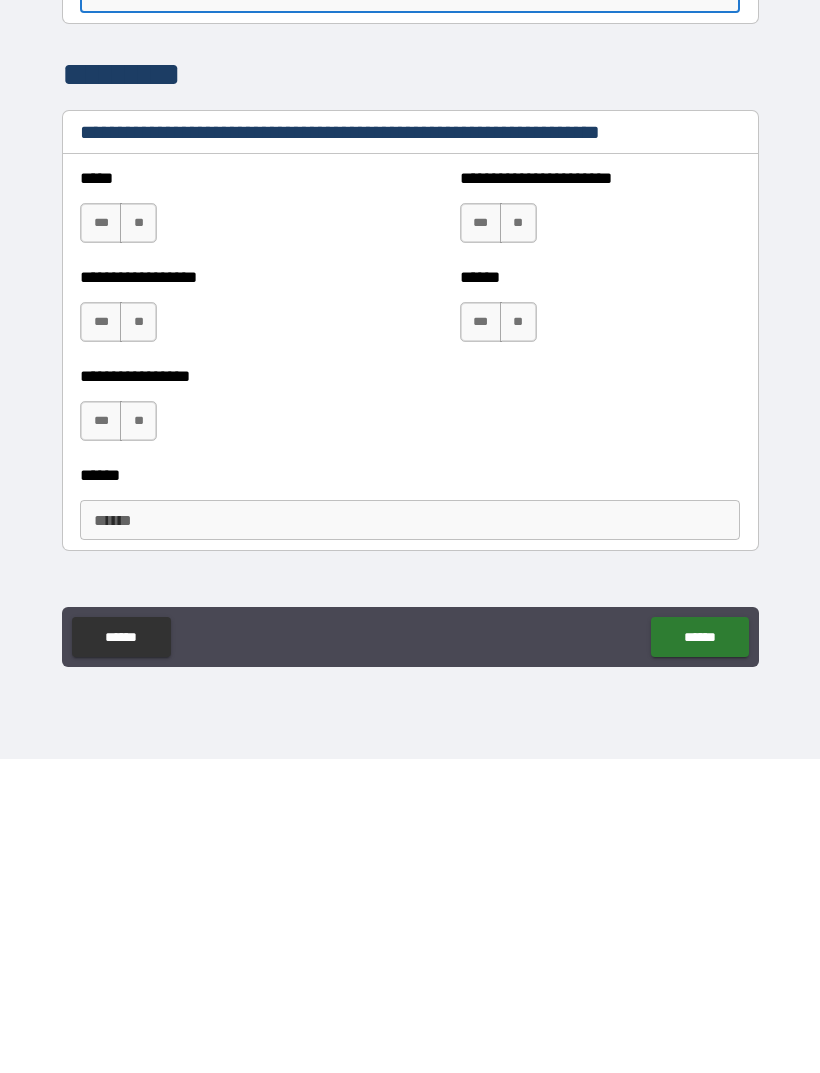 click on "****** ******" at bounding box center (410, 834) 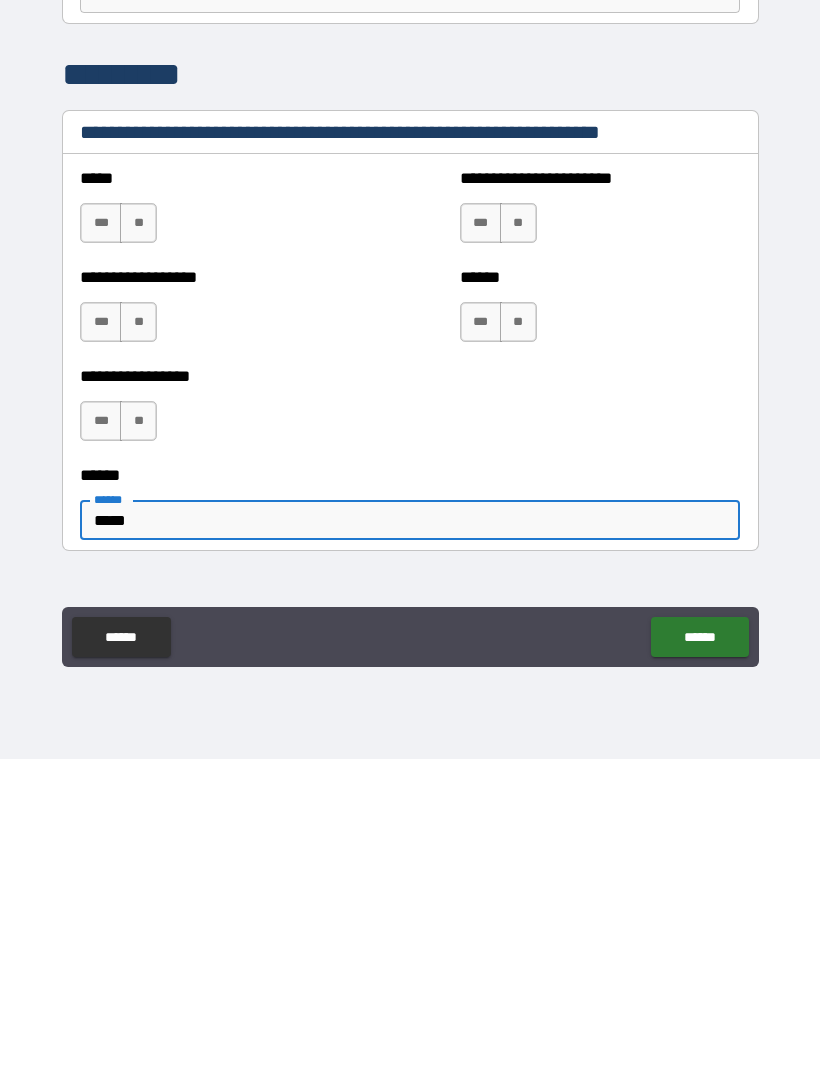 click on "**" at bounding box center [138, 735] 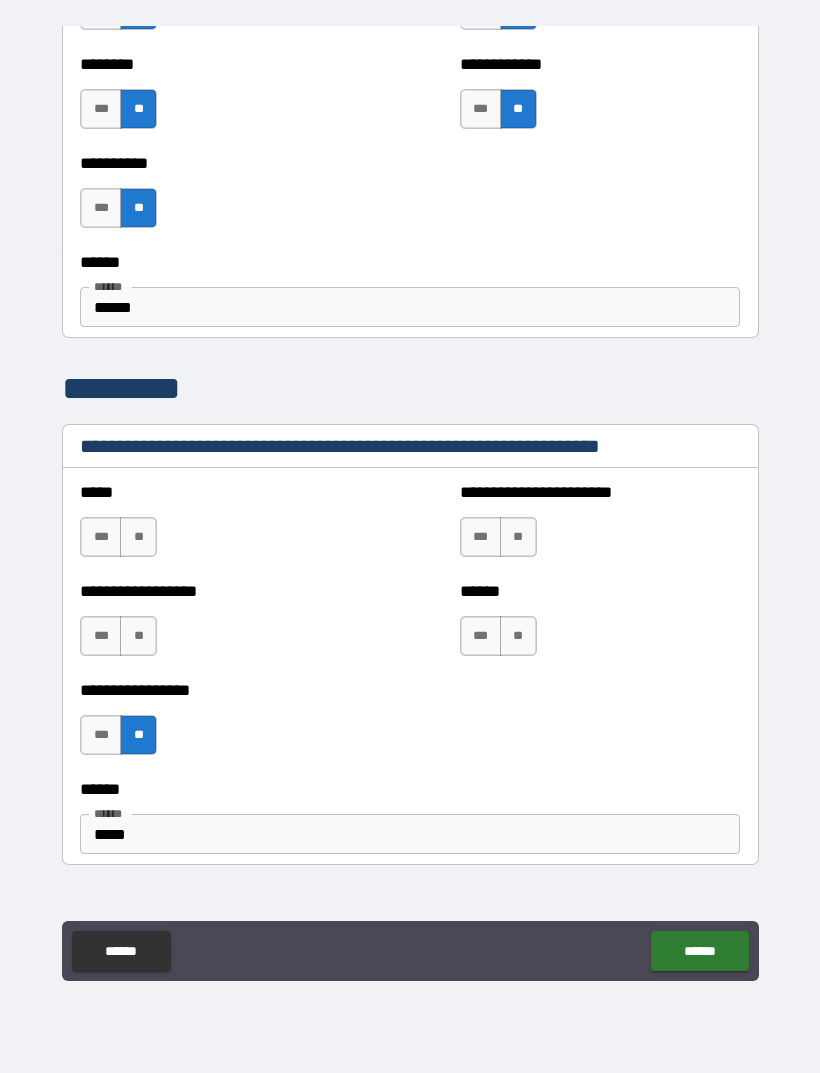 click on "**" at bounding box center (138, 636) 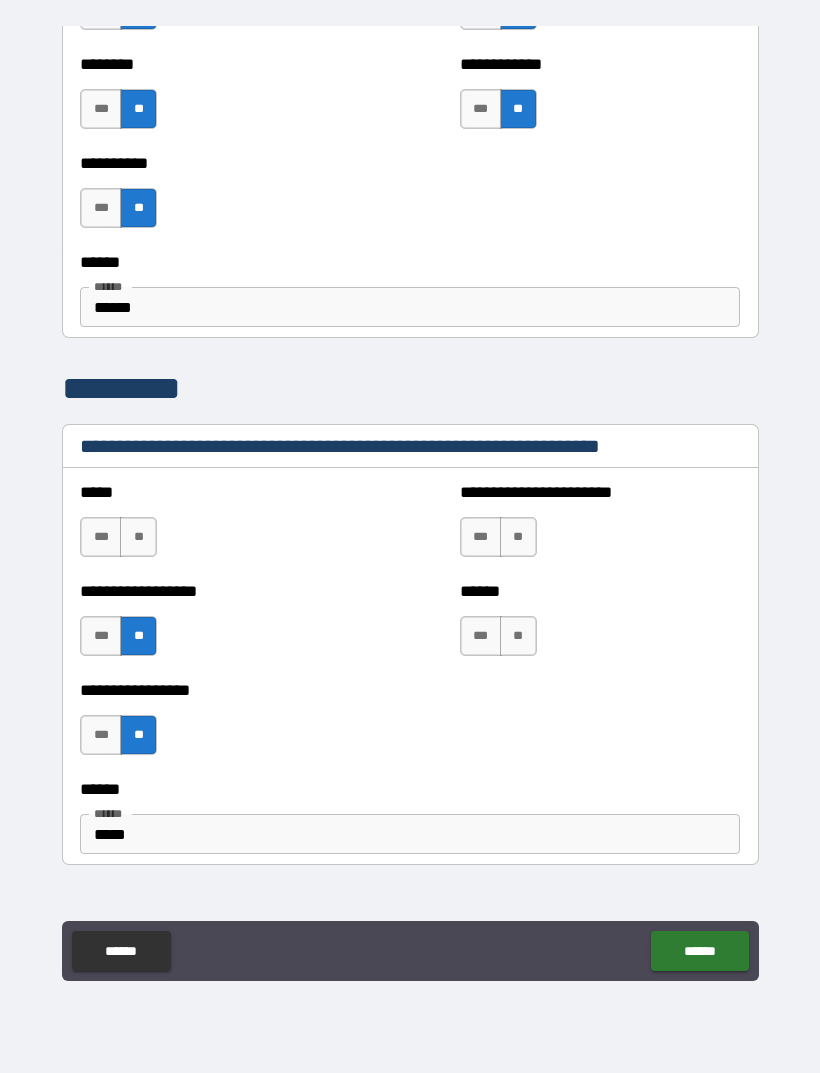 click on "***" at bounding box center [101, 636] 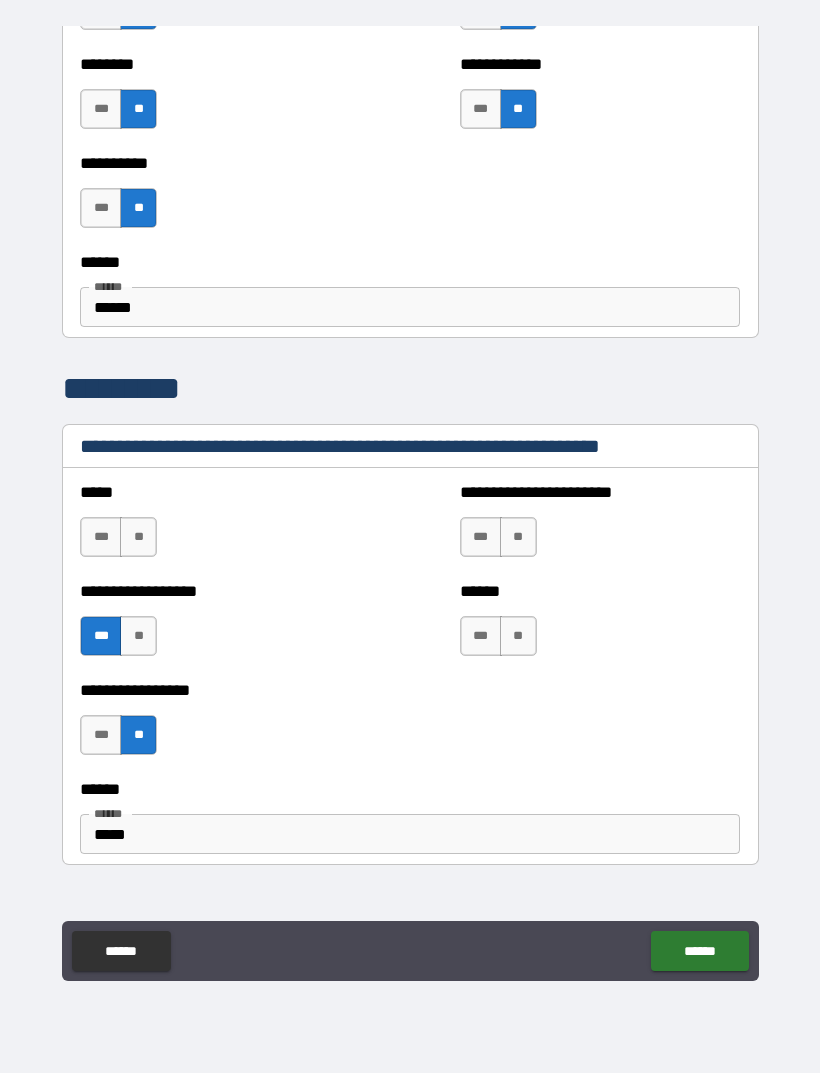 click on "**" at bounding box center [138, 537] 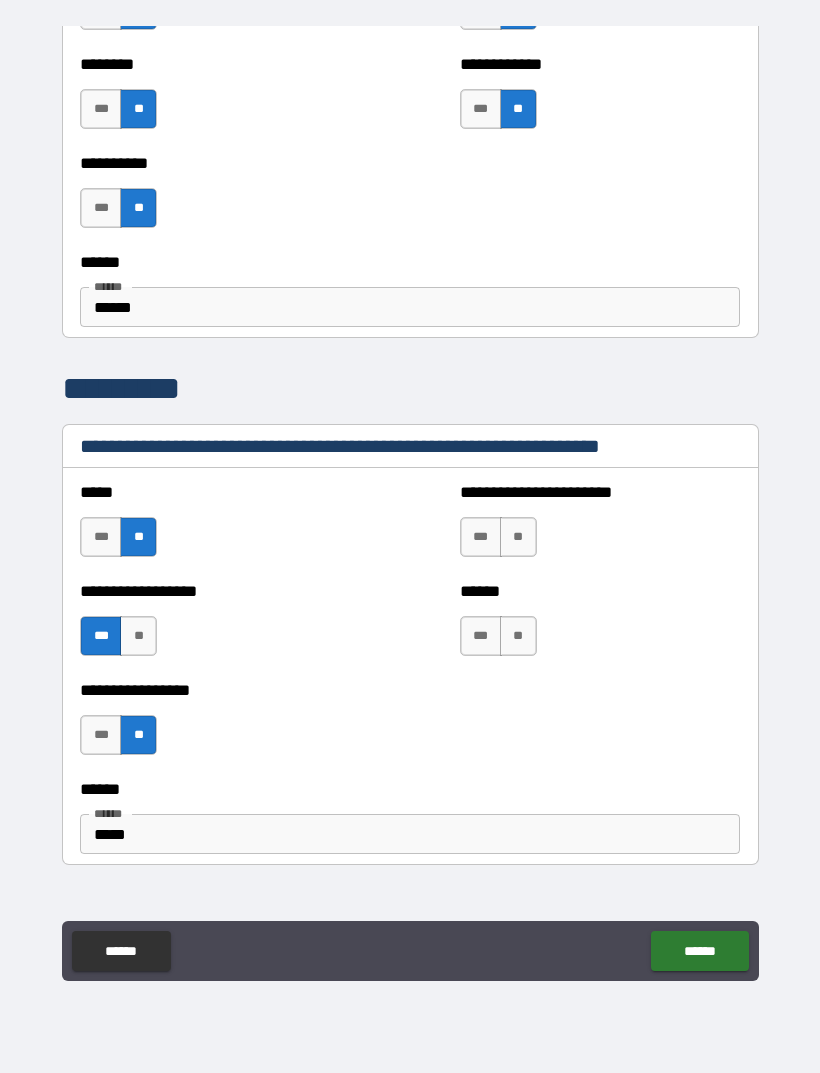 click on "**" at bounding box center (518, 537) 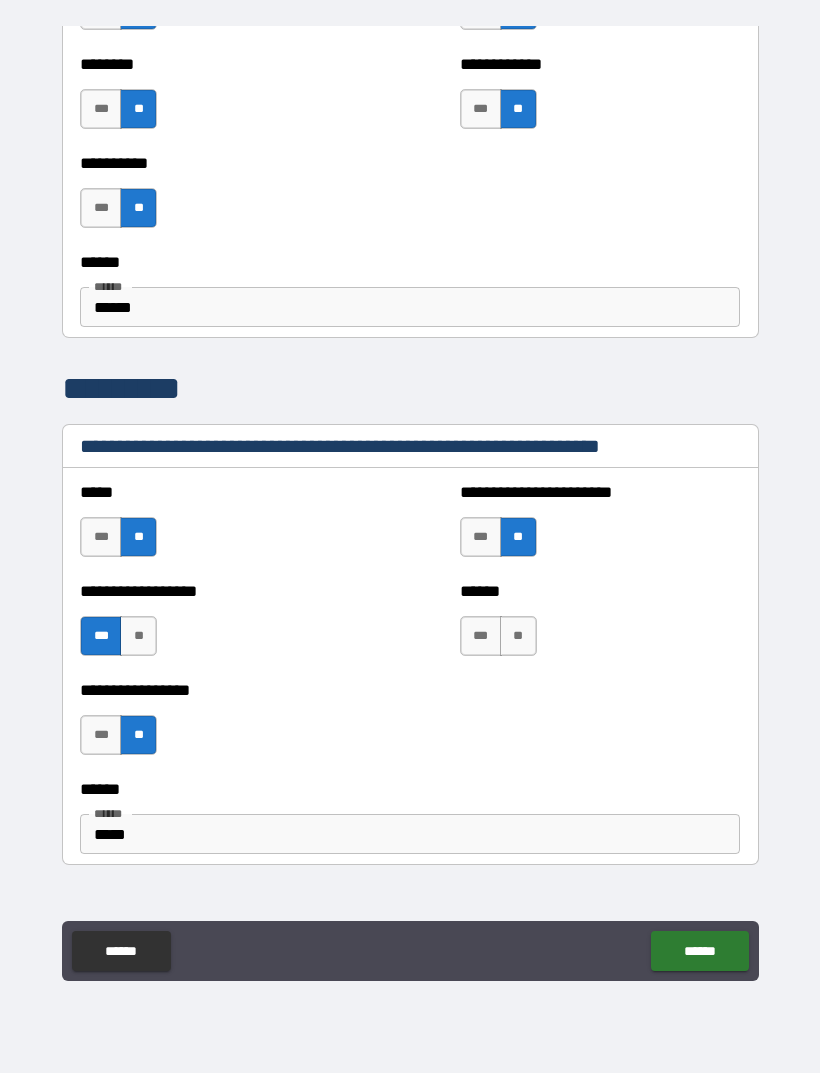 click on "**" at bounding box center [518, 636] 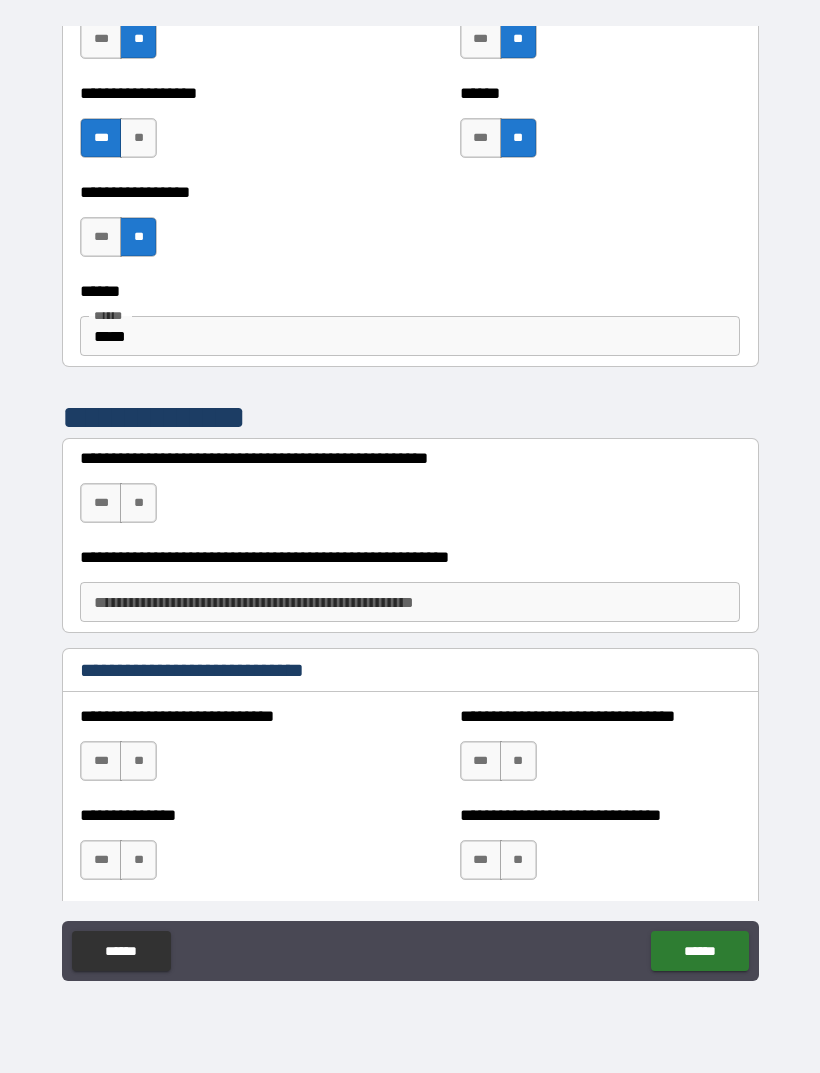 scroll, scrollTop: 2269, scrollLeft: 0, axis: vertical 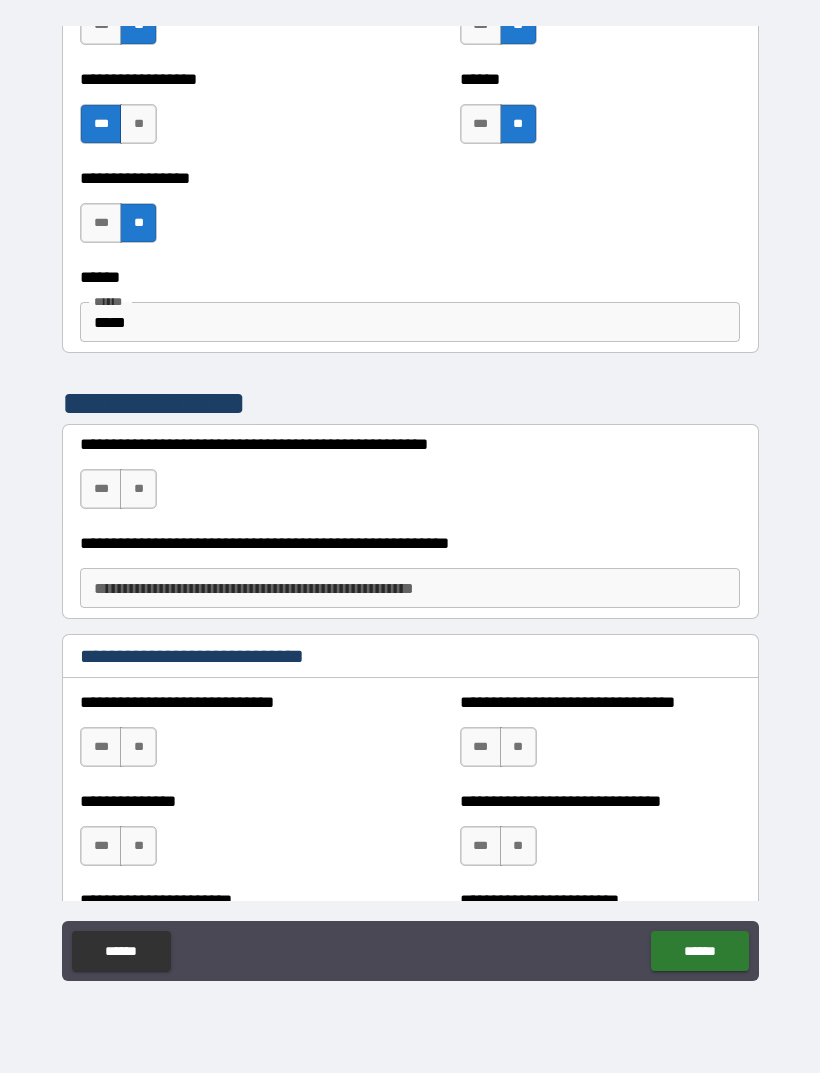 click on "***" at bounding box center (101, 489) 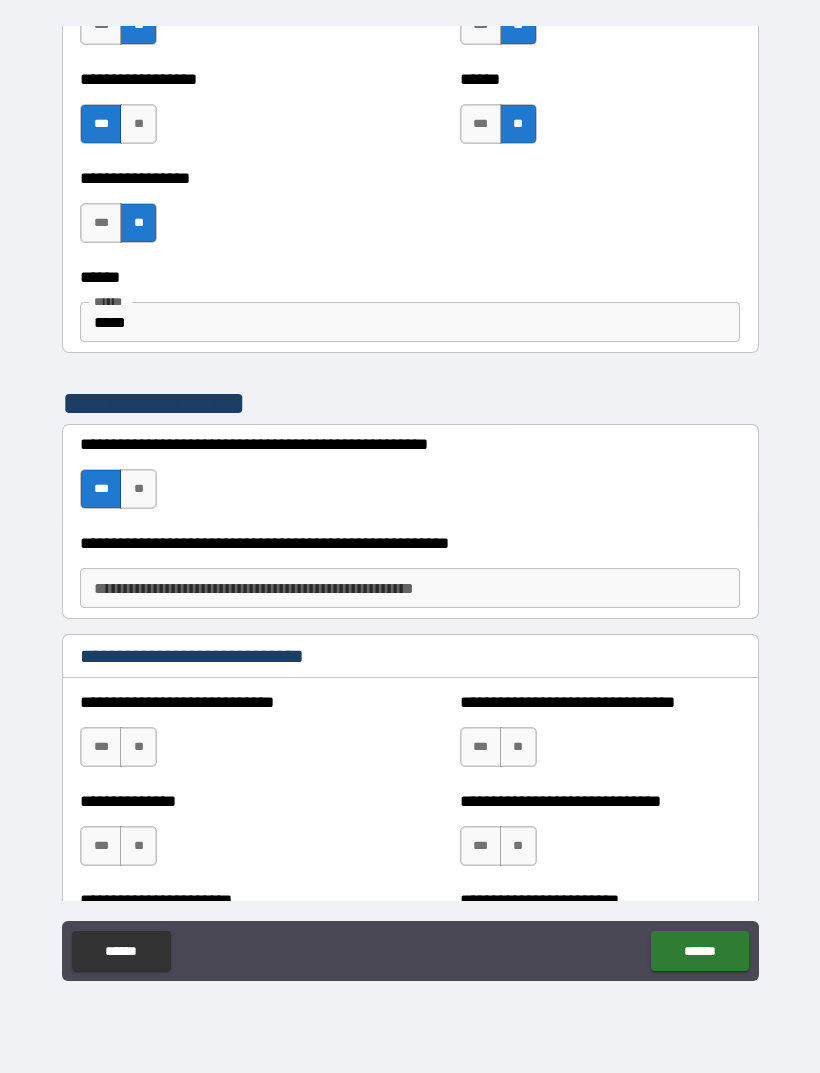 click on "**********" at bounding box center (410, 588) 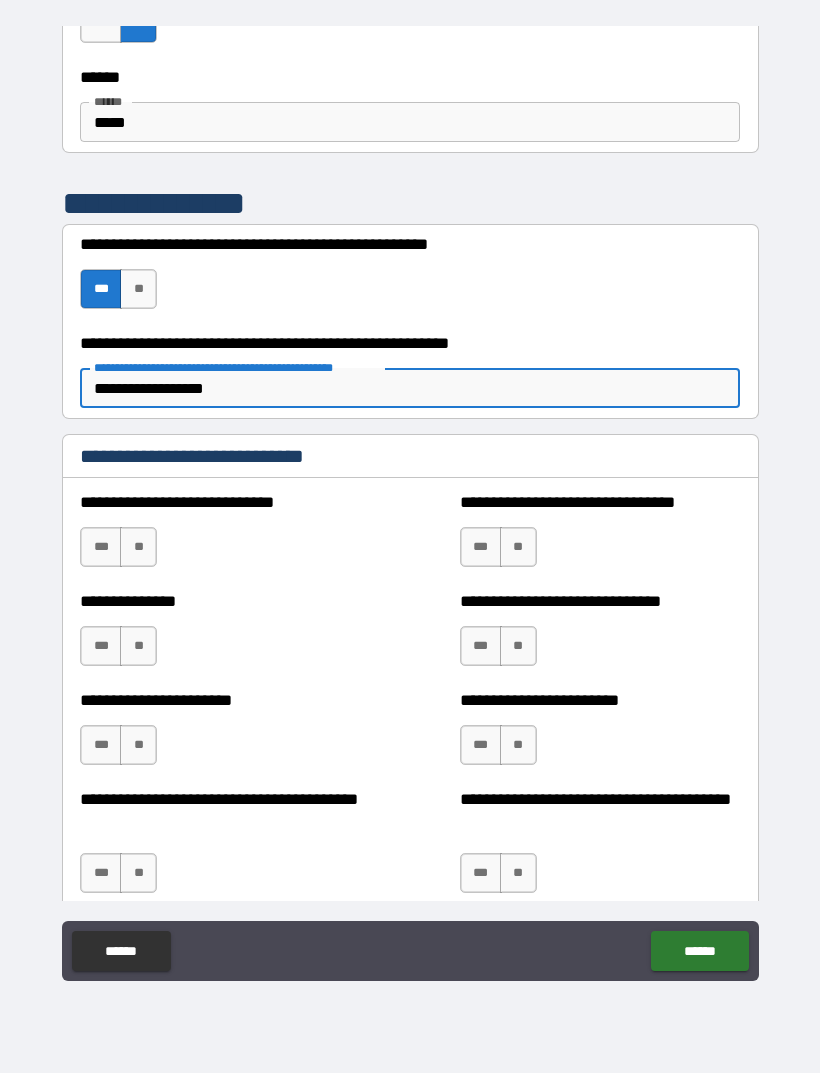 scroll, scrollTop: 2481, scrollLeft: 0, axis: vertical 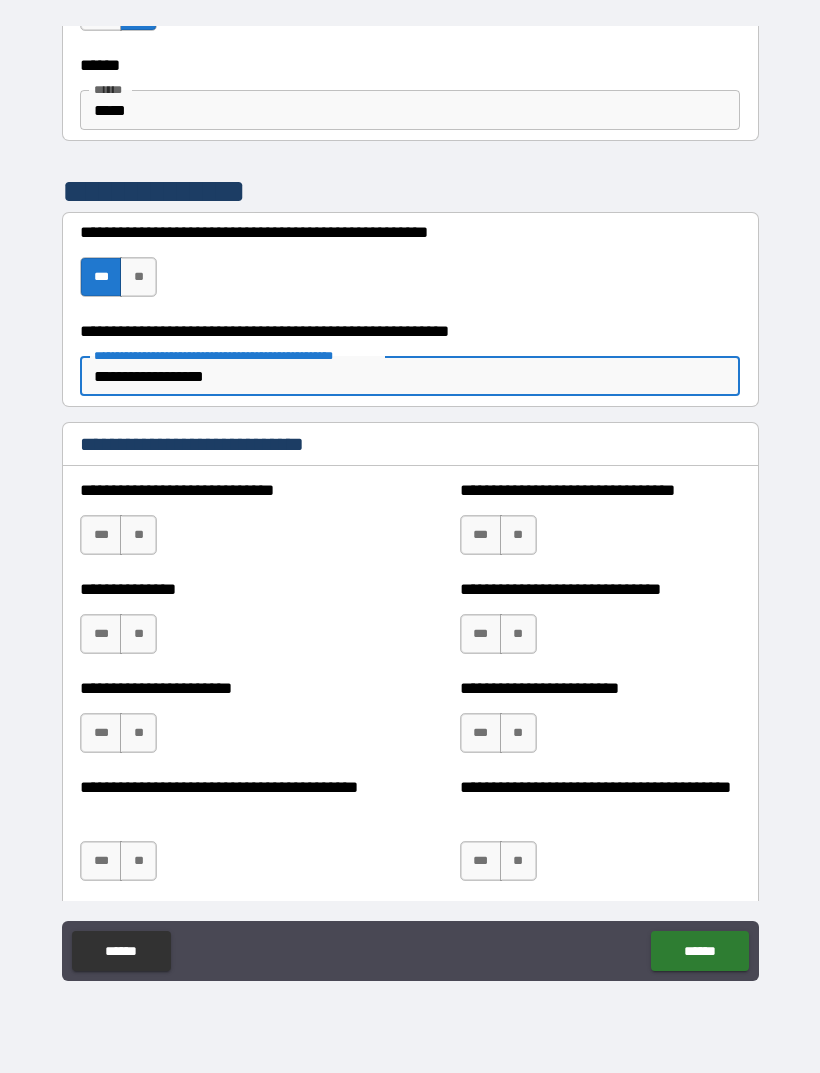 click on "***" at bounding box center (101, 535) 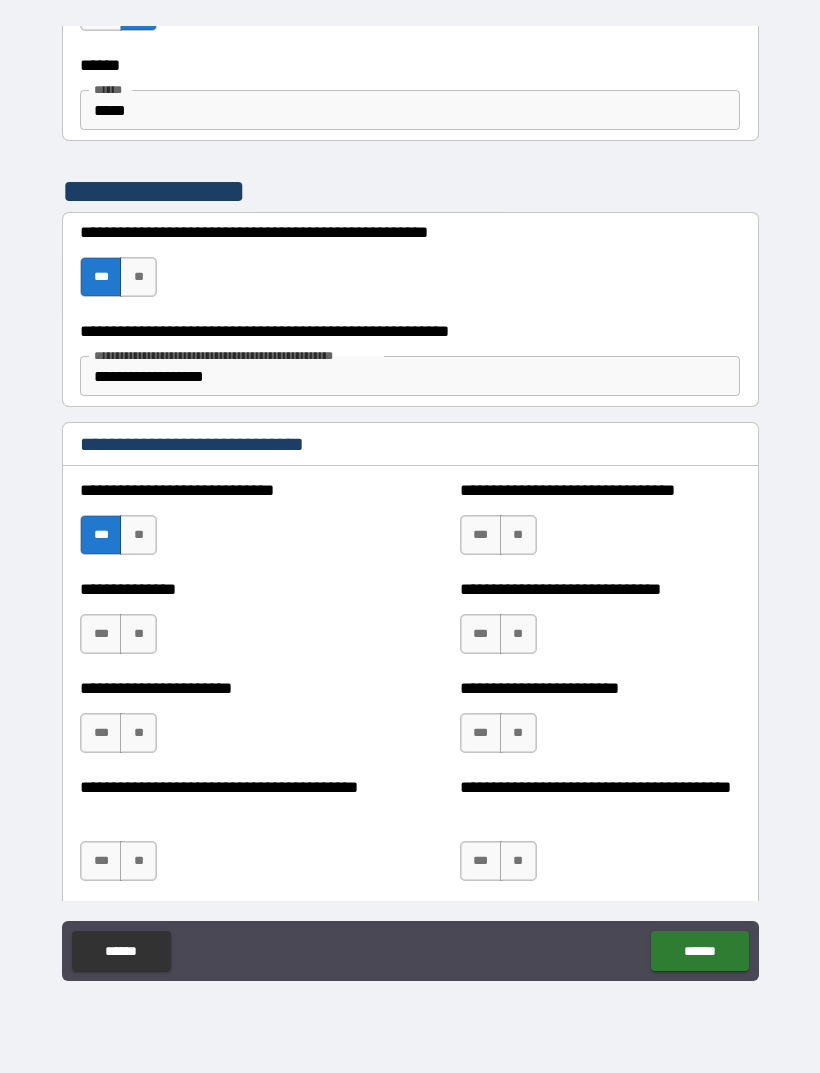 click on "**" at bounding box center (138, 634) 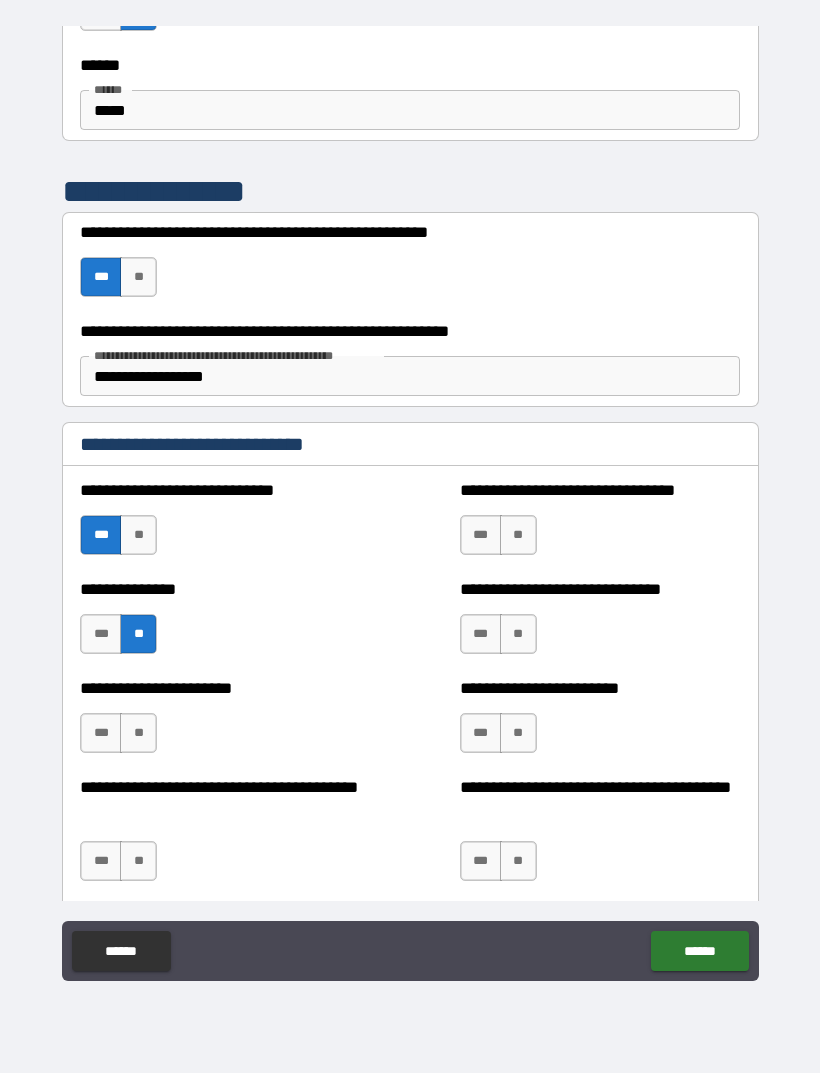 click on "**" at bounding box center (138, 733) 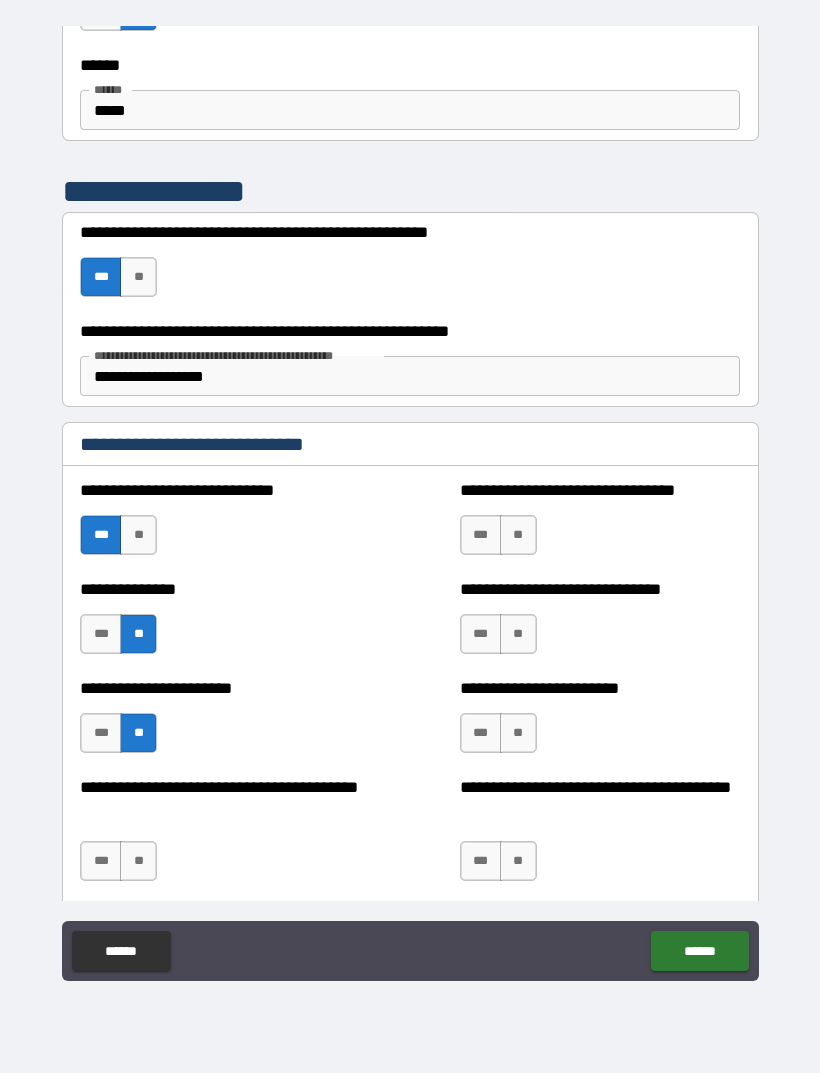 click on "**" at bounding box center (138, 861) 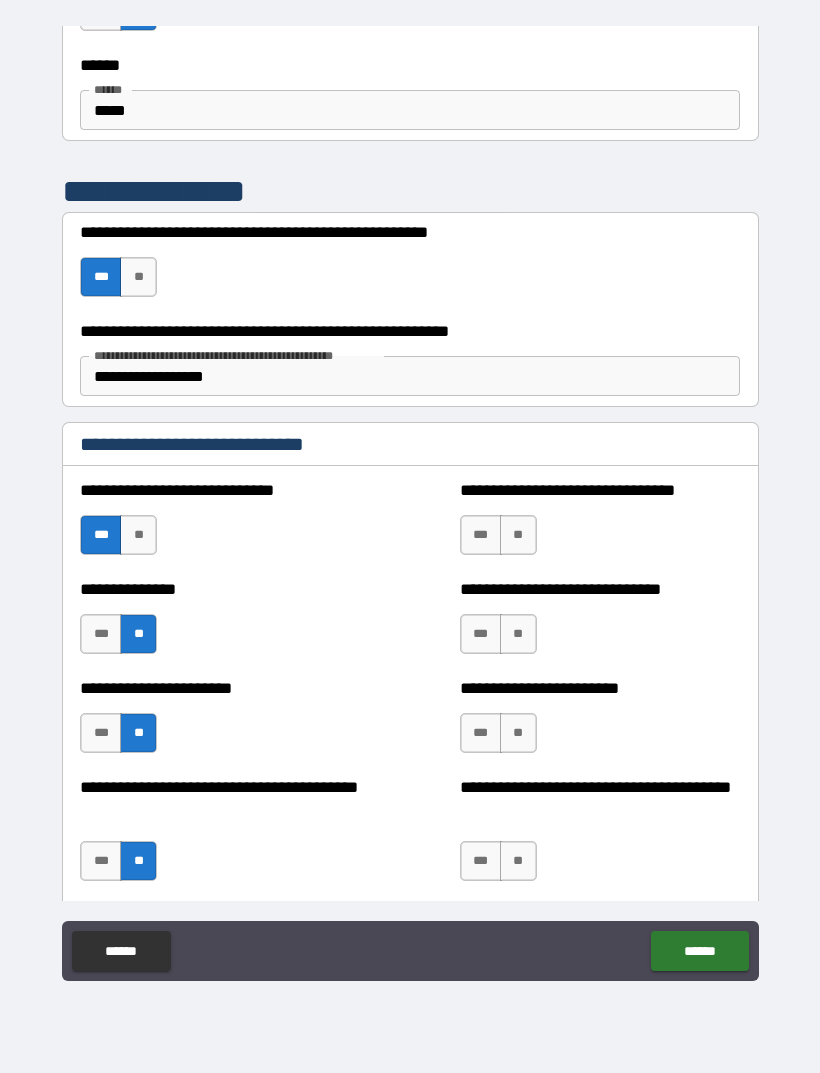 click on "**" at bounding box center (518, 861) 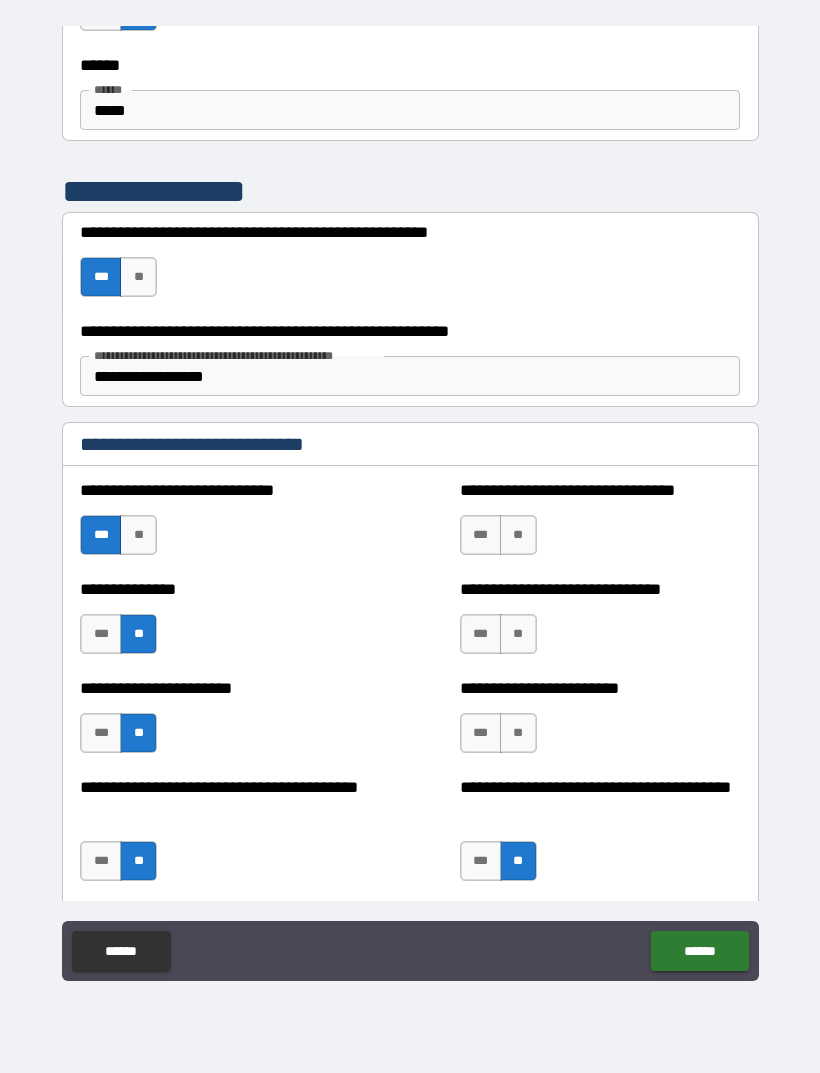 click on "**" at bounding box center (518, 733) 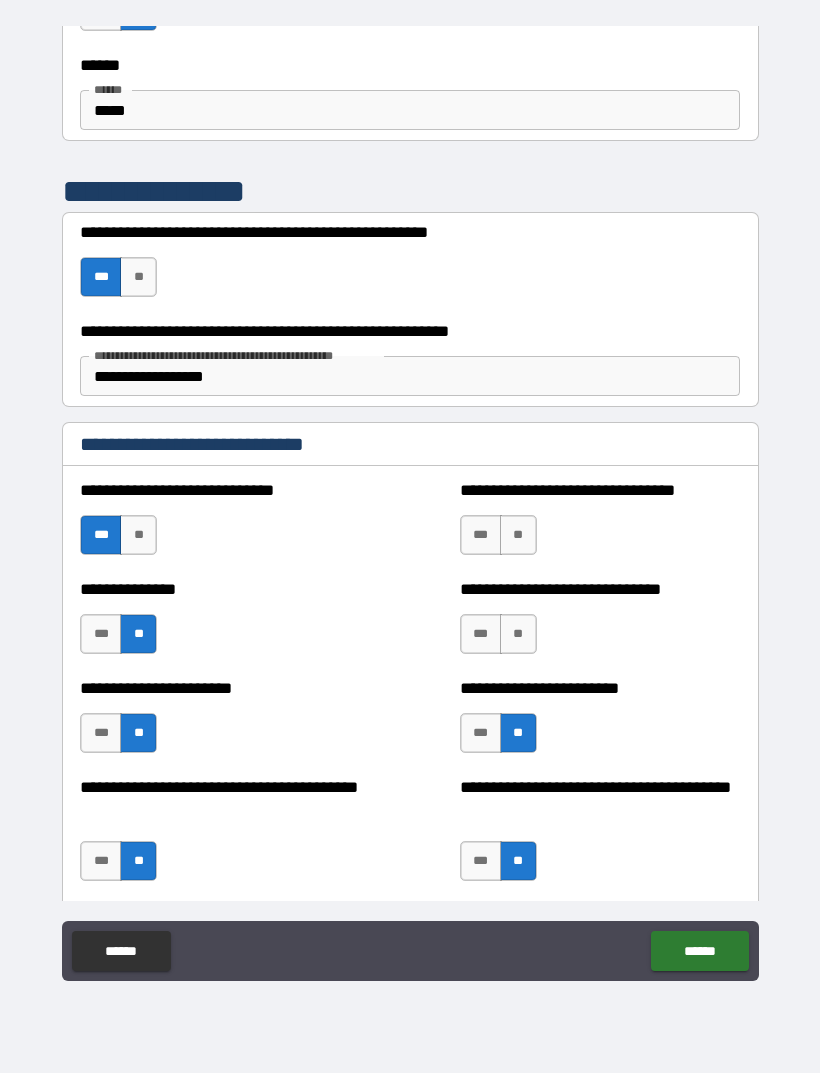 click on "**" at bounding box center (518, 634) 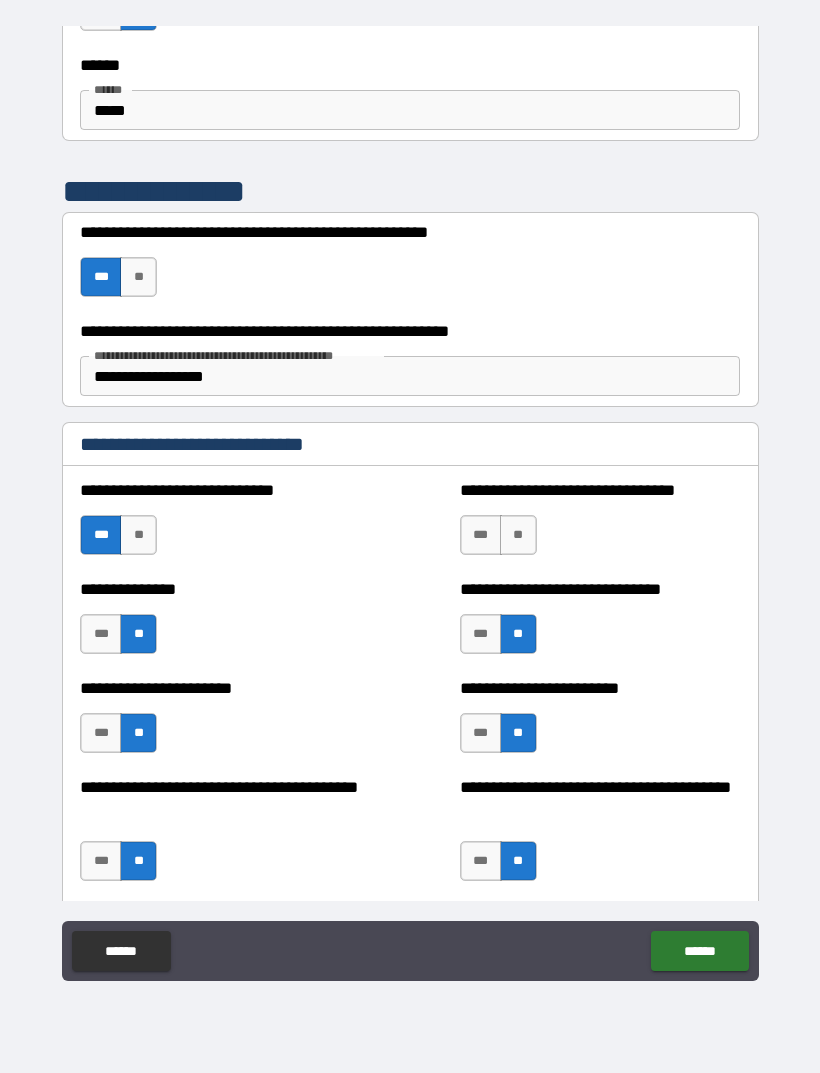 click on "**" at bounding box center (518, 535) 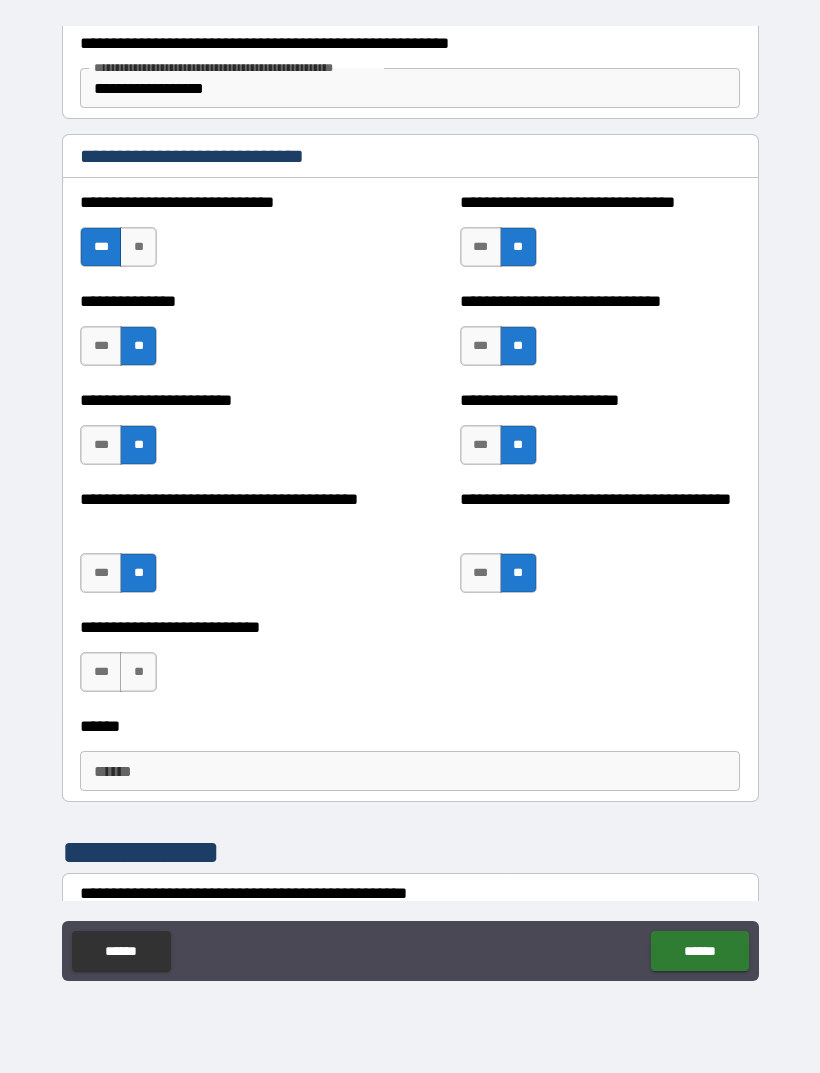 scroll, scrollTop: 2775, scrollLeft: 0, axis: vertical 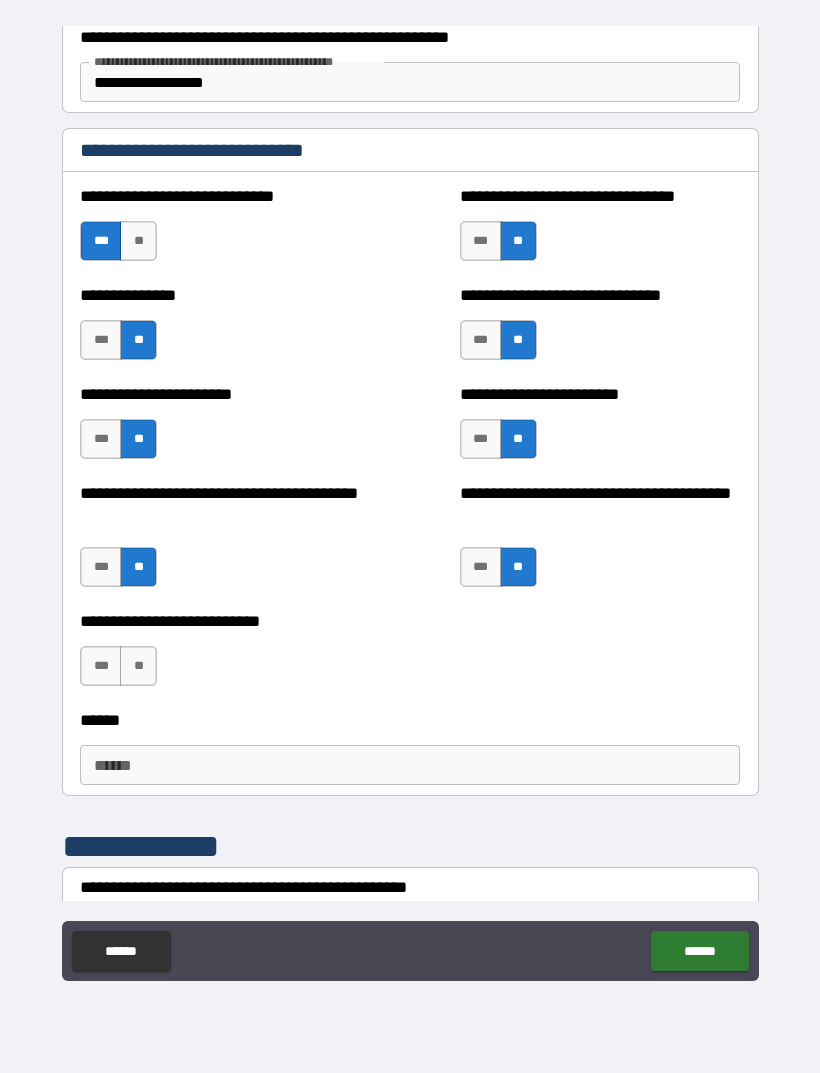 click on "**" at bounding box center (138, 666) 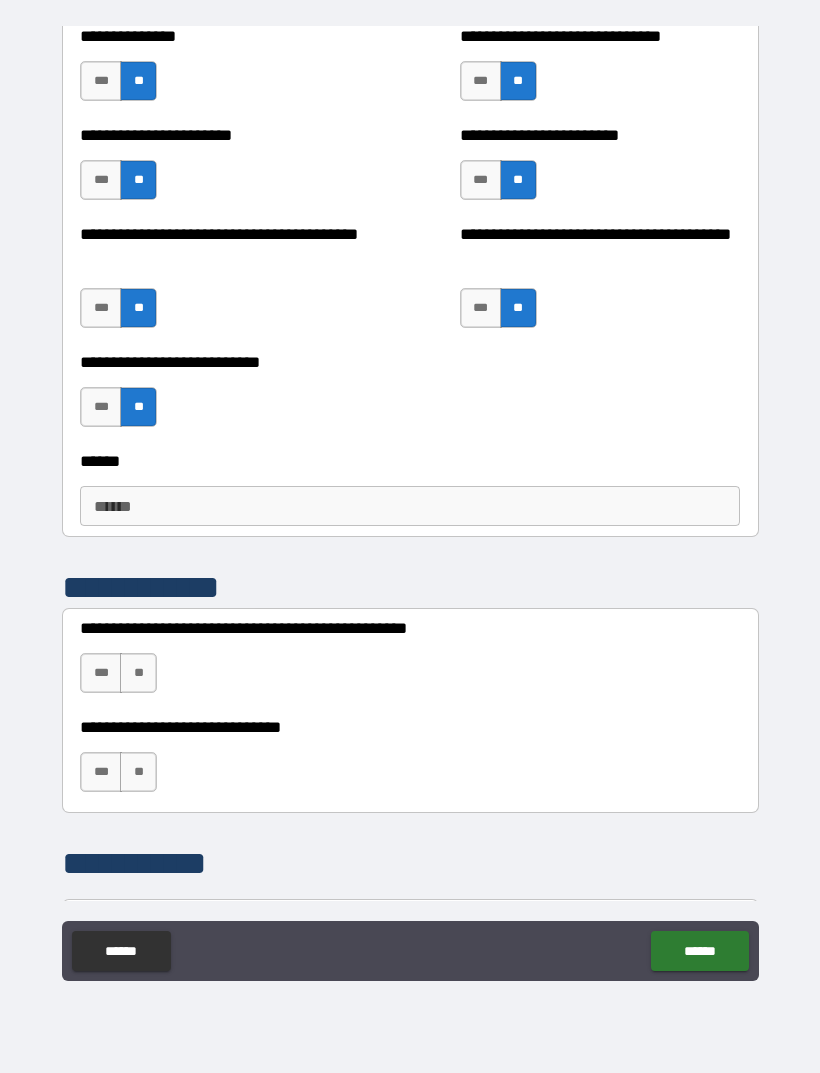 scroll, scrollTop: 3035, scrollLeft: 0, axis: vertical 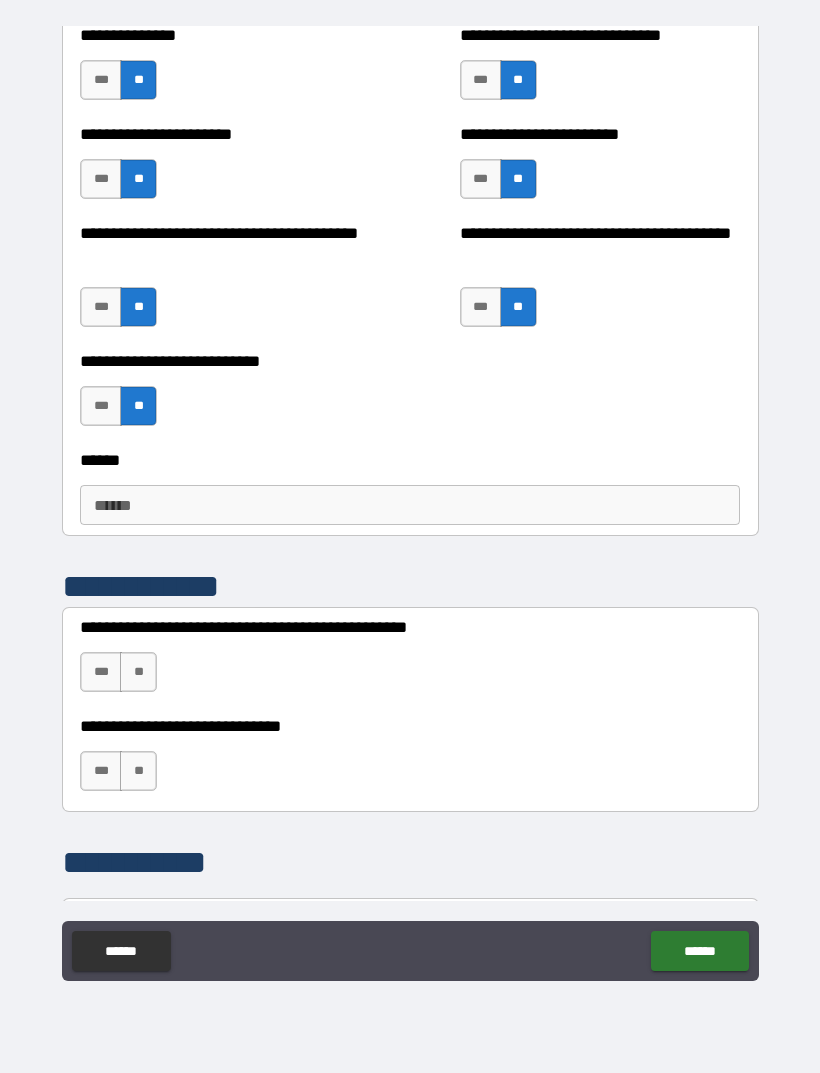 click on "**" at bounding box center (138, 672) 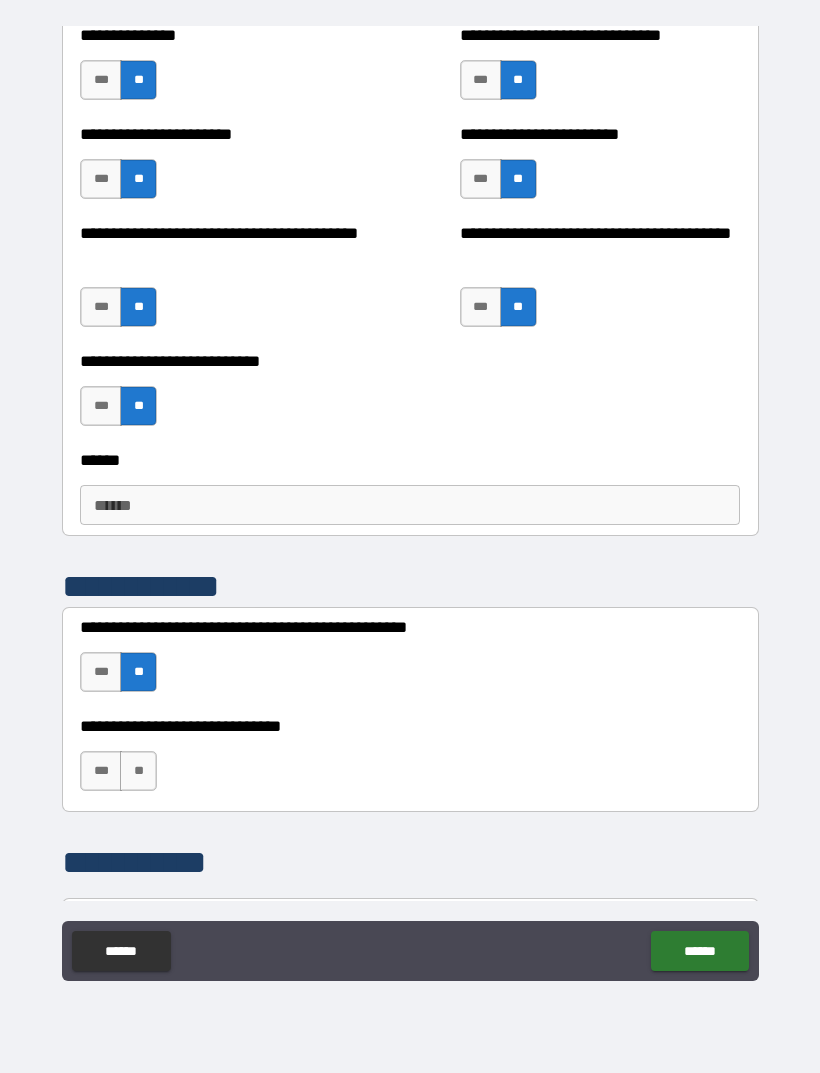 click on "**" at bounding box center (138, 771) 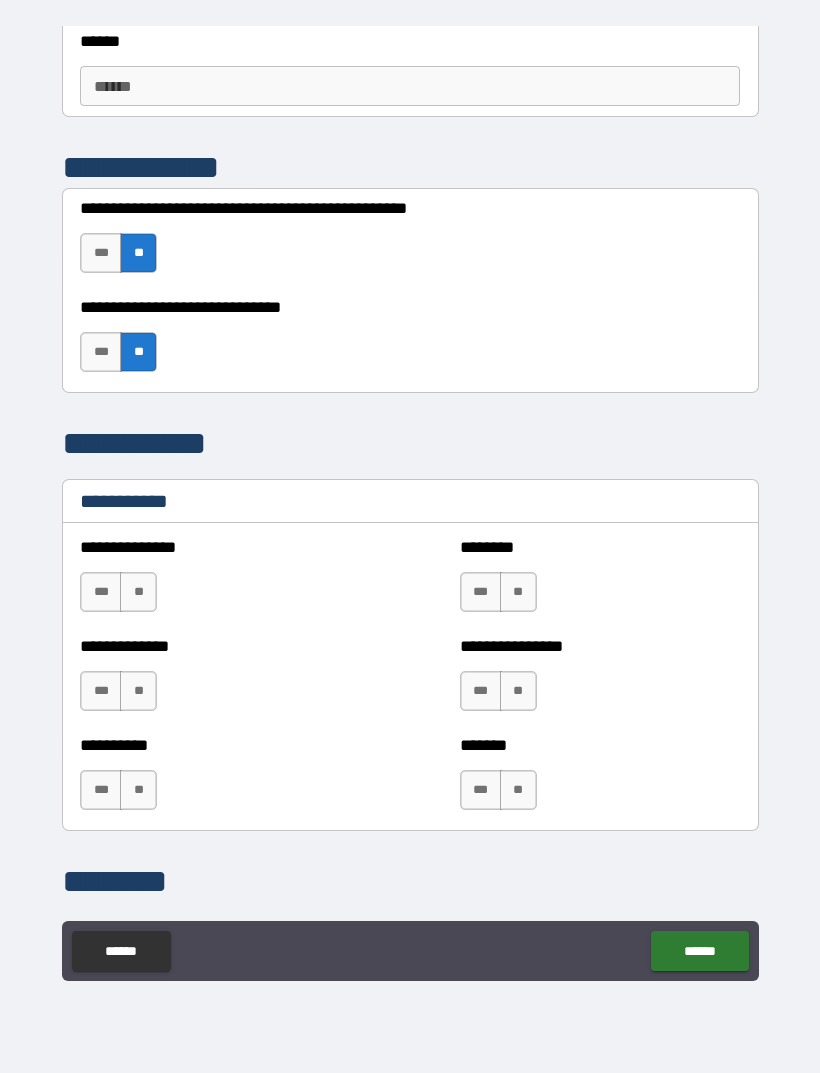 scroll, scrollTop: 3461, scrollLeft: 0, axis: vertical 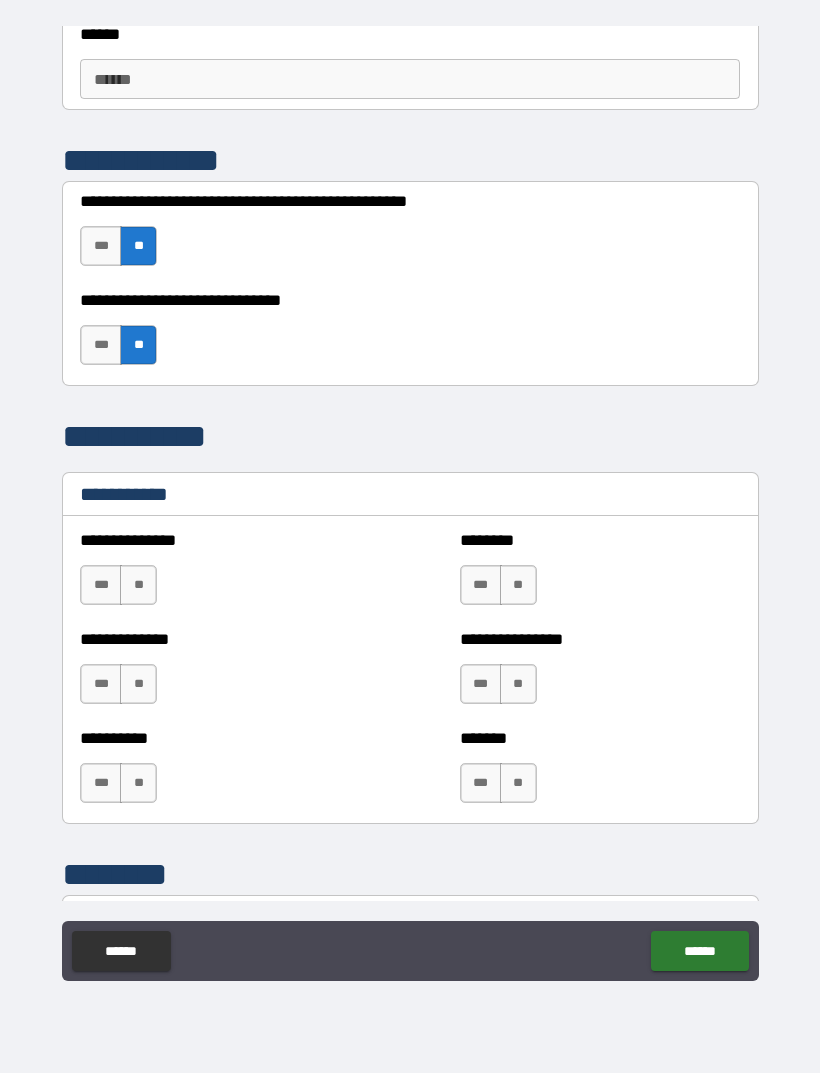 click on "**" at bounding box center (138, 585) 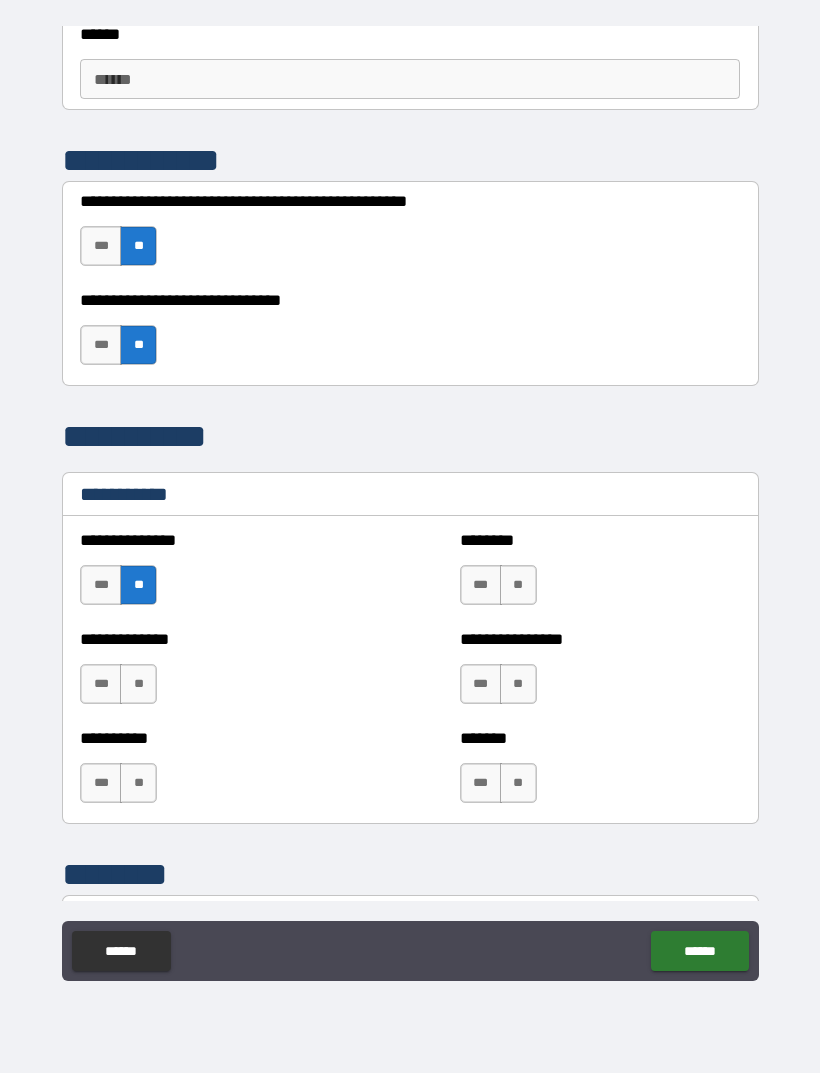 click on "**" at bounding box center [138, 684] 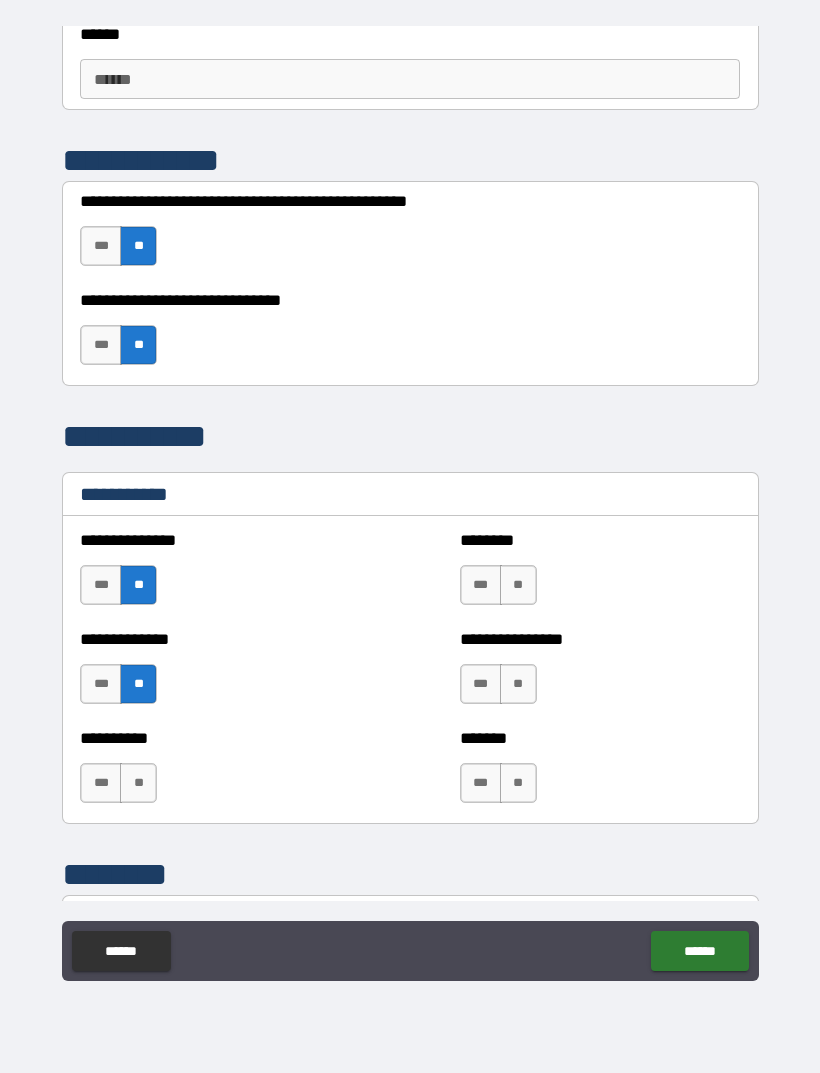 click on "**" at bounding box center (138, 783) 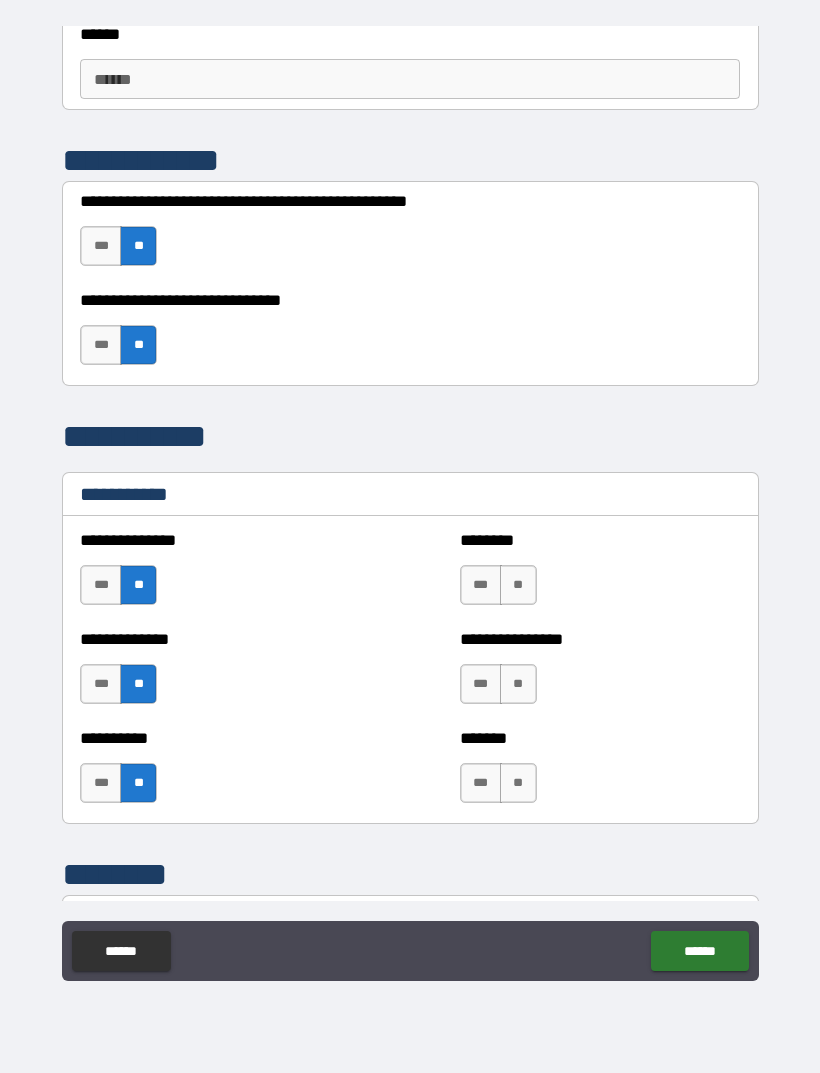 click on "**" at bounding box center [518, 585] 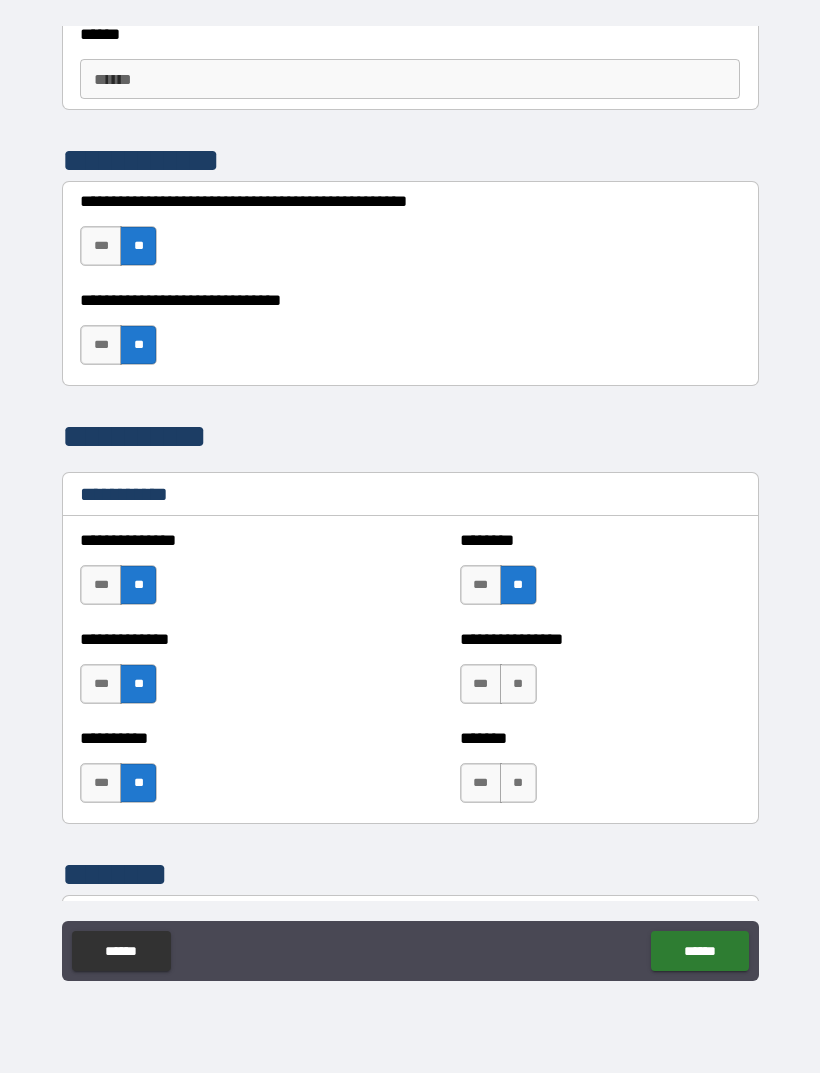 click on "**" at bounding box center [518, 684] 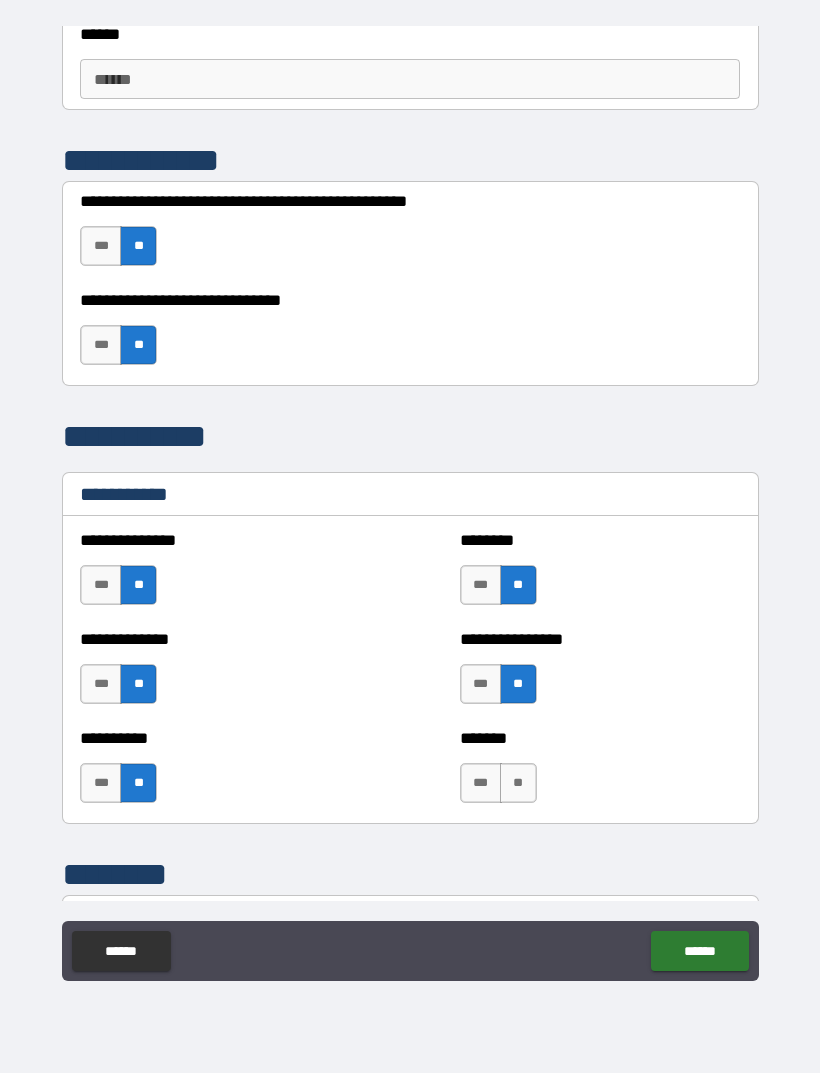 click on "**" at bounding box center [518, 783] 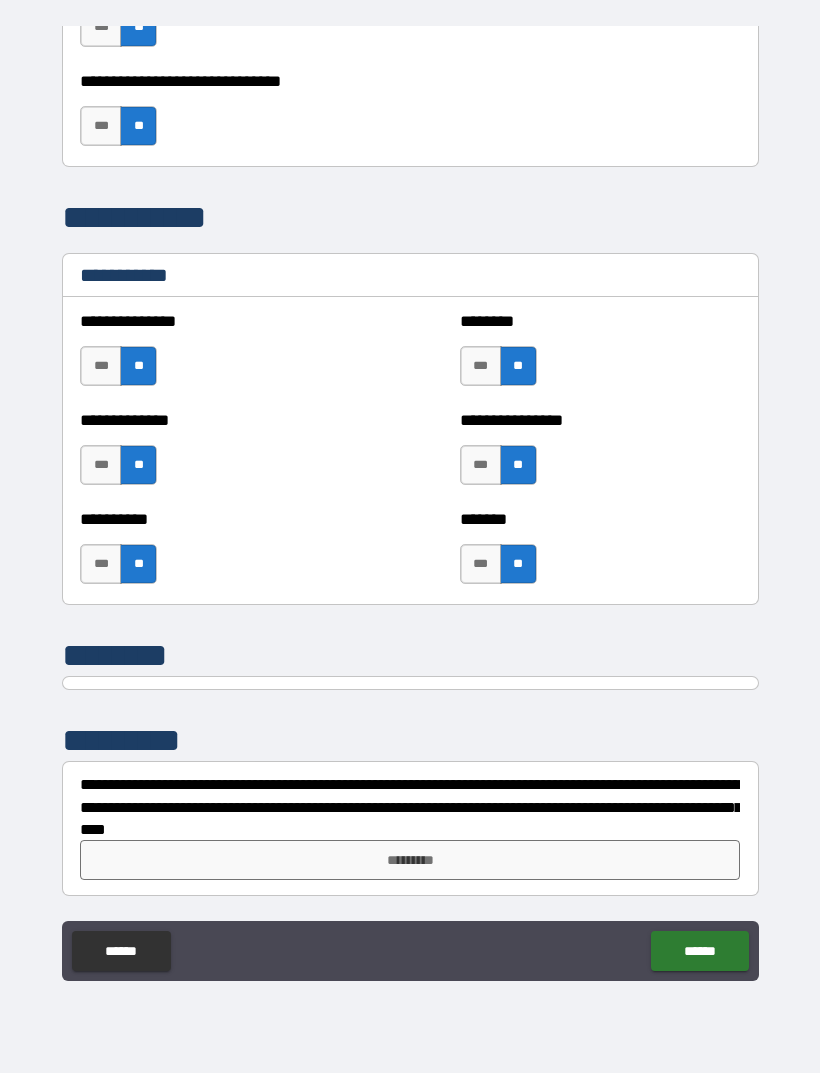 scroll, scrollTop: 3680, scrollLeft: 0, axis: vertical 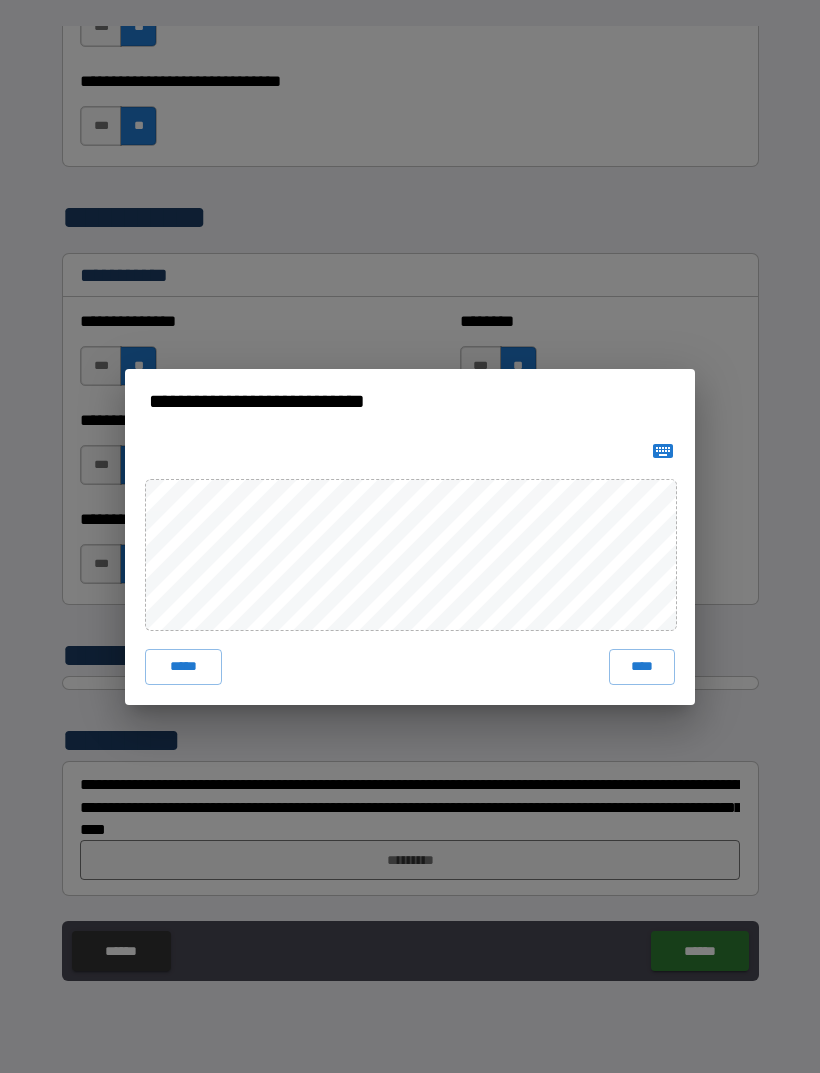 click on "****" at bounding box center (642, 667) 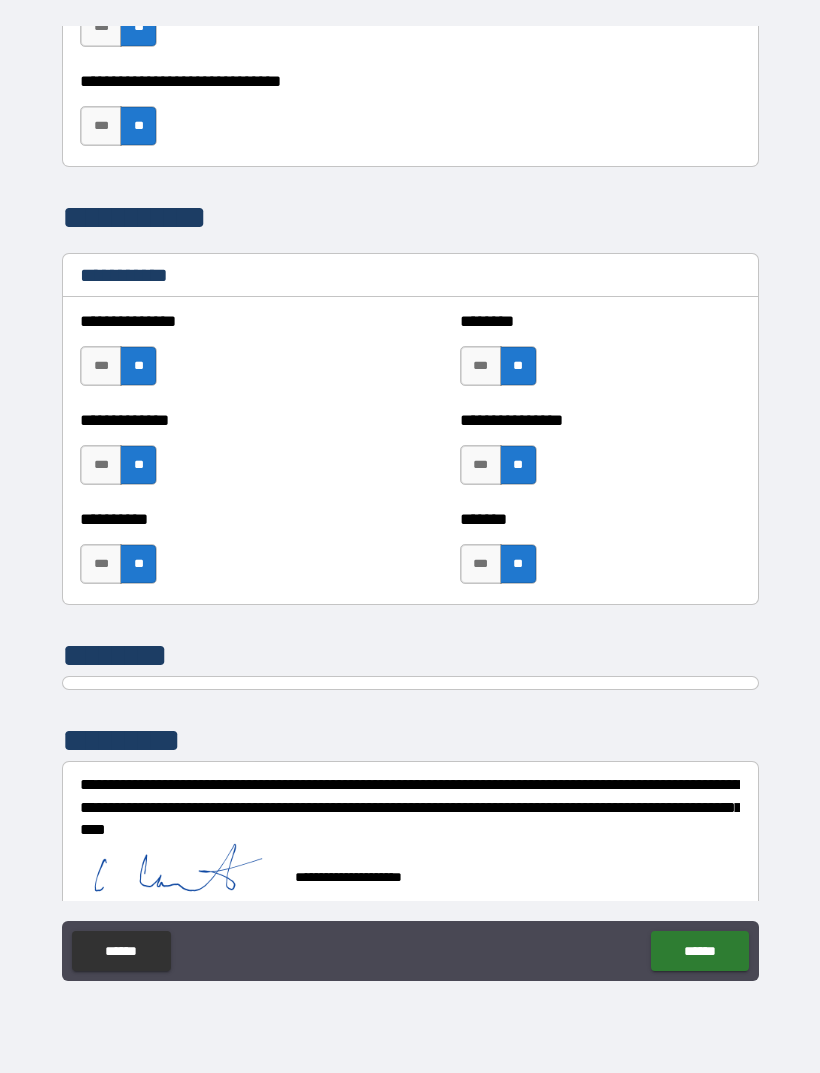 scroll, scrollTop: 3670, scrollLeft: 0, axis: vertical 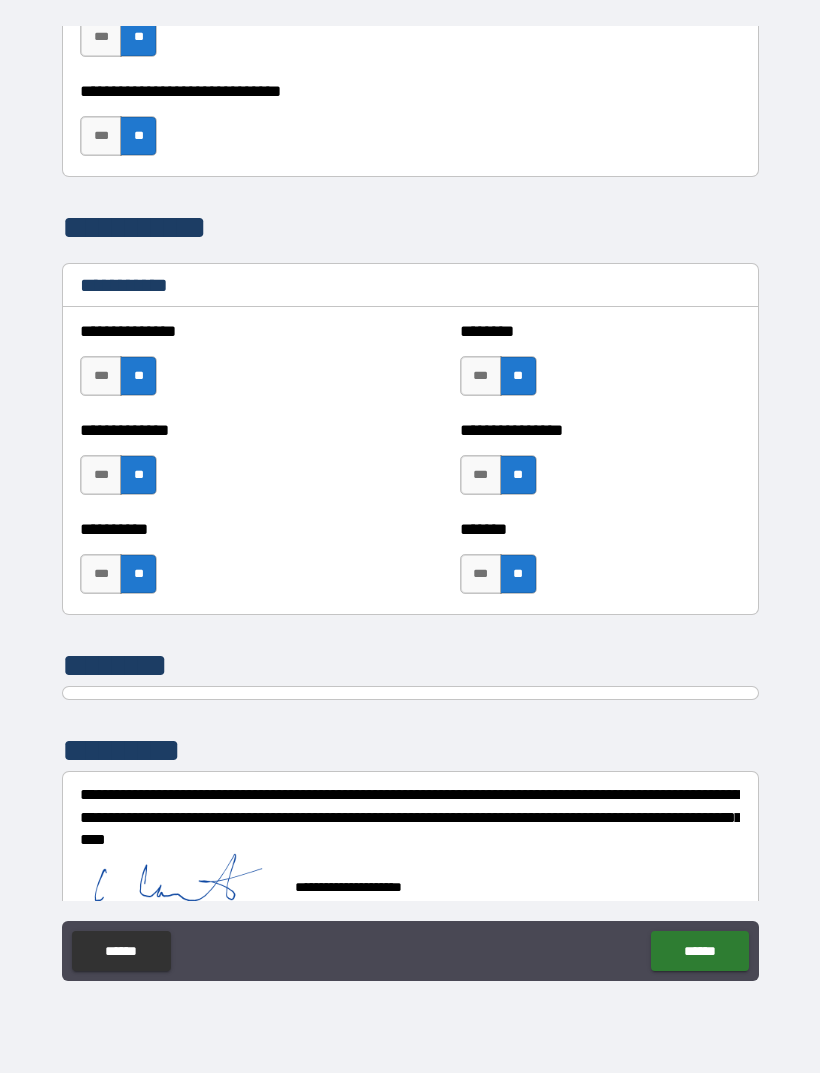 click on "******" at bounding box center (699, 951) 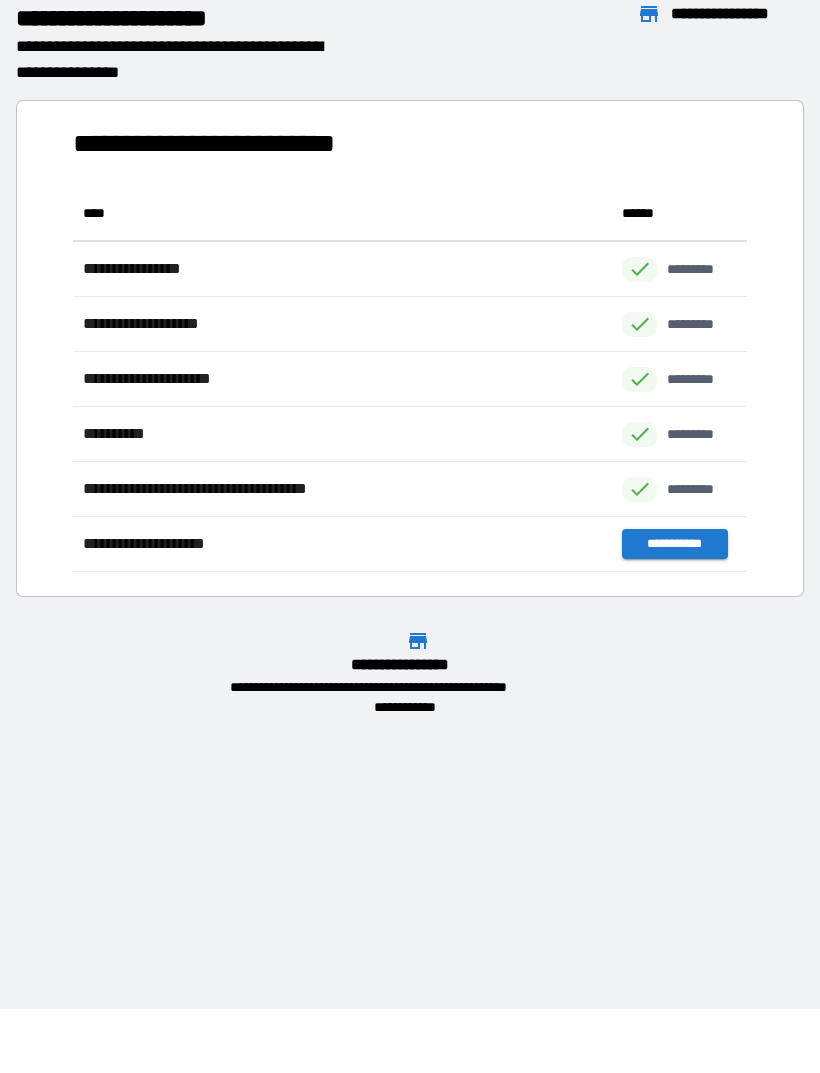 scroll, scrollTop: 1, scrollLeft: 1, axis: both 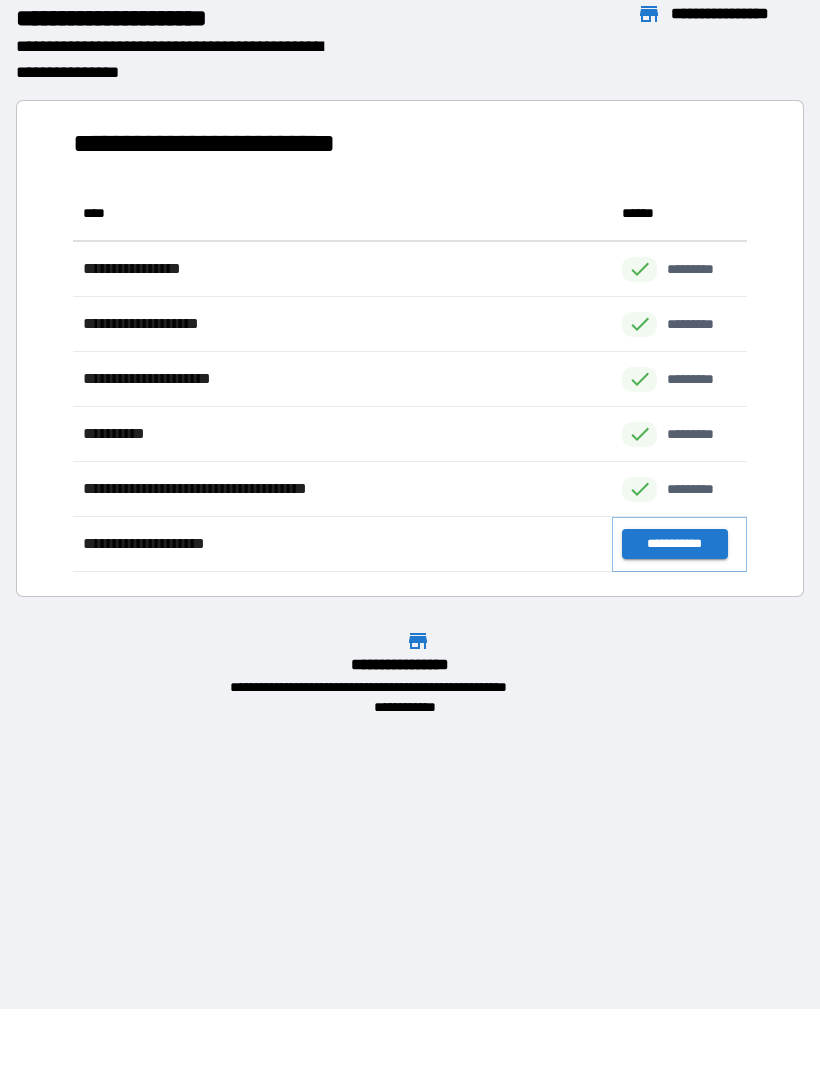 click on "**********" at bounding box center [674, 544] 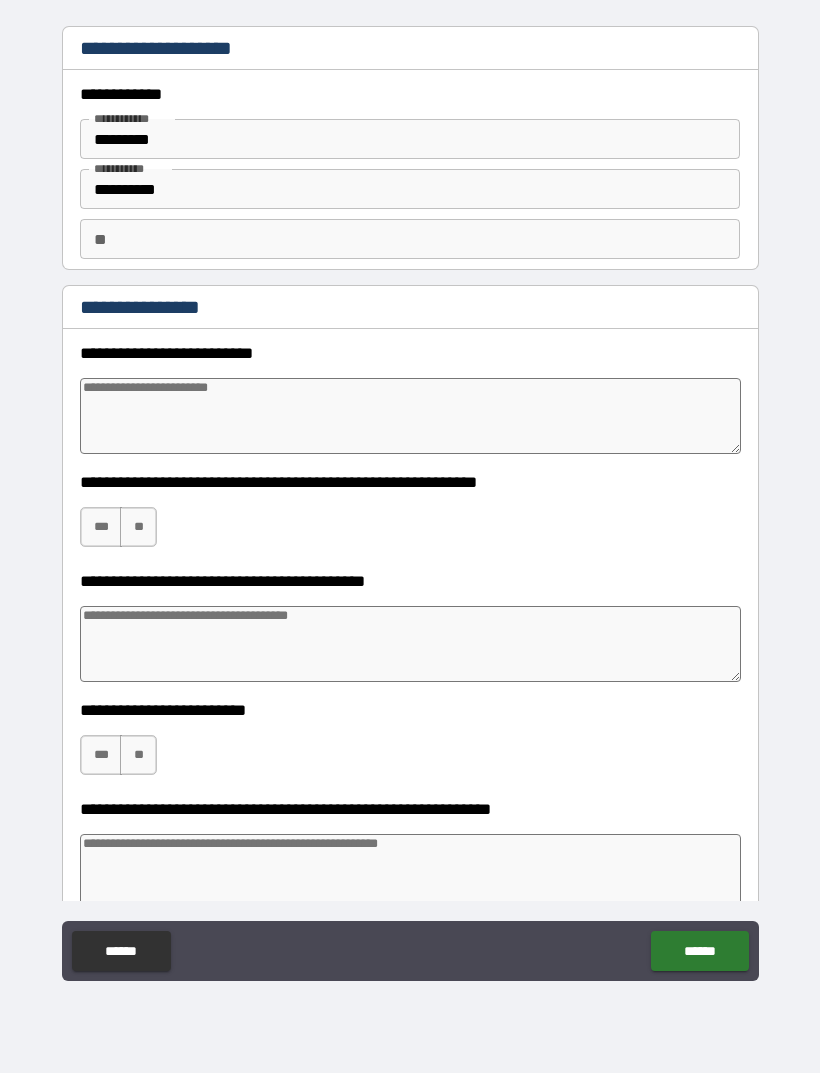 click at bounding box center (410, 416) 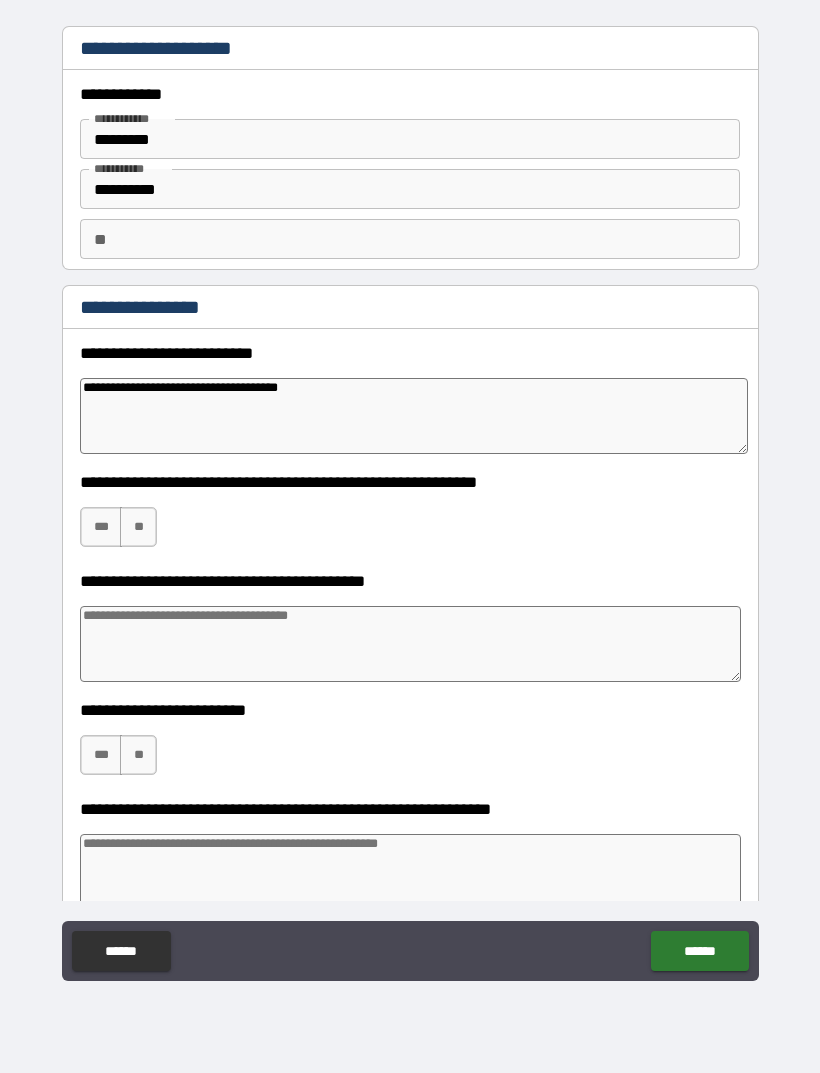 click on "**" at bounding box center [138, 527] 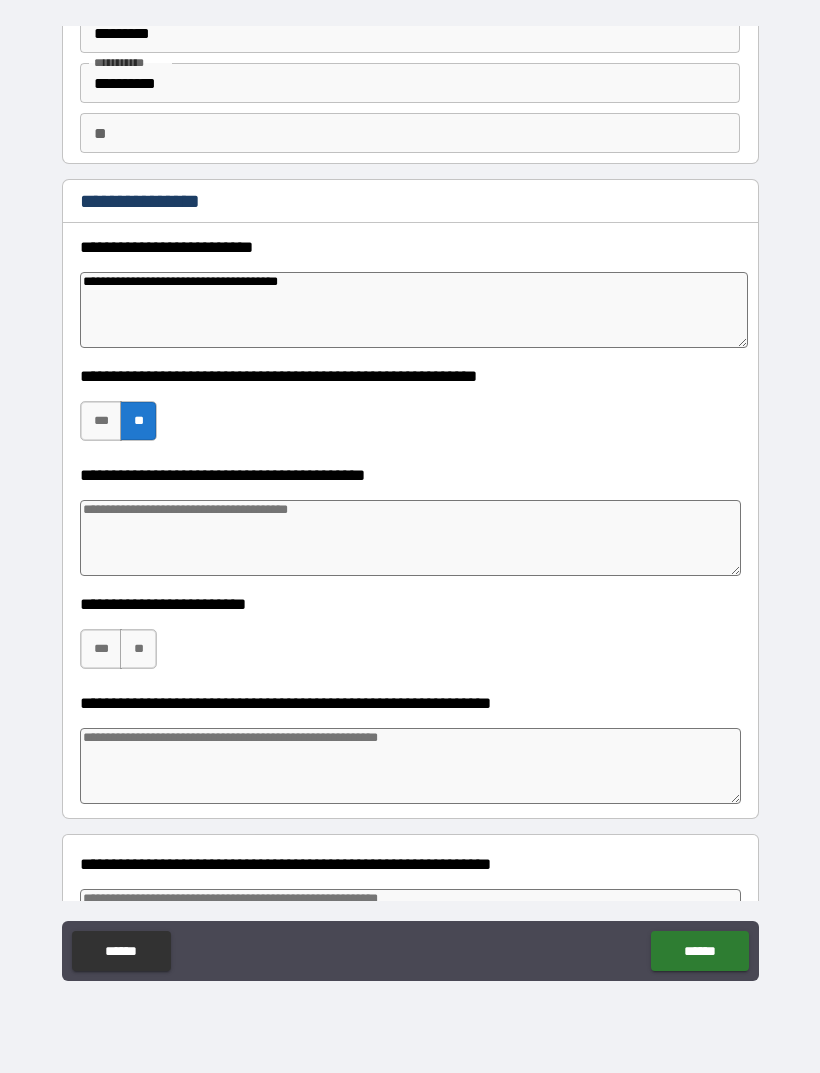 scroll, scrollTop: 109, scrollLeft: 0, axis: vertical 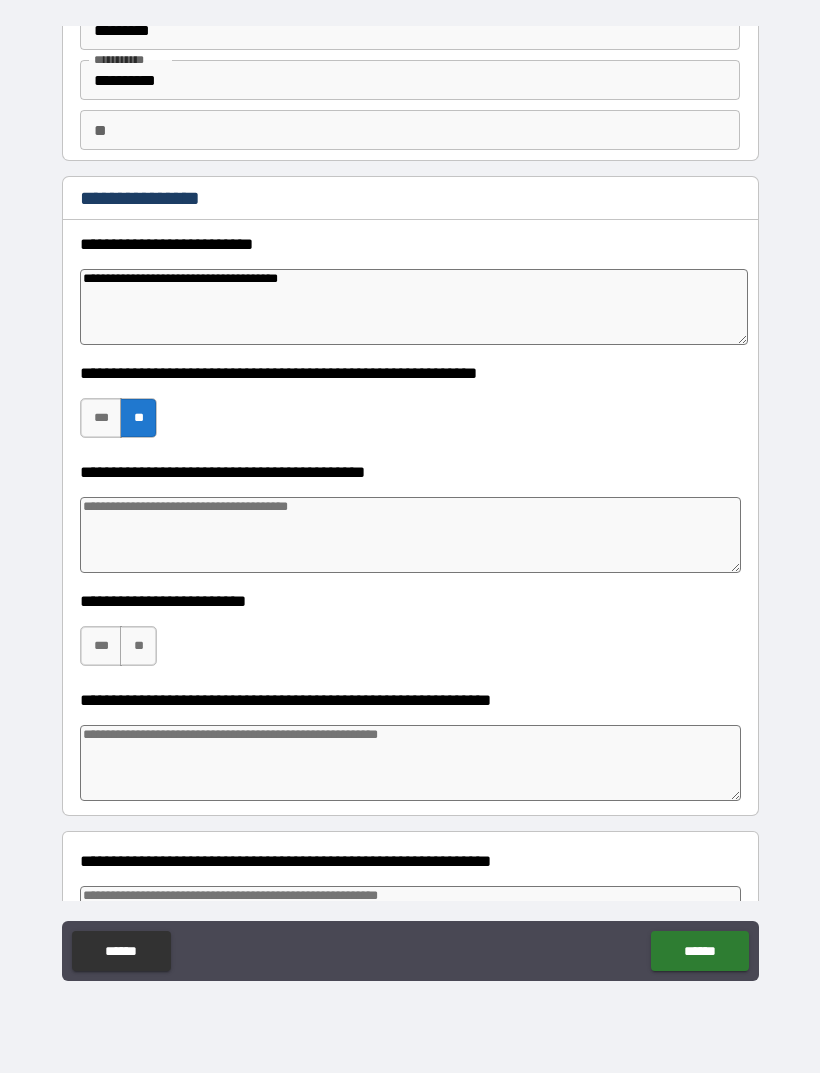 click on "***" at bounding box center [101, 646] 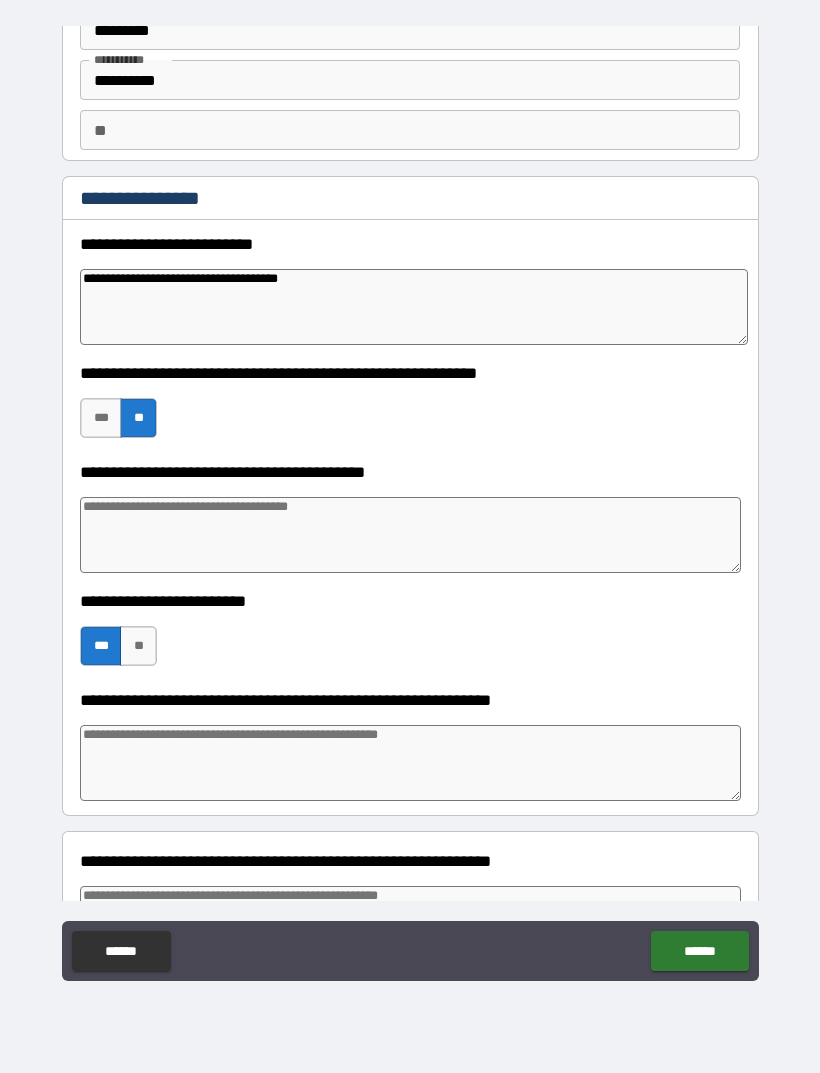 click at bounding box center (410, 763) 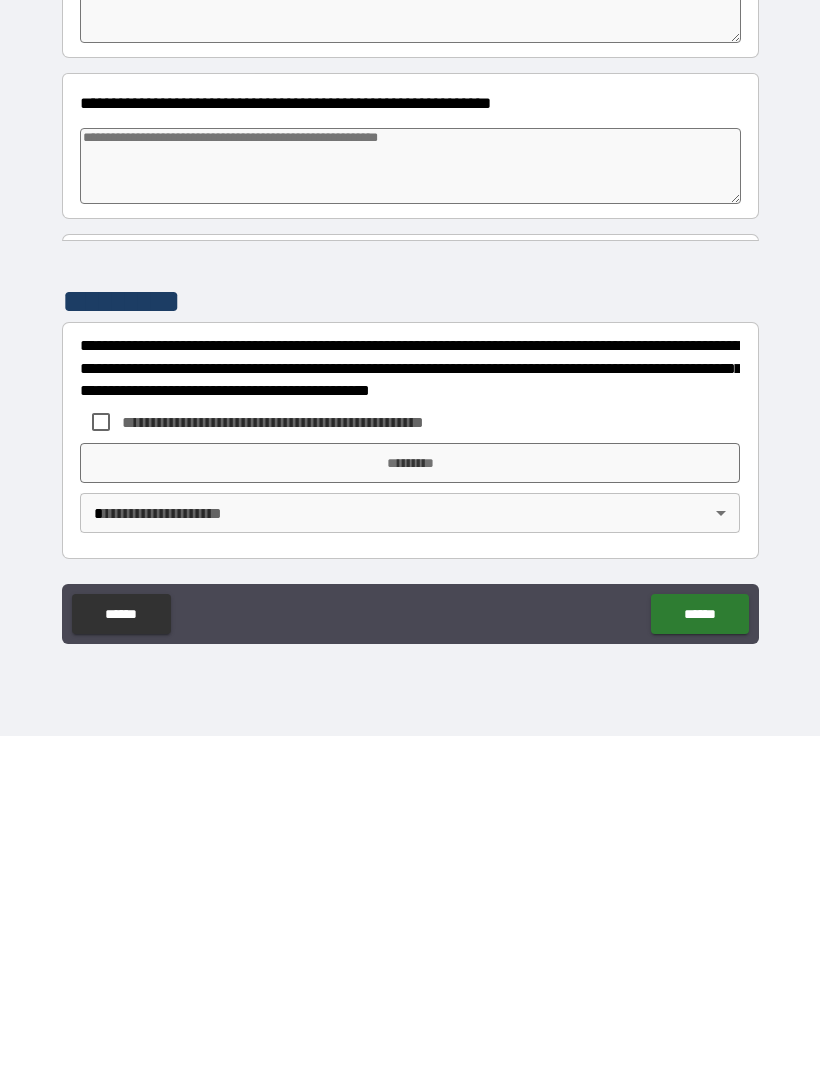 scroll, scrollTop: 1657, scrollLeft: 0, axis: vertical 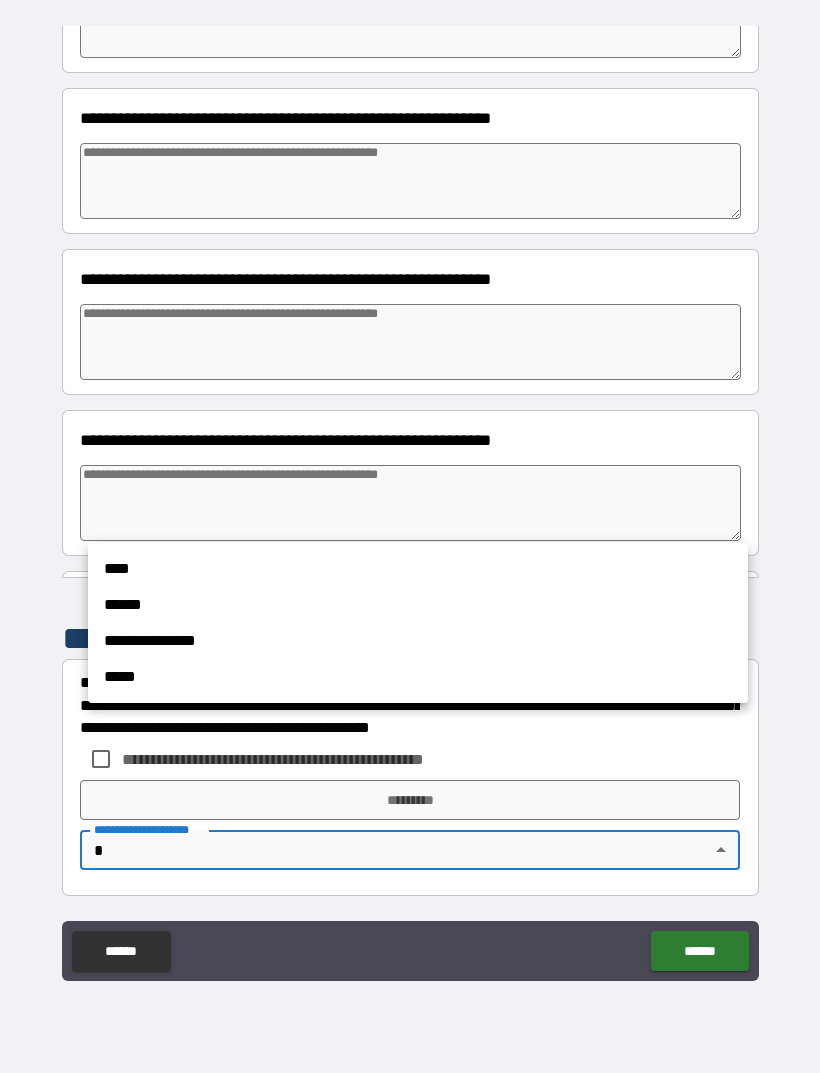click on "**********" at bounding box center (418, 641) 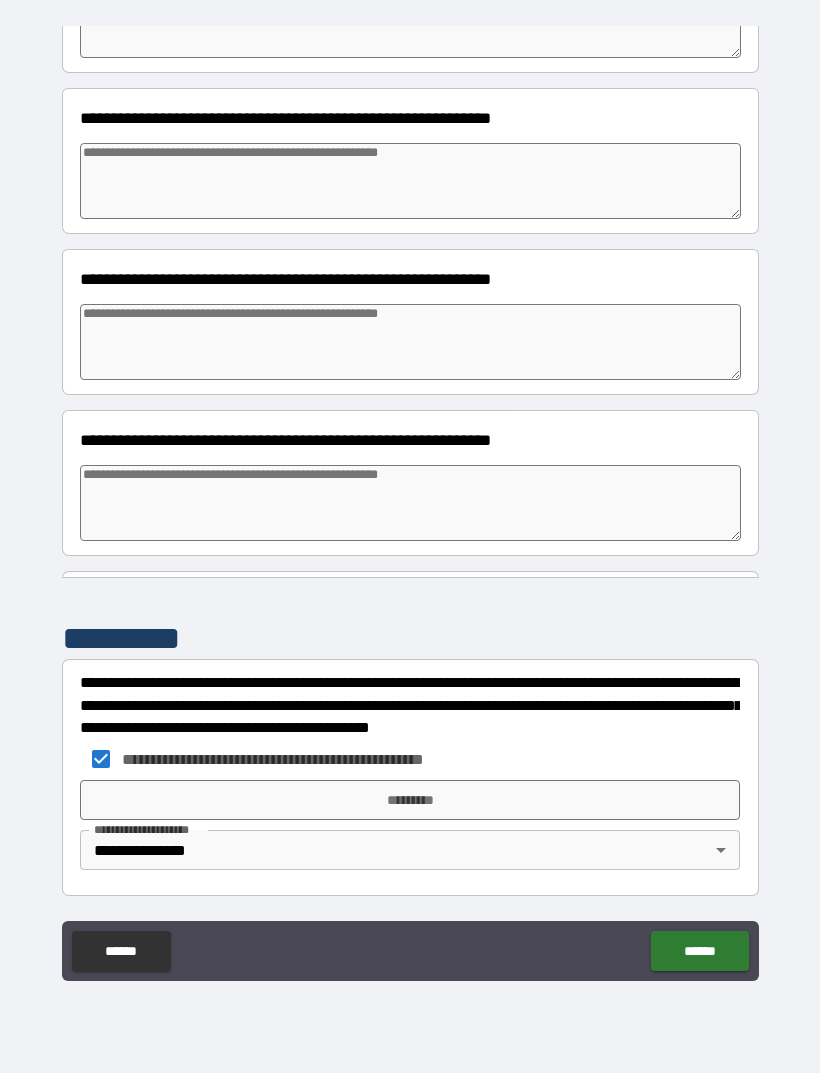 click on "*********" at bounding box center (410, 800) 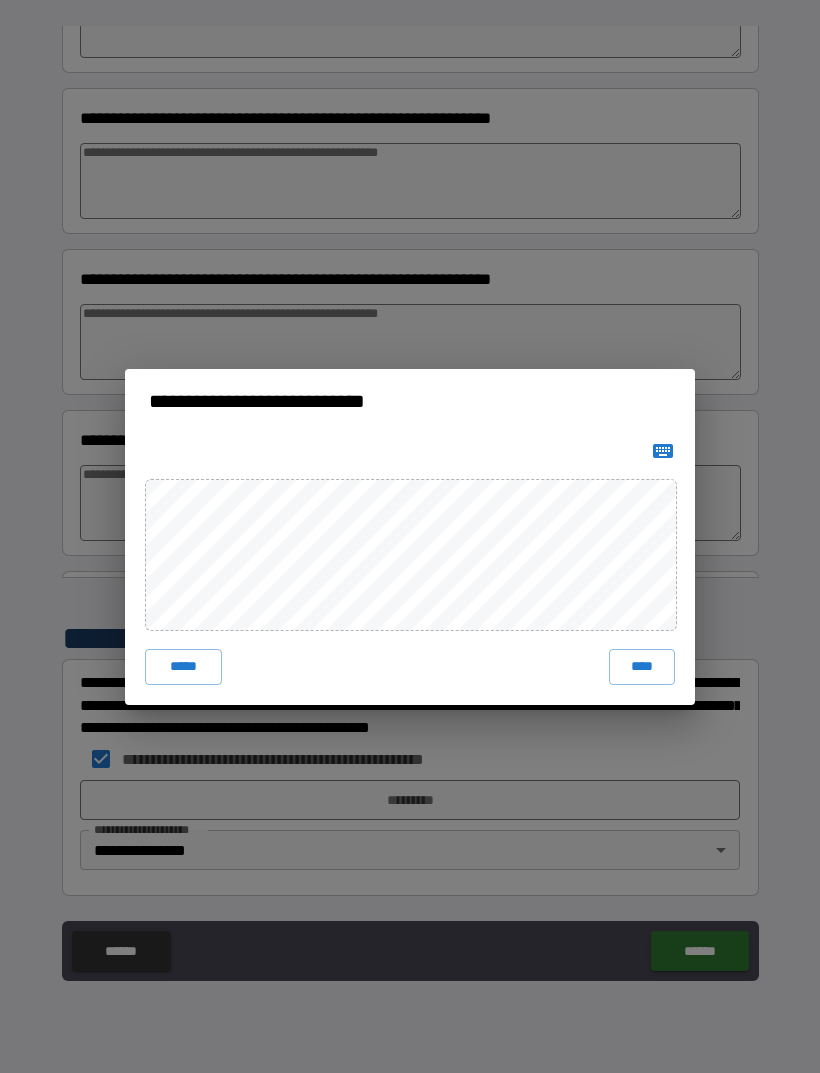 click on "****" at bounding box center [642, 667] 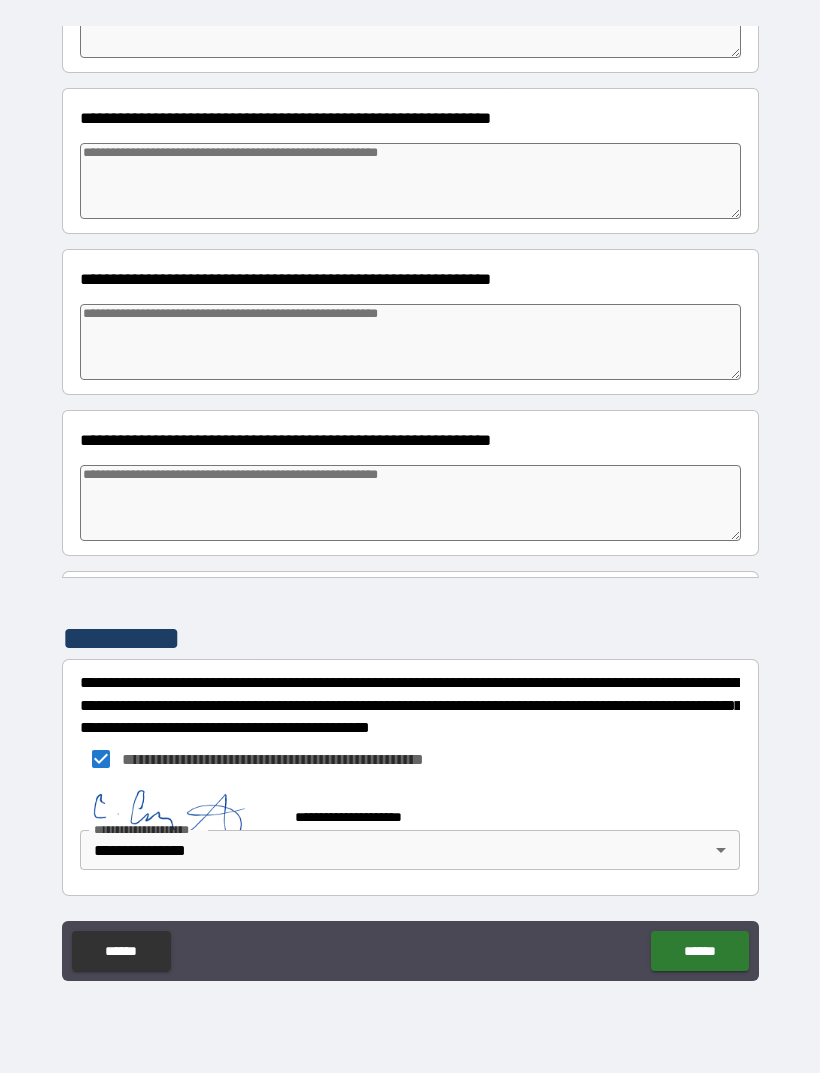 scroll, scrollTop: 1647, scrollLeft: 0, axis: vertical 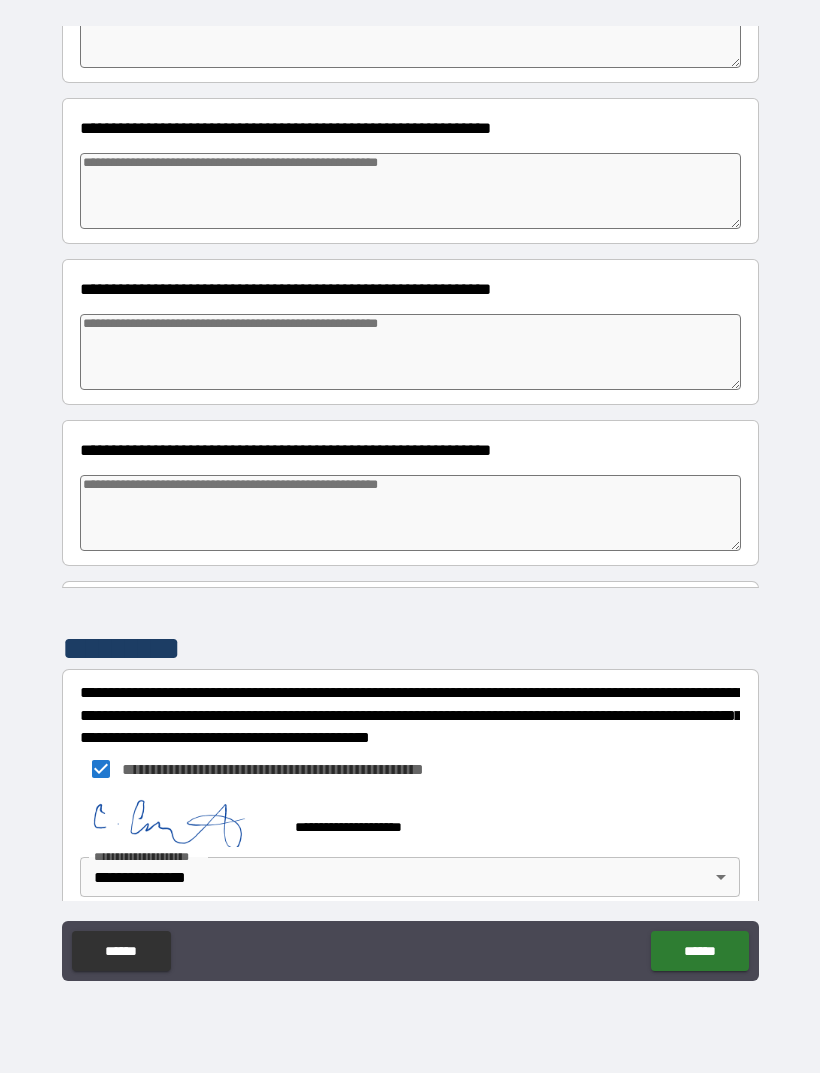 click on "******" at bounding box center (699, 951) 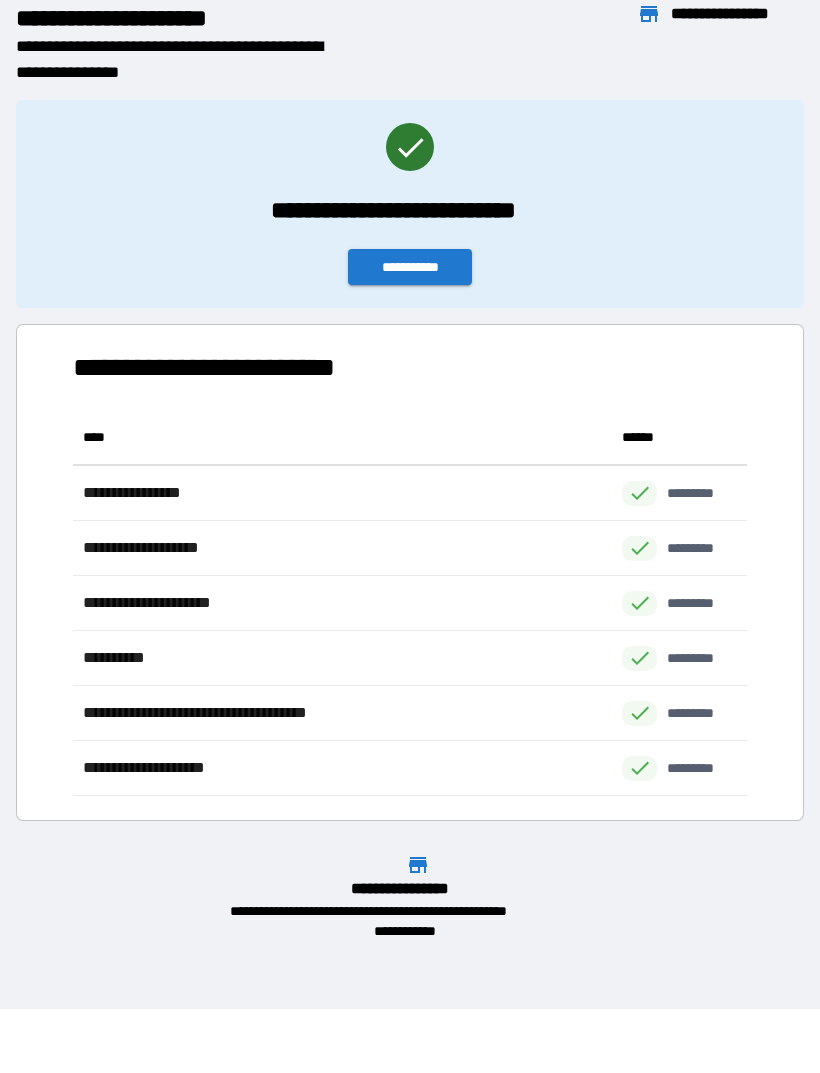 scroll, scrollTop: 386, scrollLeft: 674, axis: both 